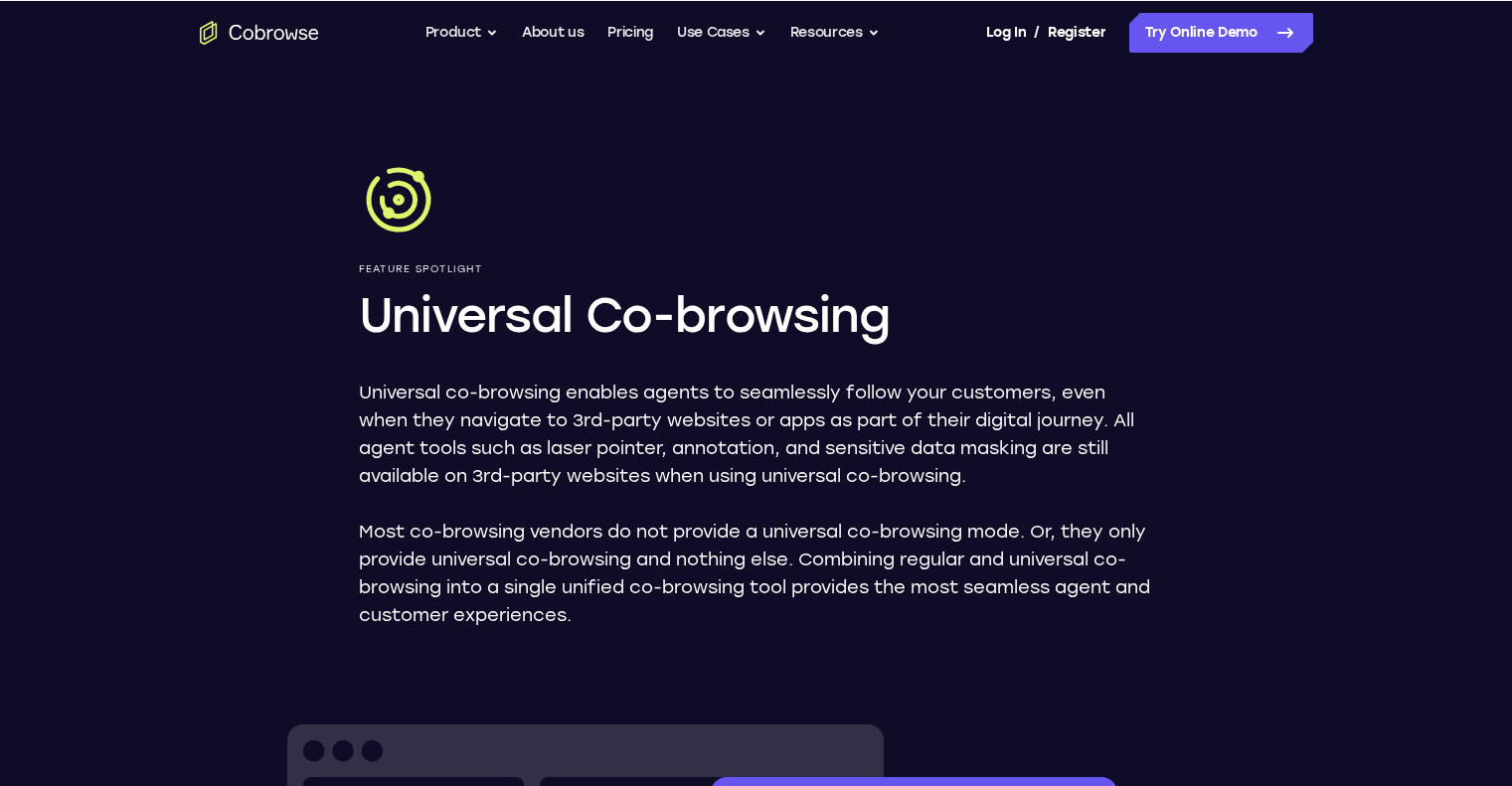 scroll, scrollTop: 0, scrollLeft: 0, axis: both 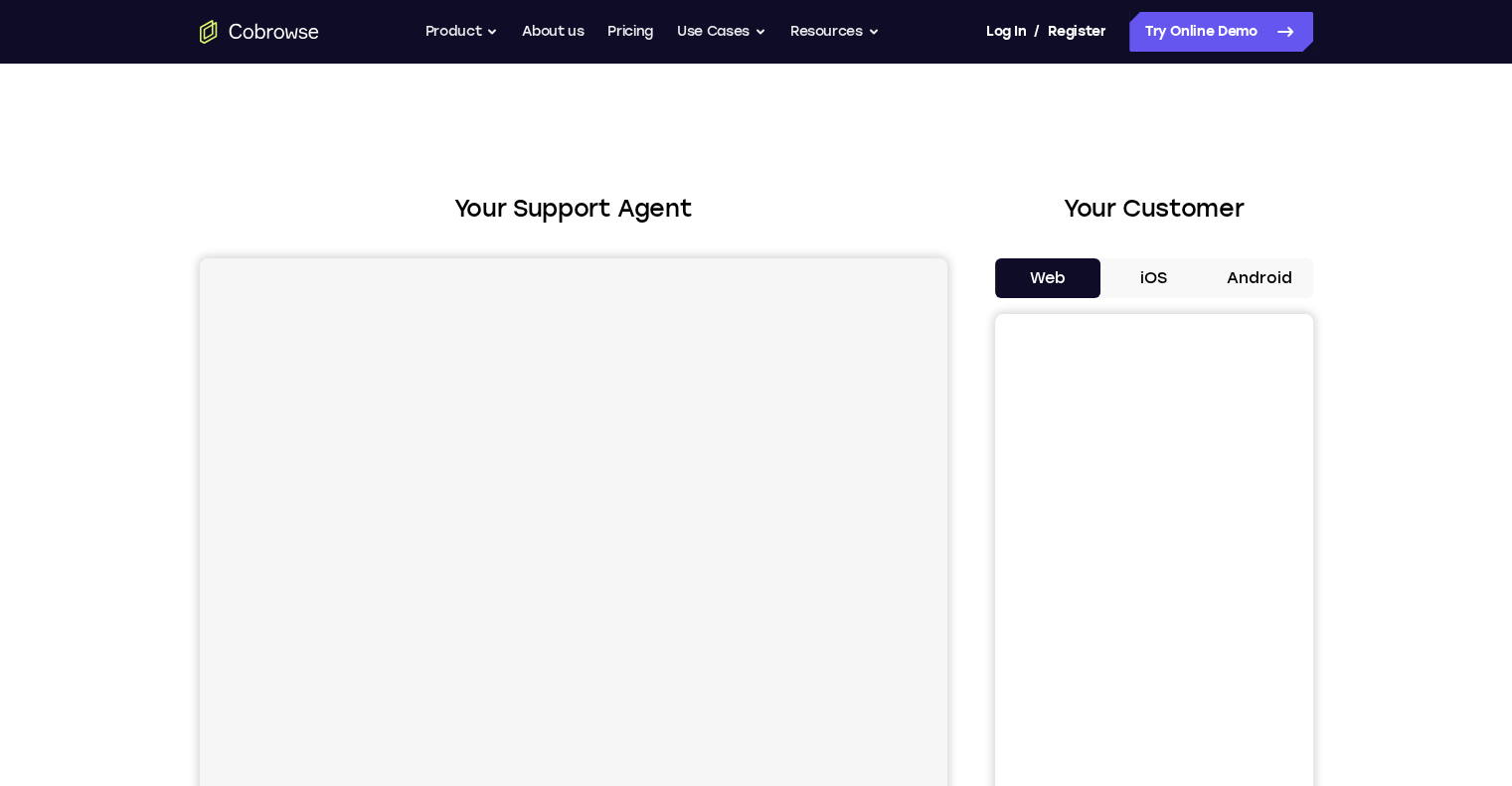 click on "Your Support Agent             Your Customer       Web   iOS   Android                         Next Steps   We’d be happy to give a product demo, answer any technical questions, or share best practices.          Create An Account             Contact Sales" at bounding box center (756, 718) 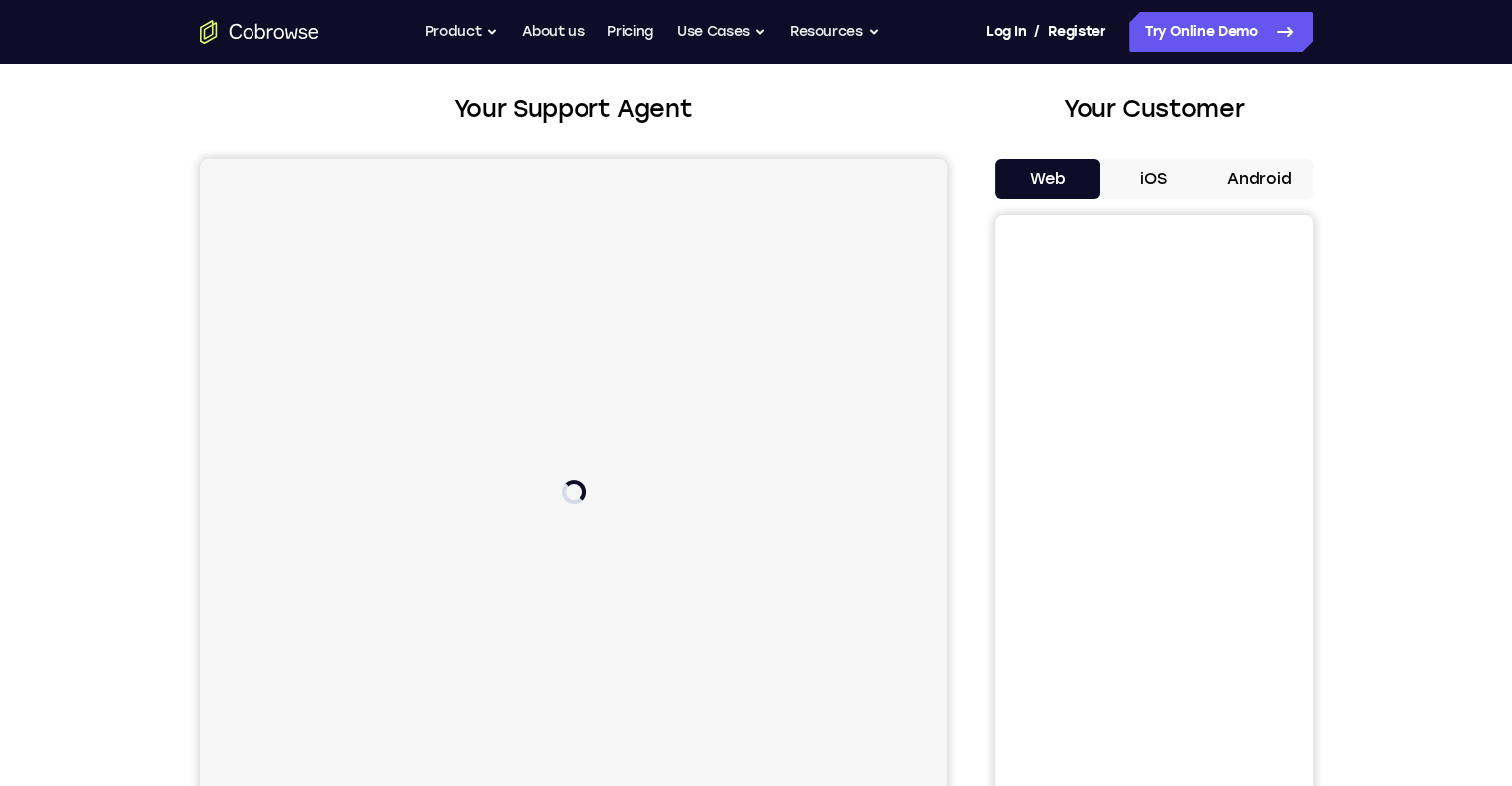scroll, scrollTop: 0, scrollLeft: 0, axis: both 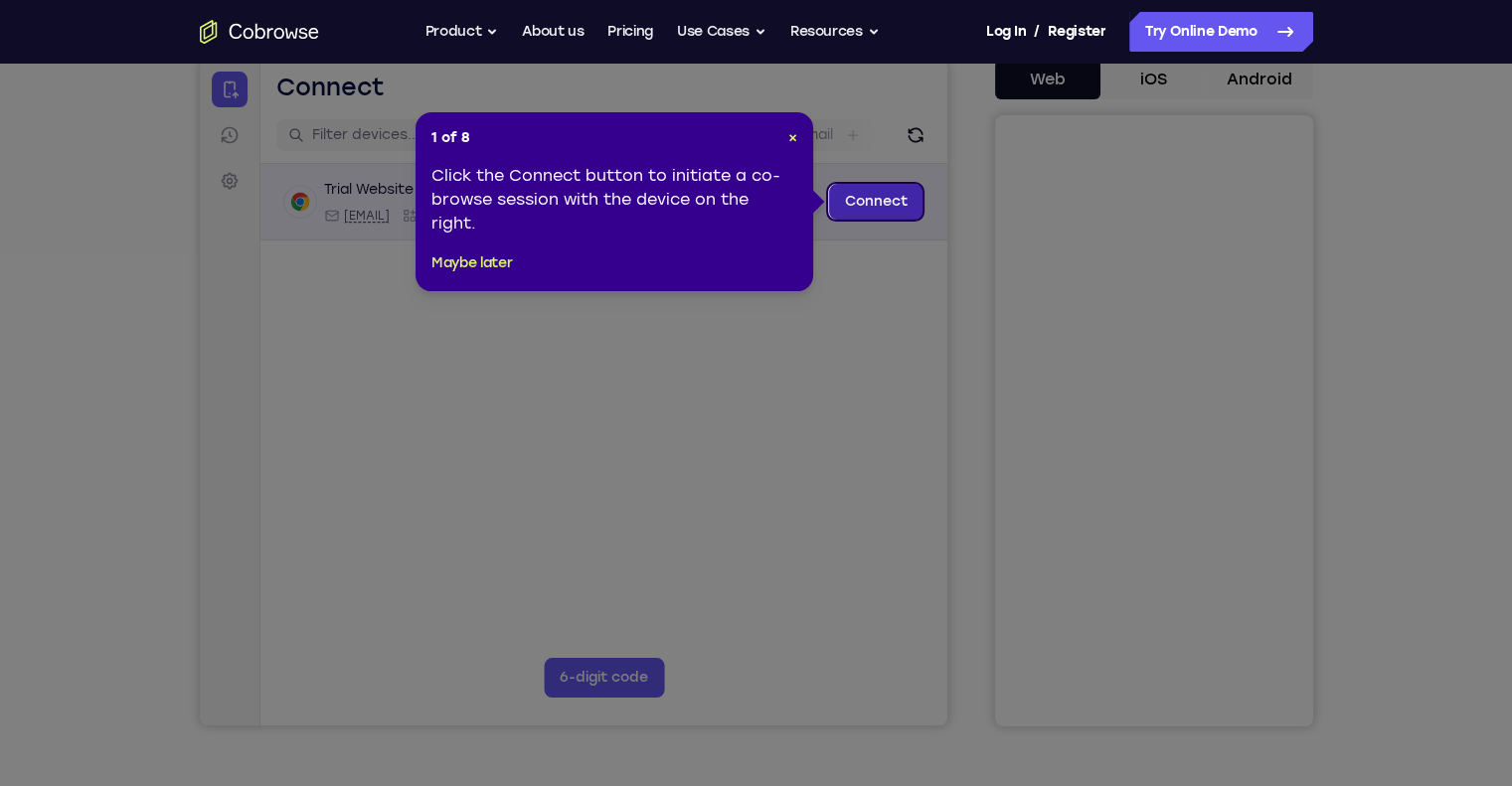 click on "Connect" at bounding box center [875, 202] 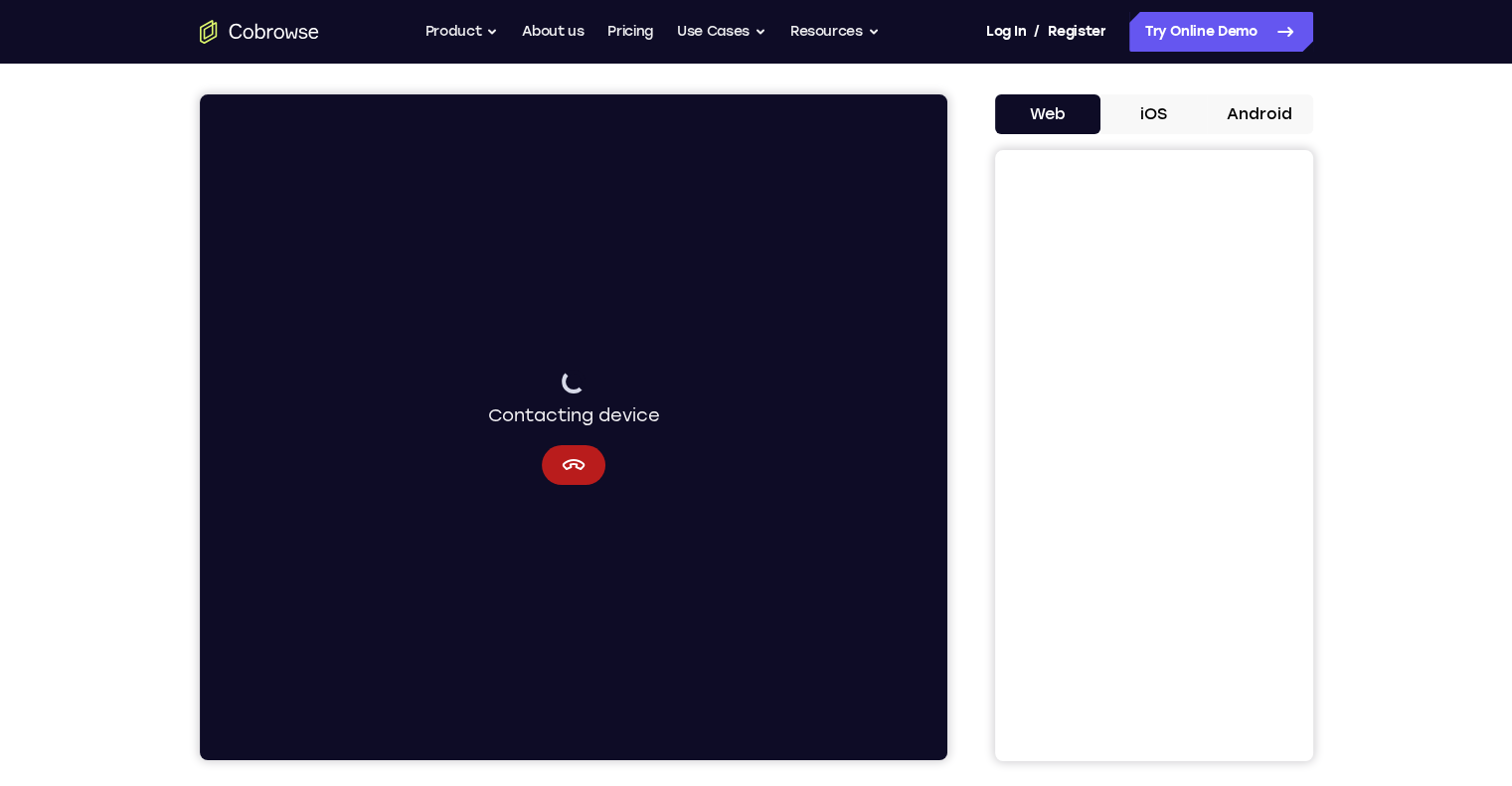 scroll, scrollTop: 199, scrollLeft: 0, axis: vertical 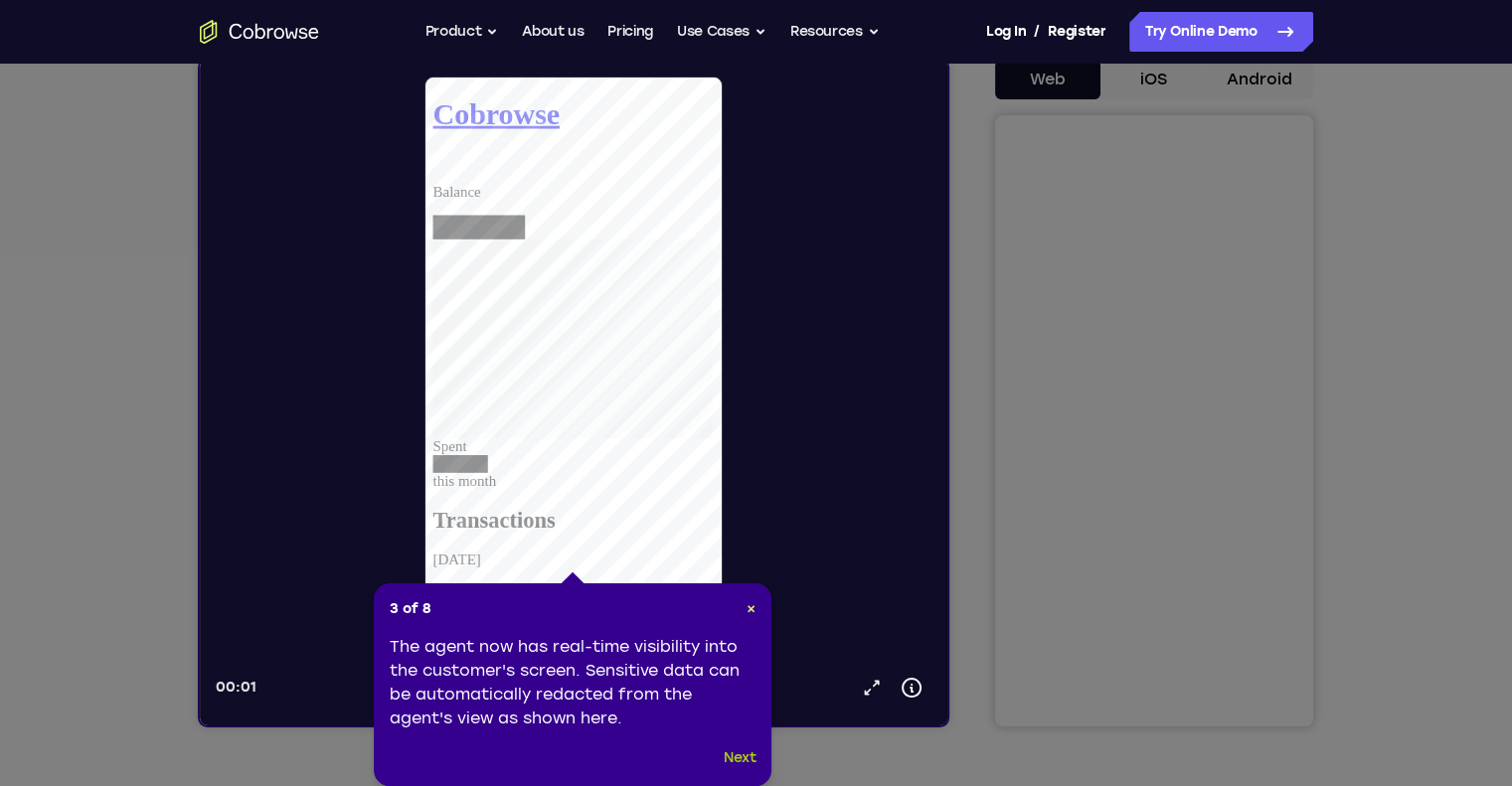click on "Next" at bounding box center [740, 758] 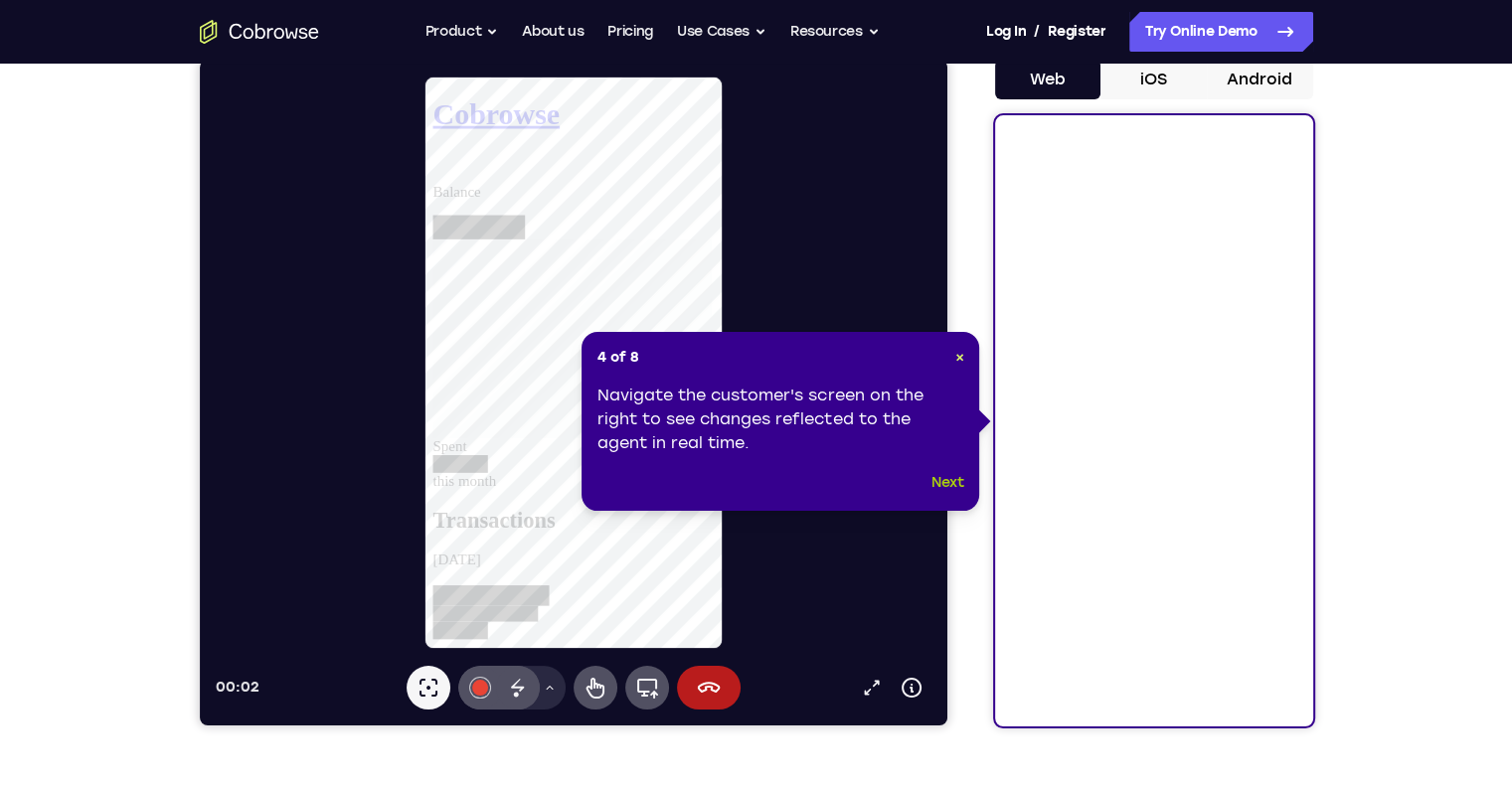 click on "Next" at bounding box center (947, 483) 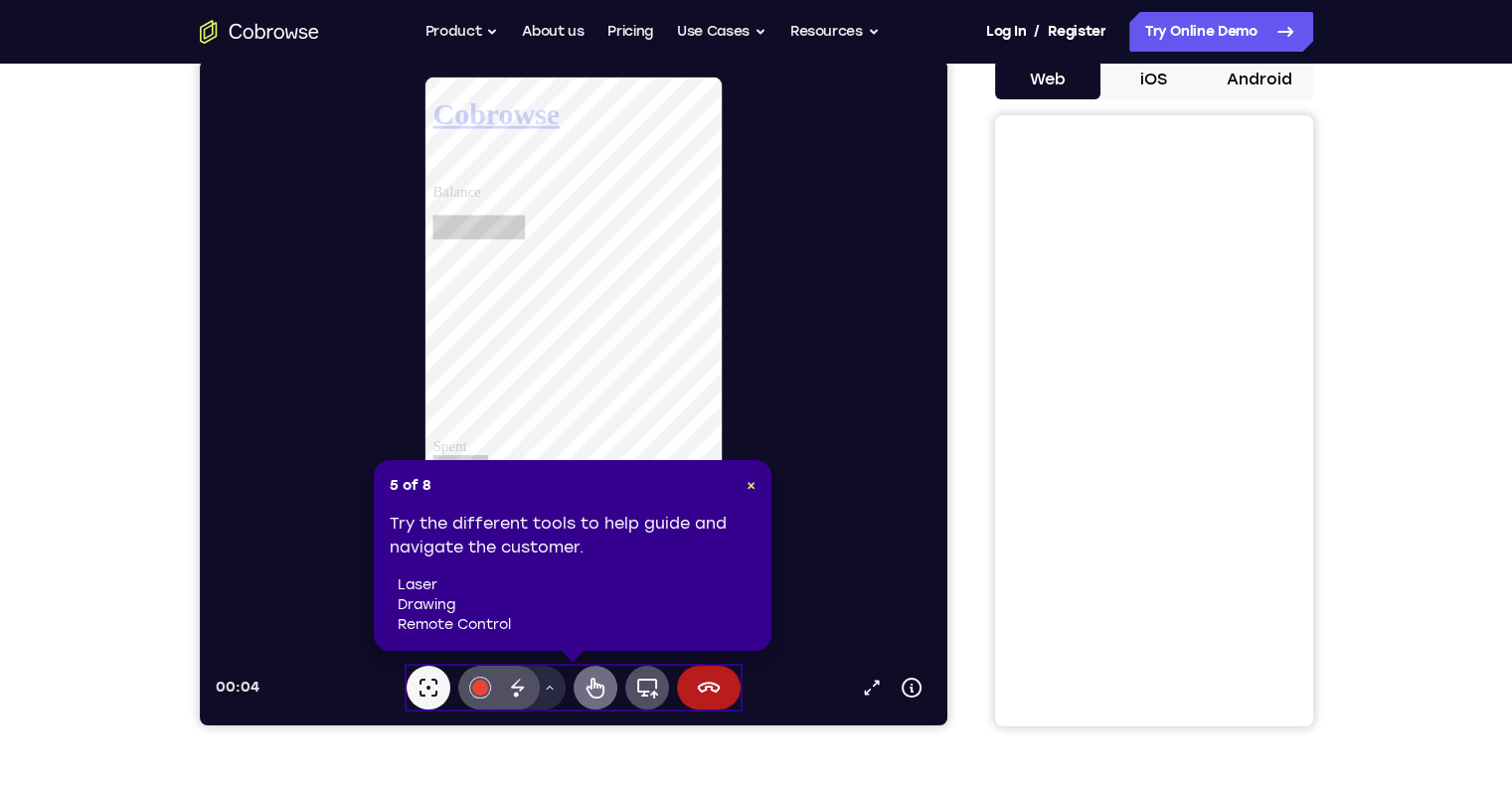 click 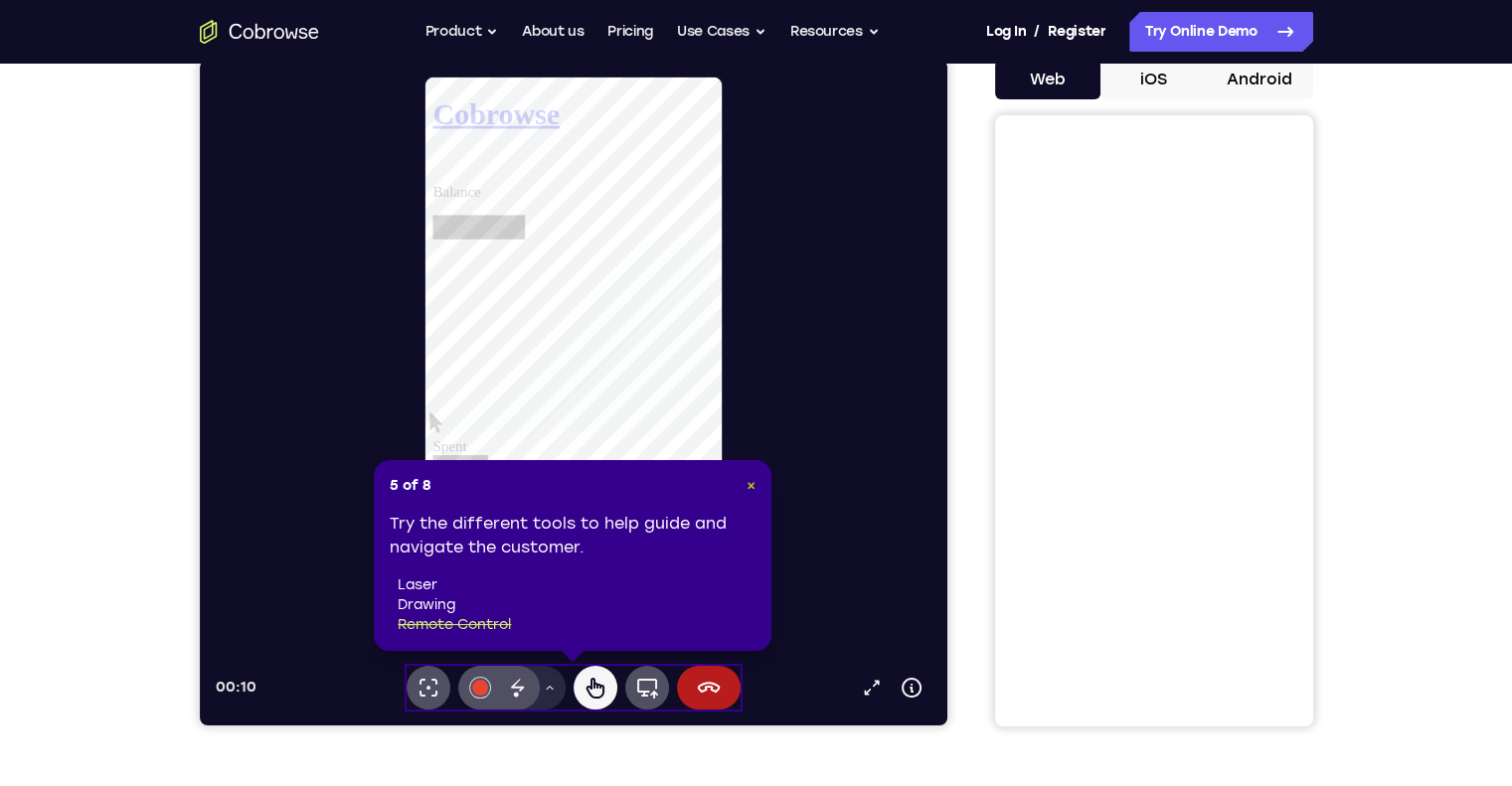 click on "×" at bounding box center [751, 485] 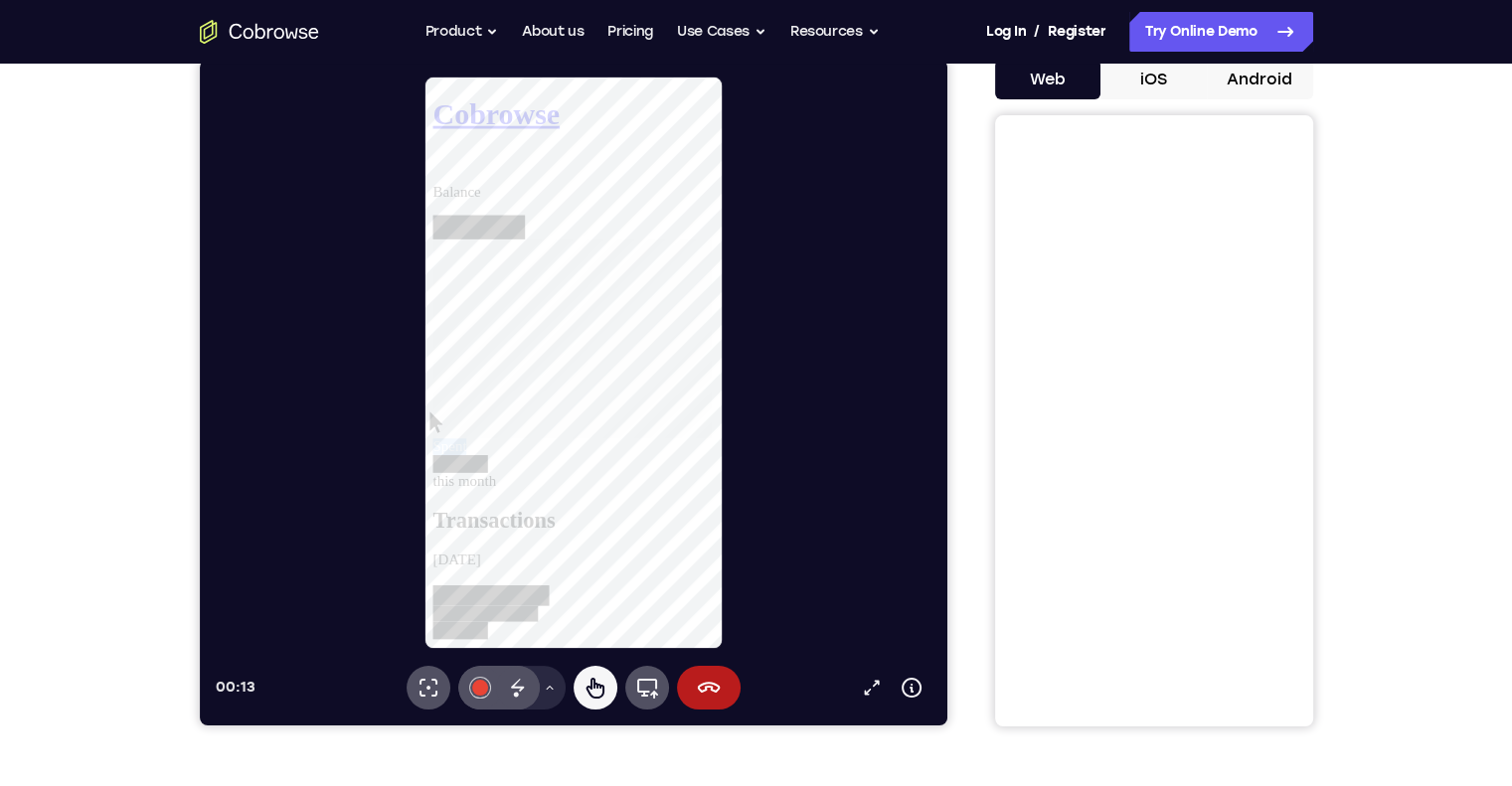drag, startPoint x: 587, startPoint y: 307, endPoint x: 583, endPoint y: 241, distance: 66.1211 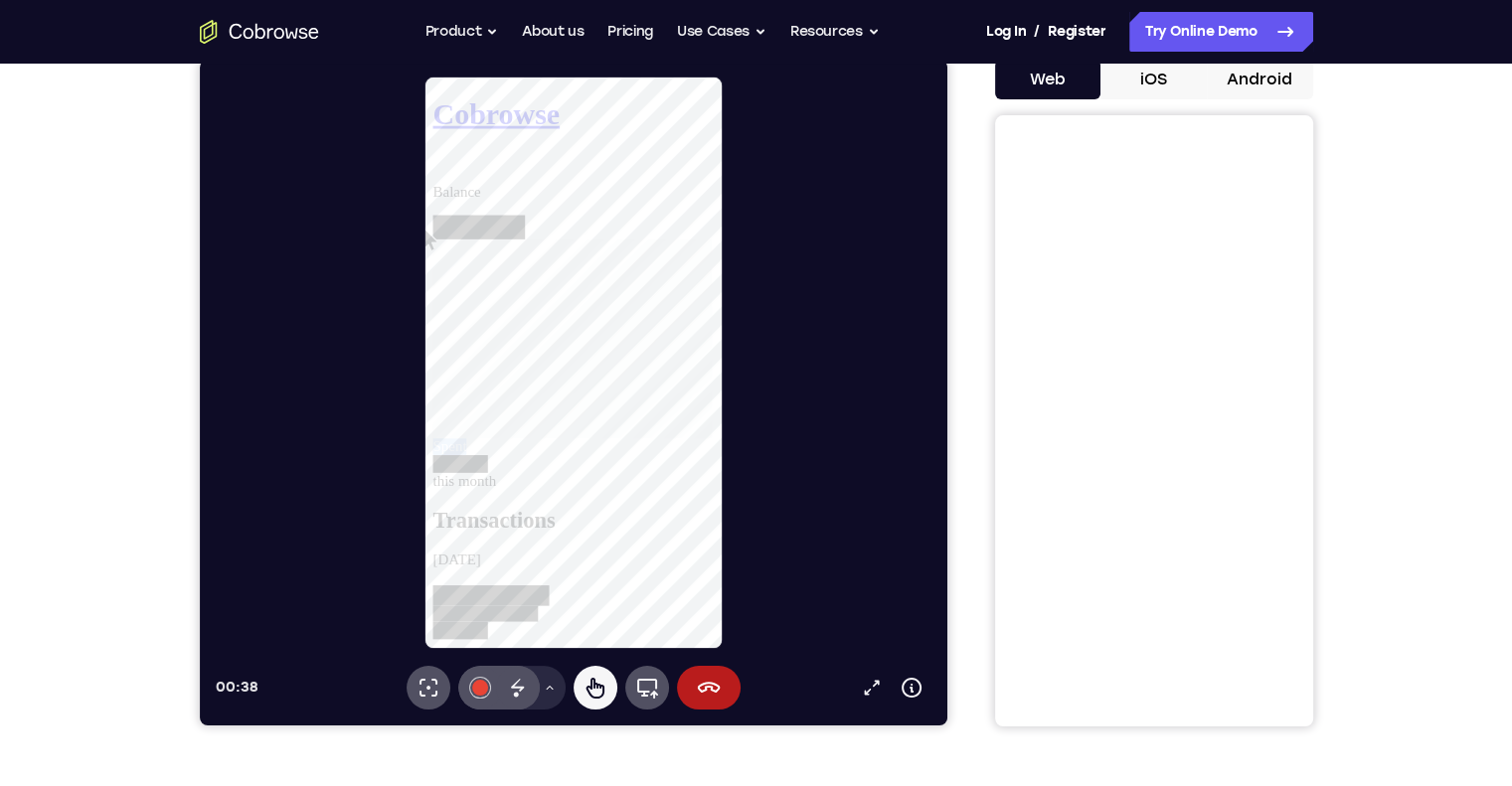 click on "Your Support Agent             Your Customer       Web   iOS   Android" at bounding box center (756, 359) 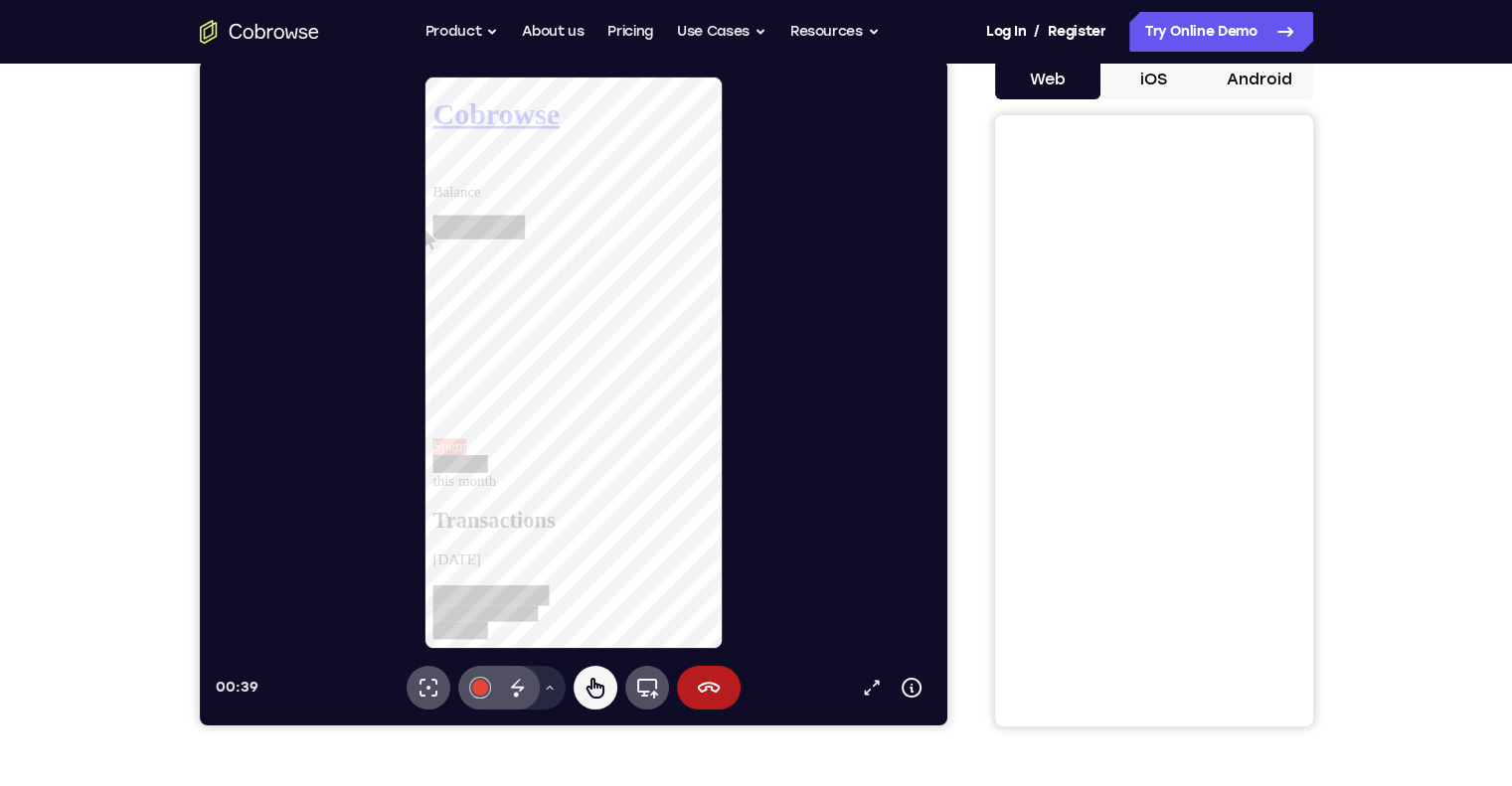 click at bounding box center [461, 489] 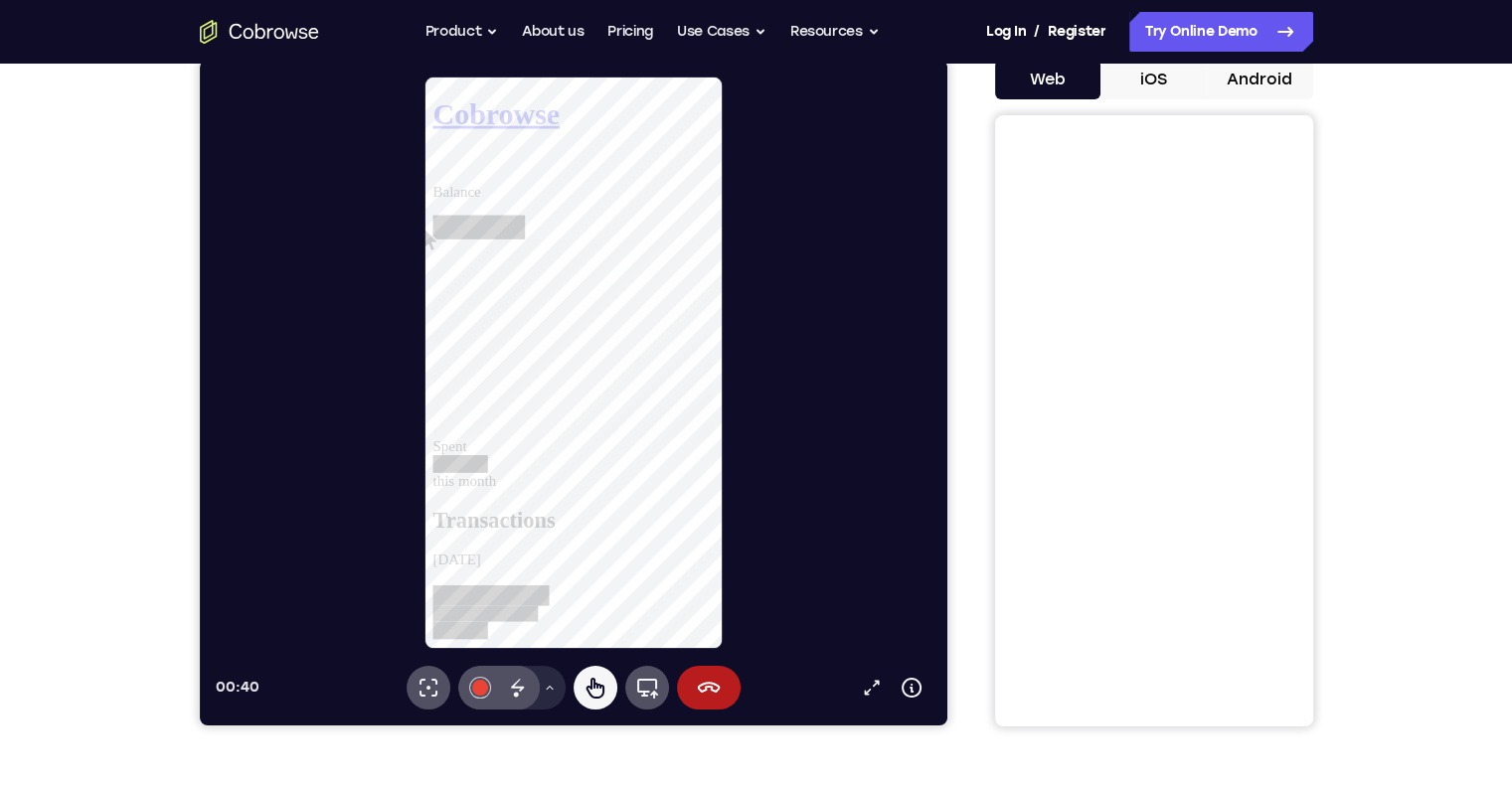 click at bounding box center [461, 489] 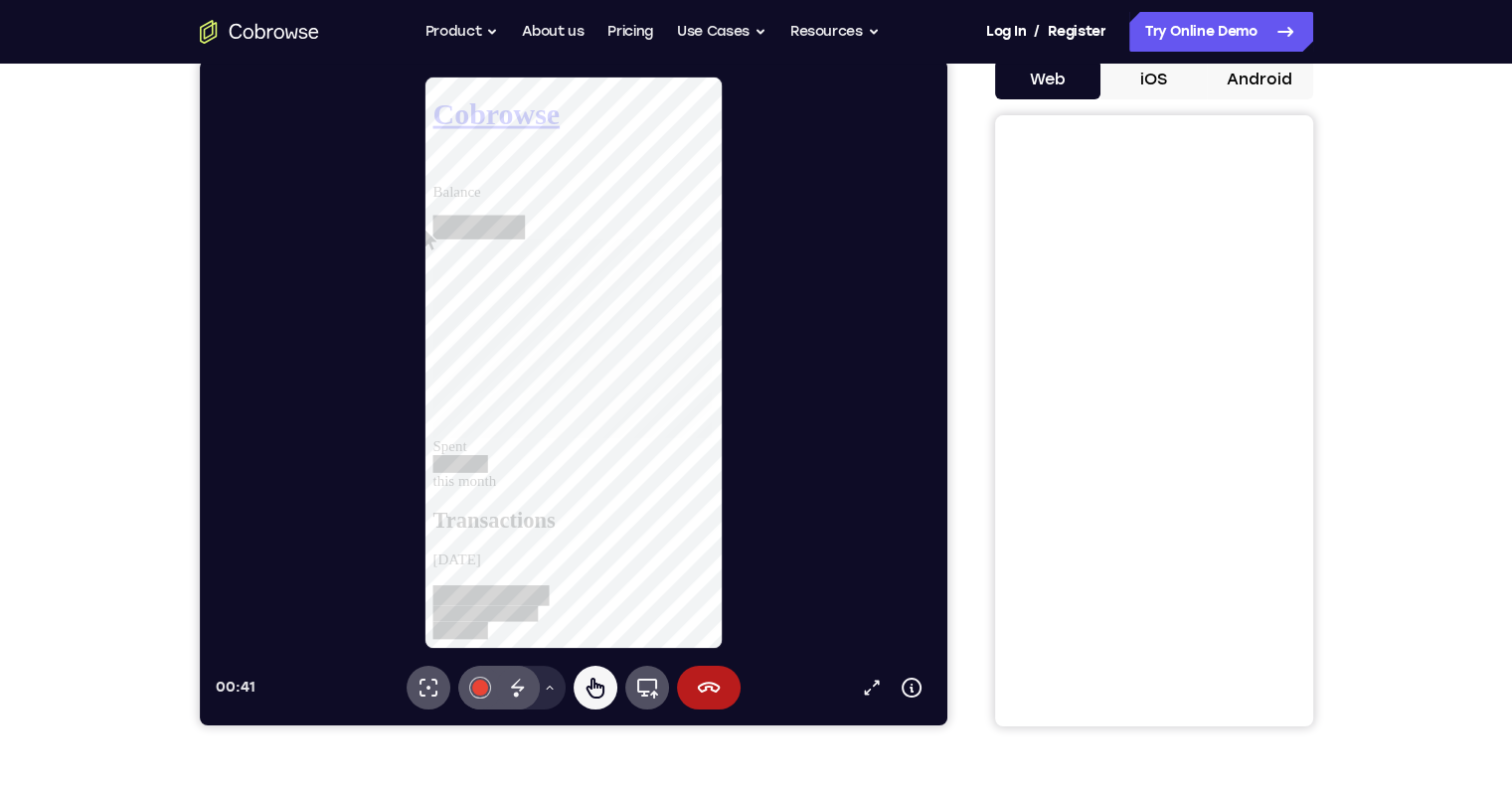 click at bounding box center (461, 489) 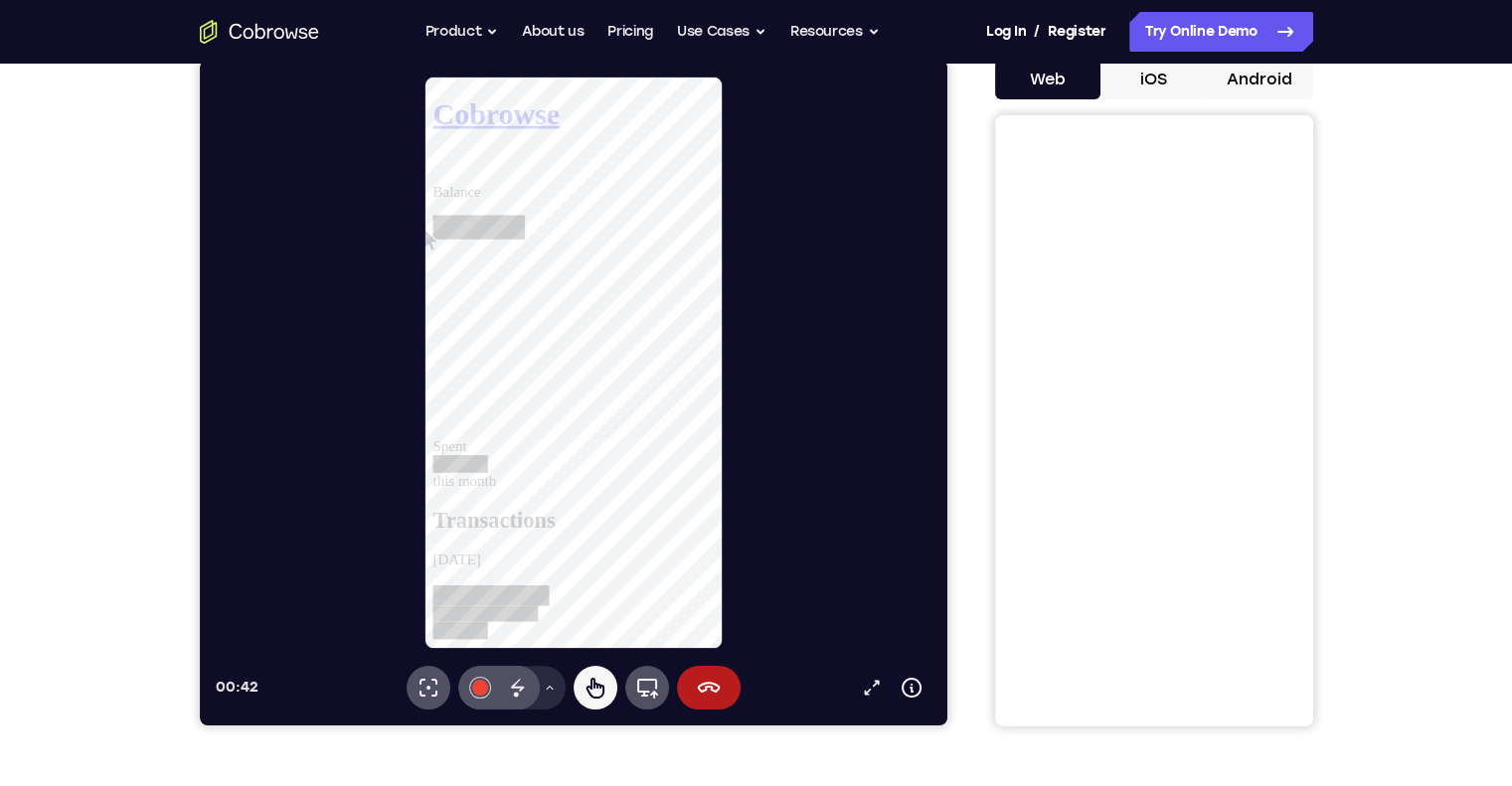 click at bounding box center (461, 489) 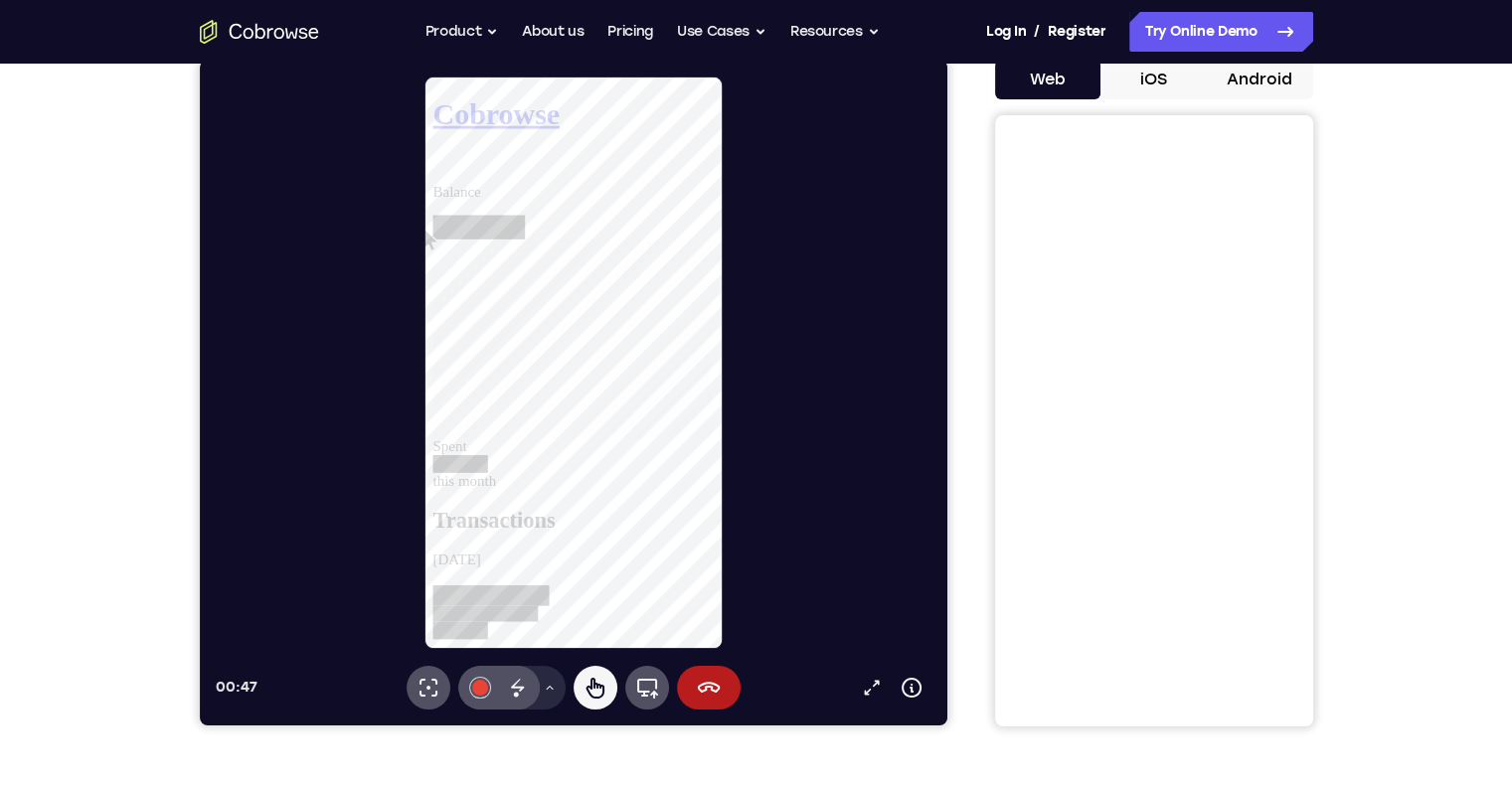 click 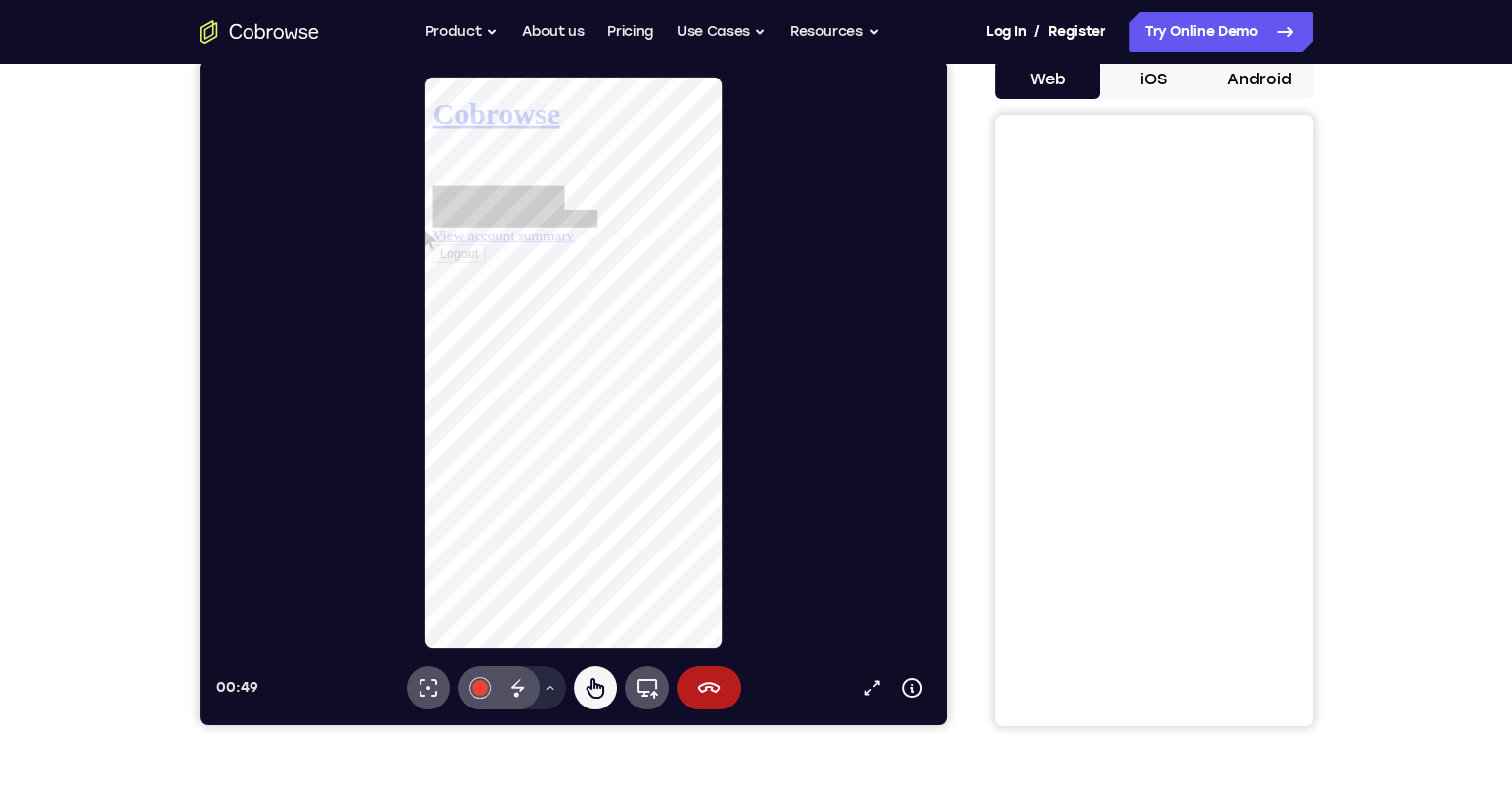 click on "Logout" at bounding box center [460, 264] 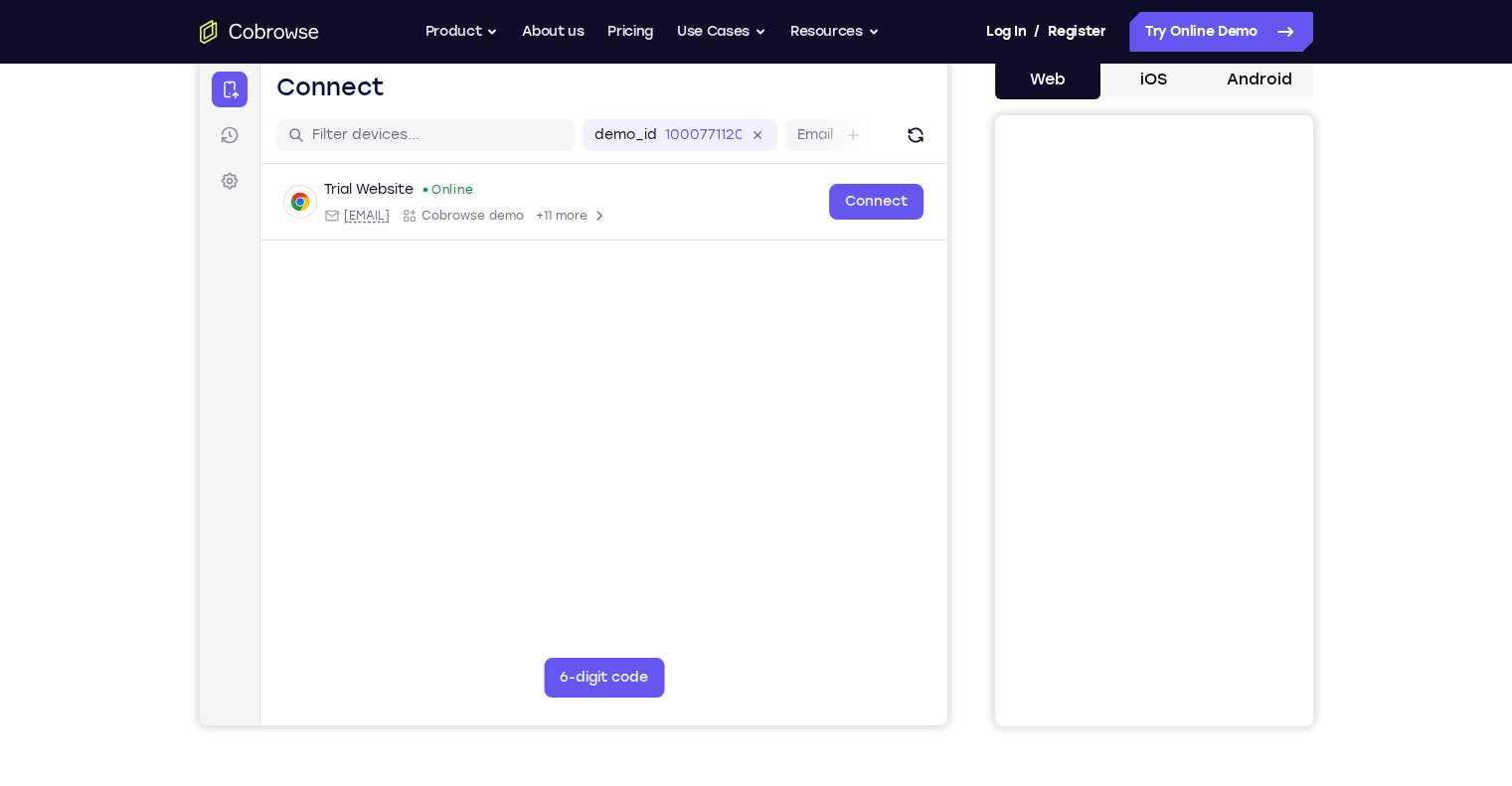 scroll, scrollTop: 99, scrollLeft: 0, axis: vertical 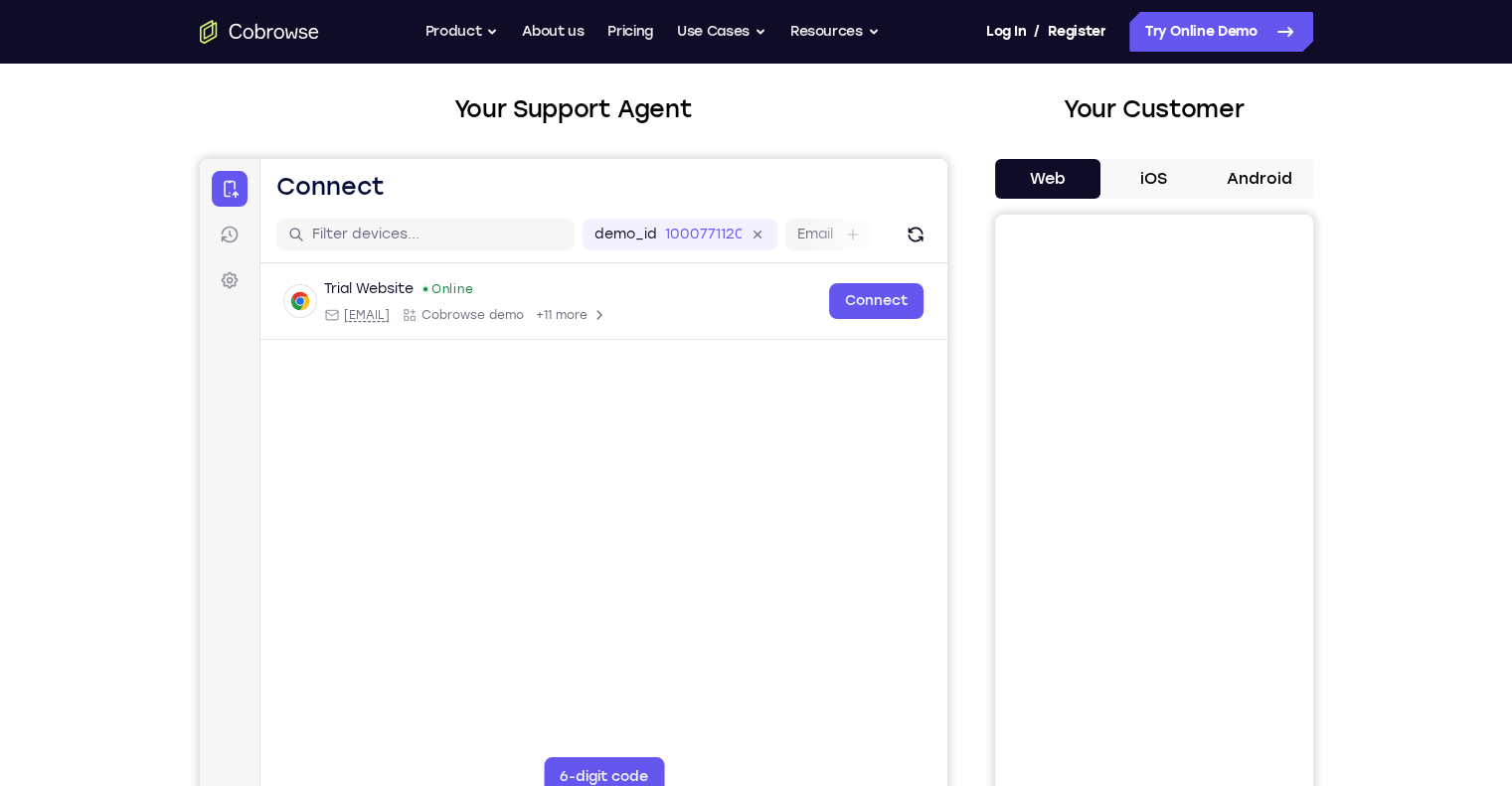 click on "iOS" at bounding box center (1153, 179) 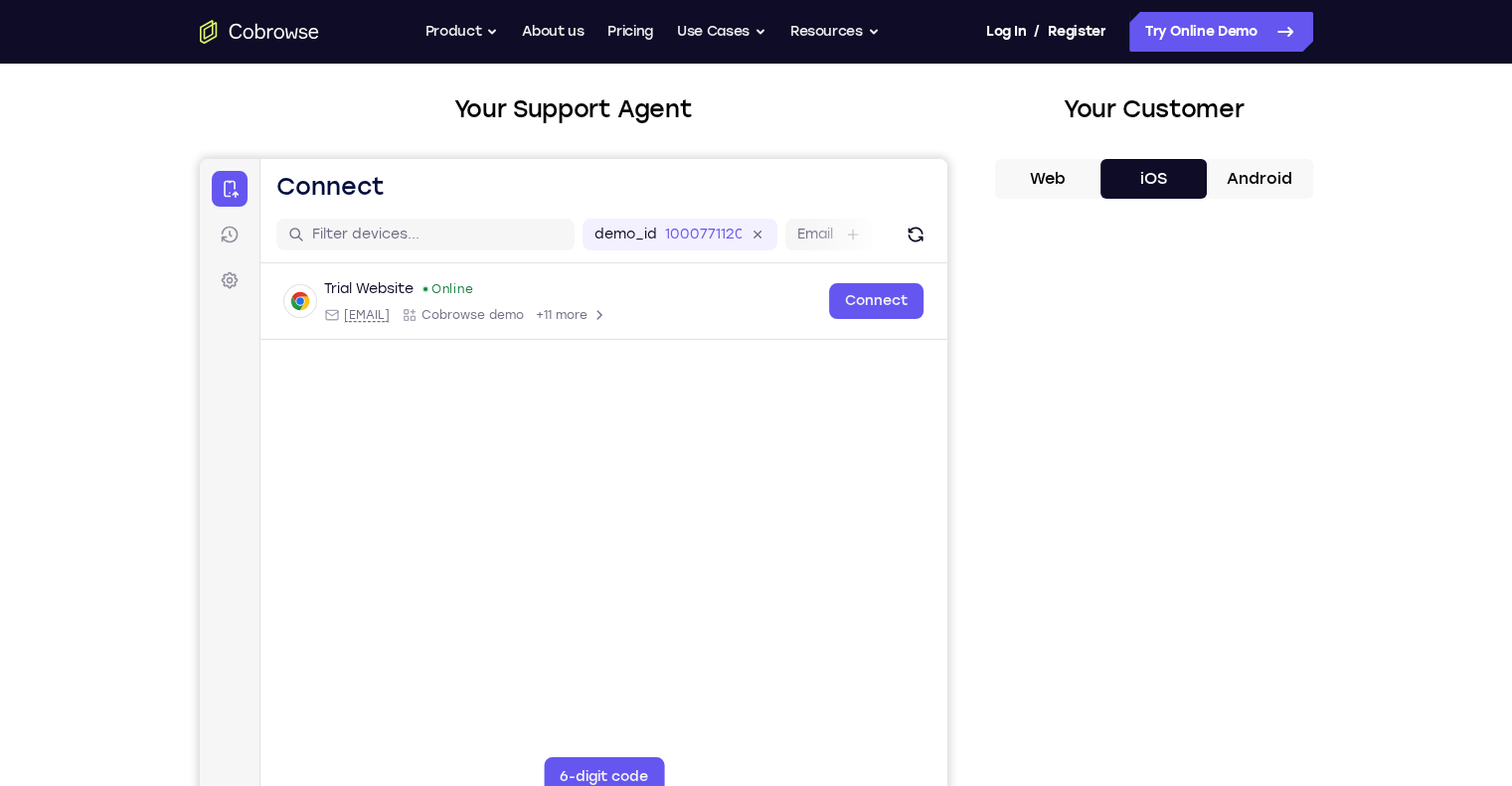 click on "Android" at bounding box center (1260, 179) 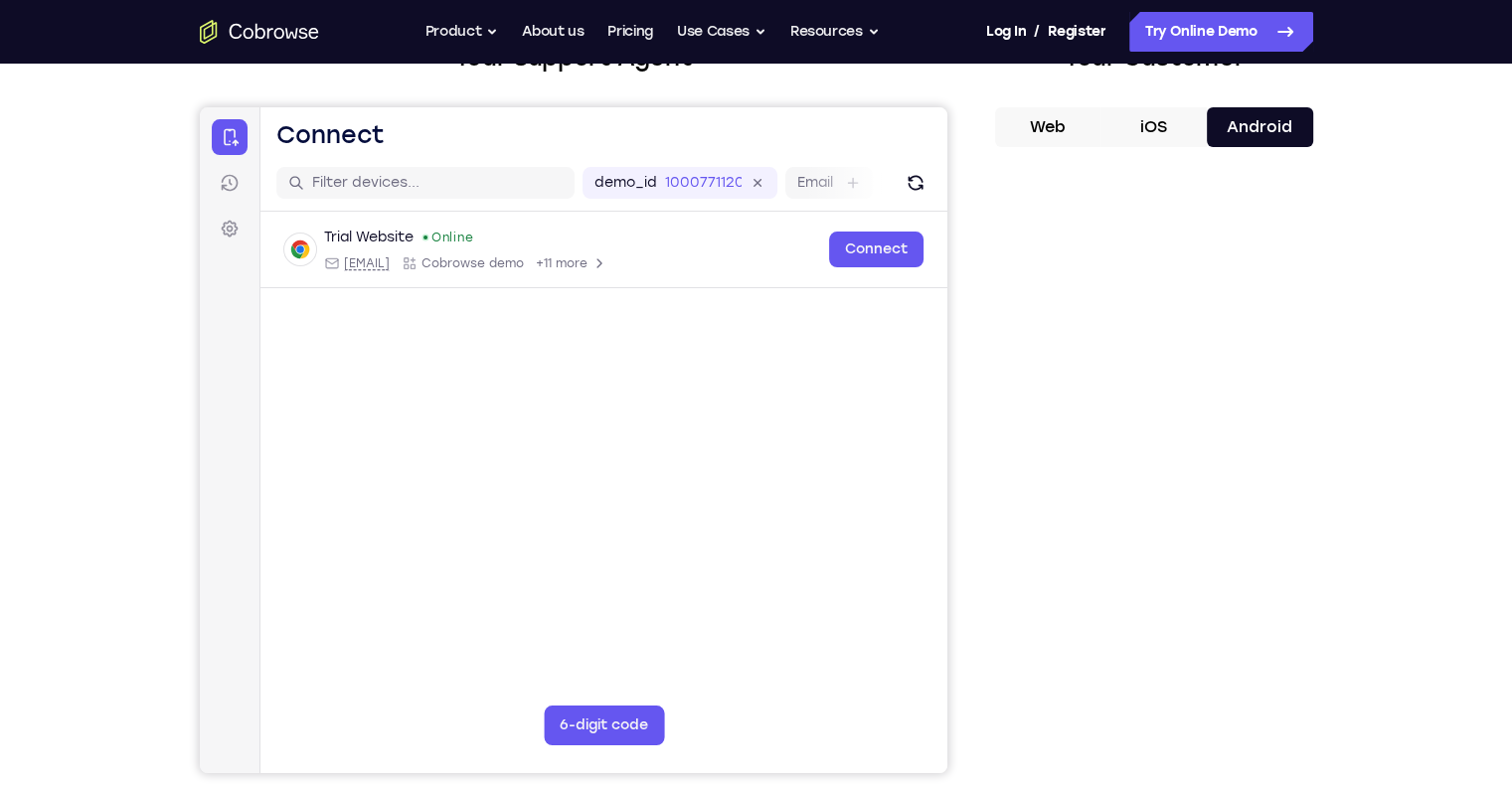 scroll, scrollTop: 199, scrollLeft: 0, axis: vertical 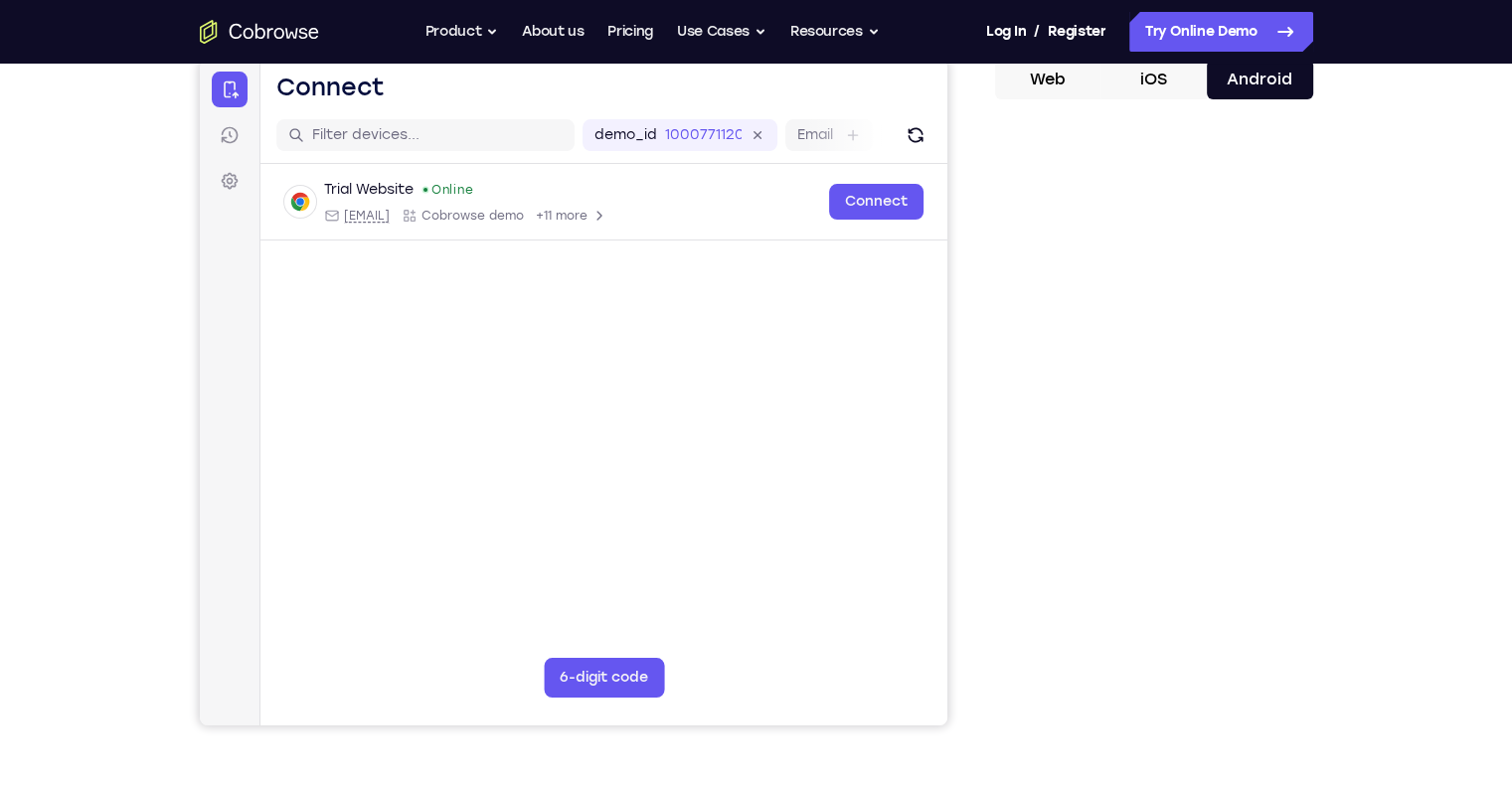 click on "Web" at bounding box center (1048, 79) 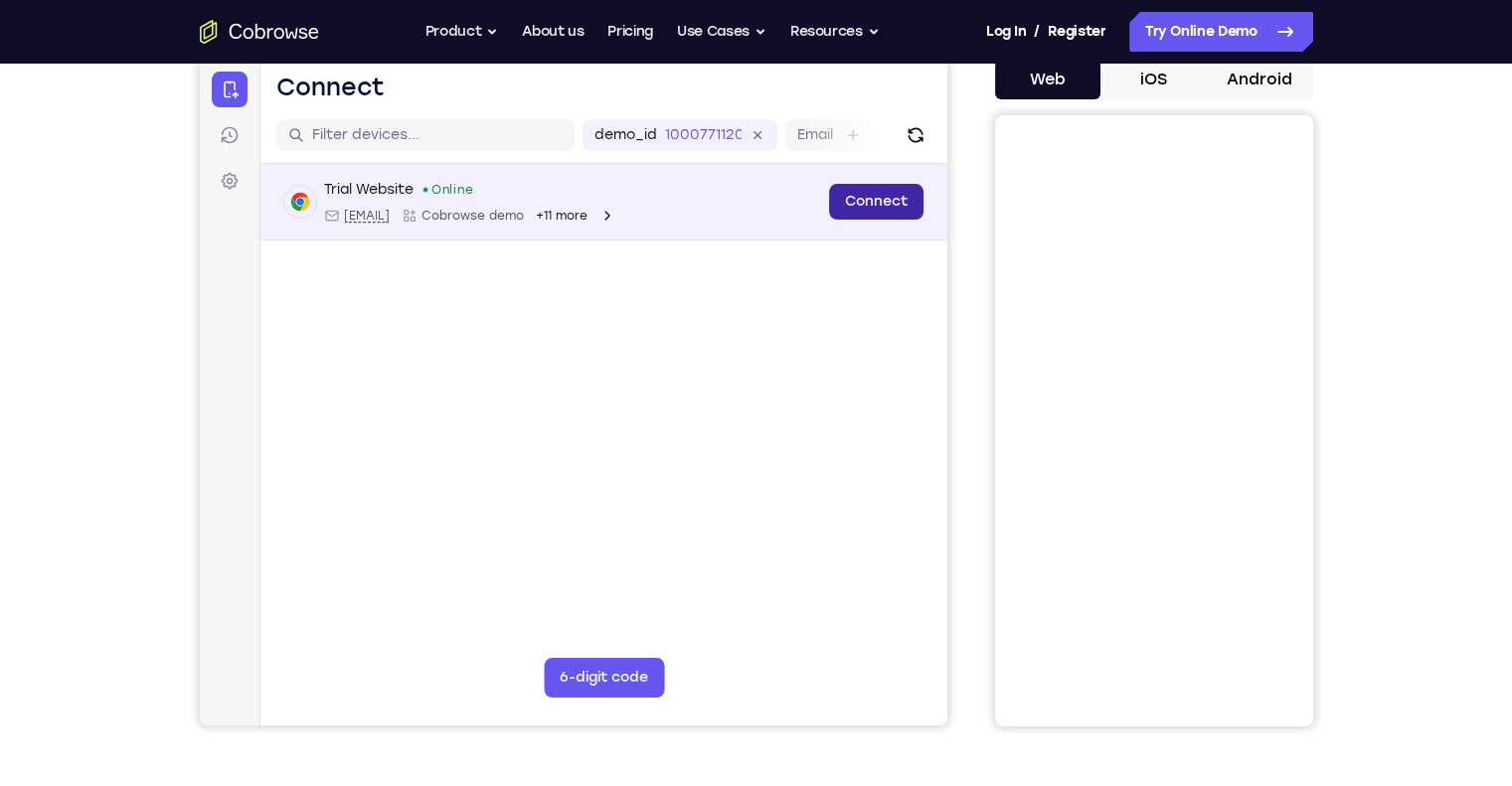 click on "Connect" at bounding box center [875, 202] 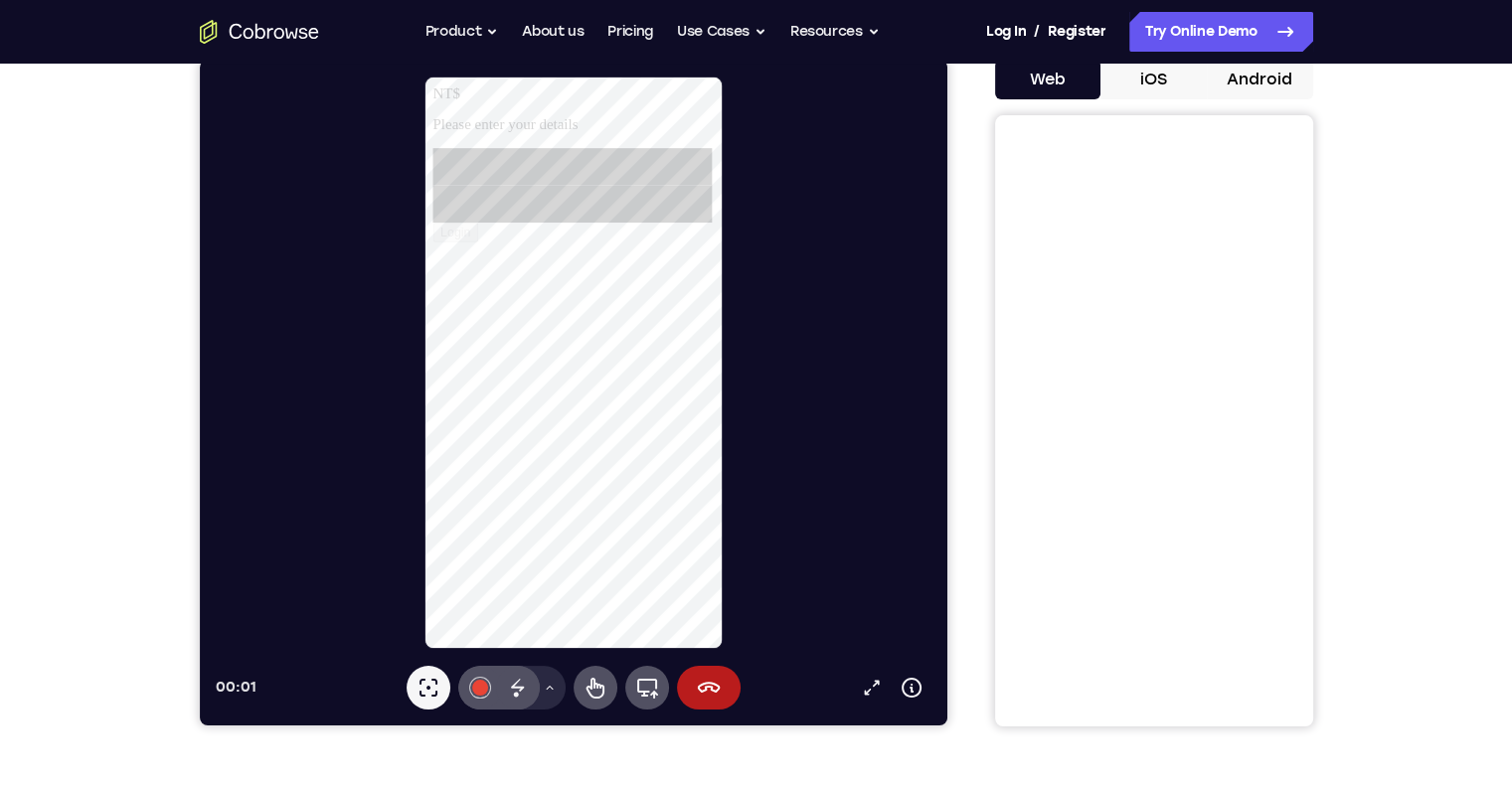 scroll, scrollTop: 0, scrollLeft: 0, axis: both 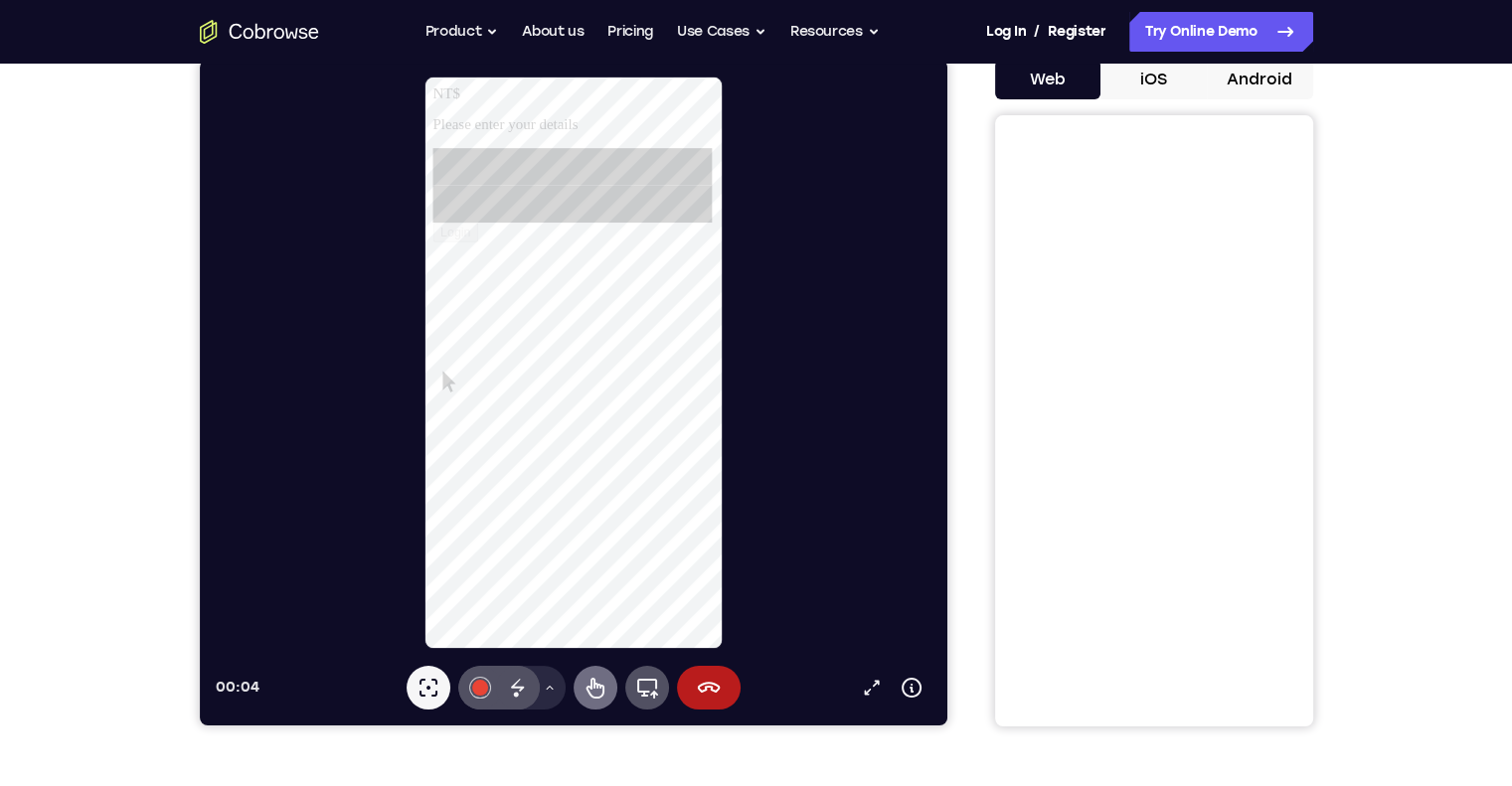 click 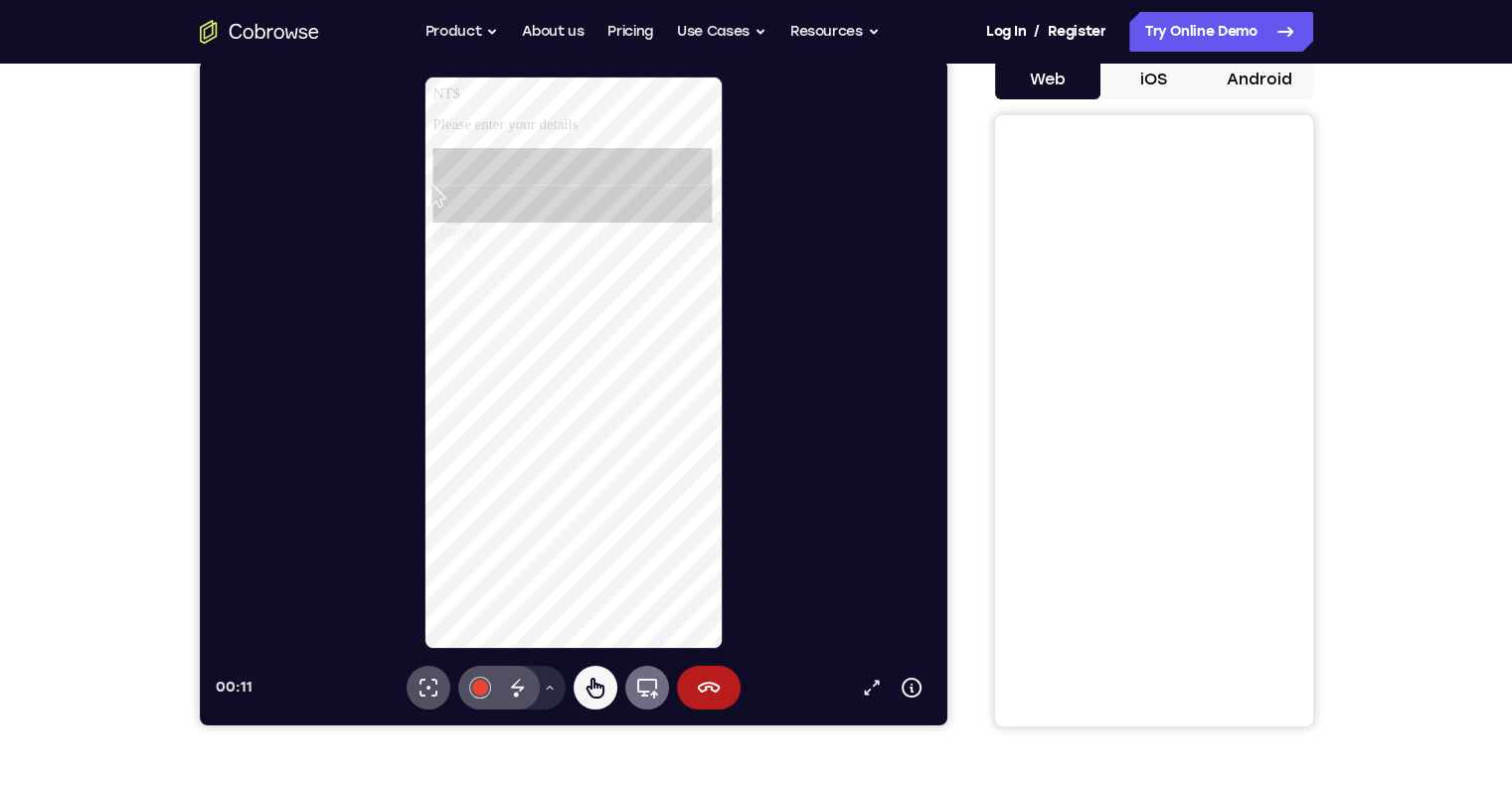 click 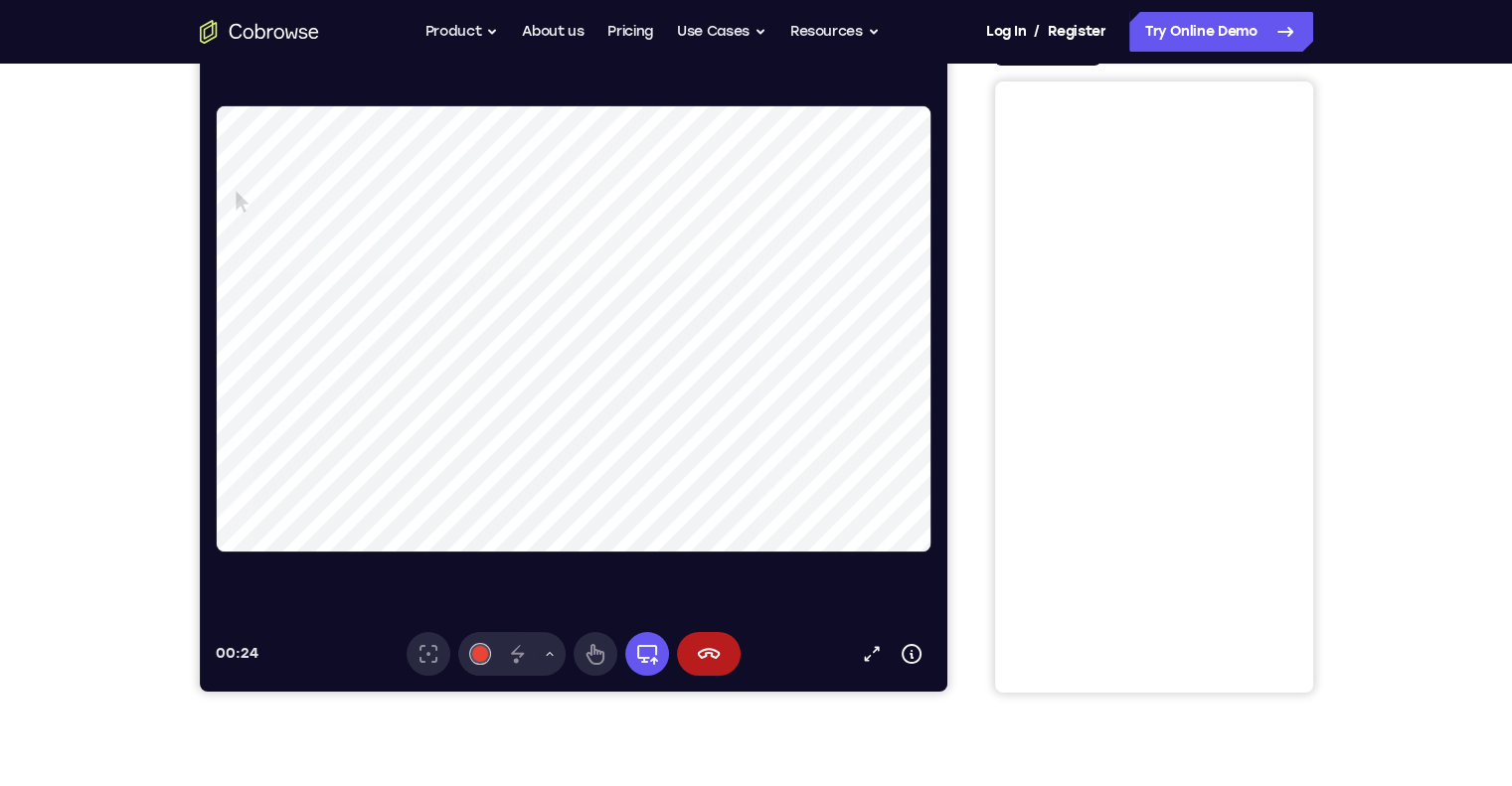 scroll, scrollTop: 199, scrollLeft: 0, axis: vertical 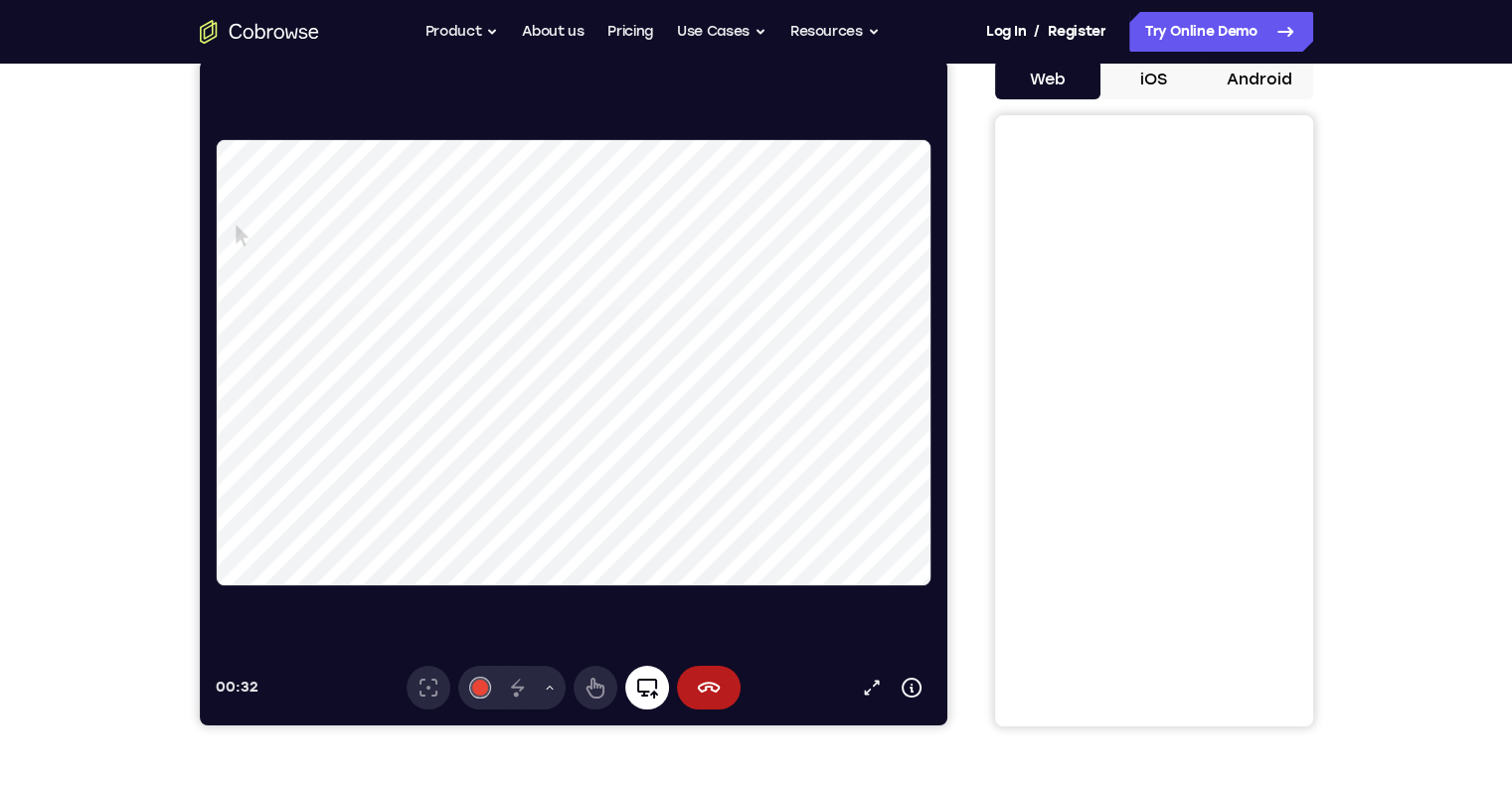click on "Full device" at bounding box center [646, 688] 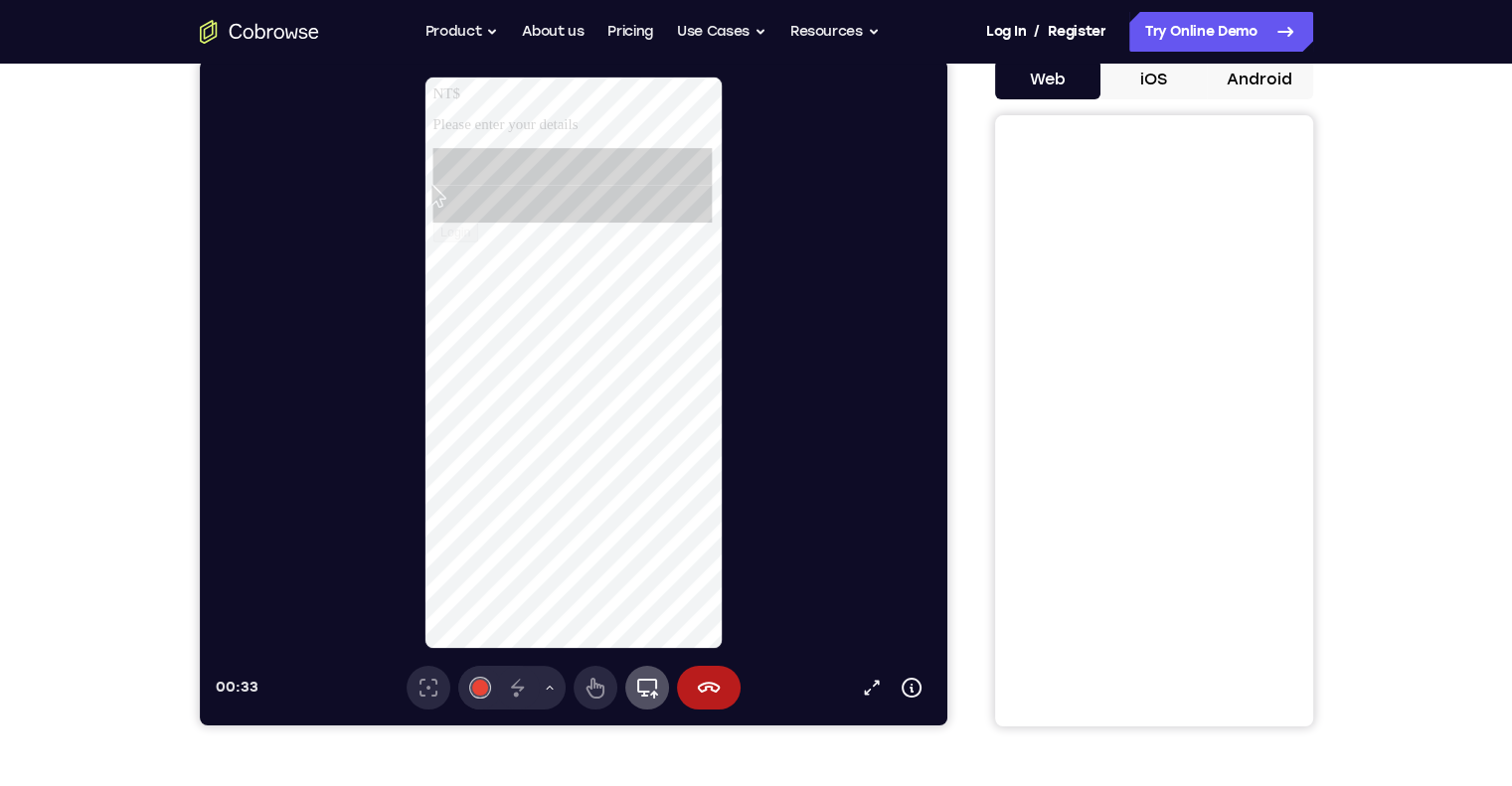 scroll, scrollTop: 0, scrollLeft: 0, axis: both 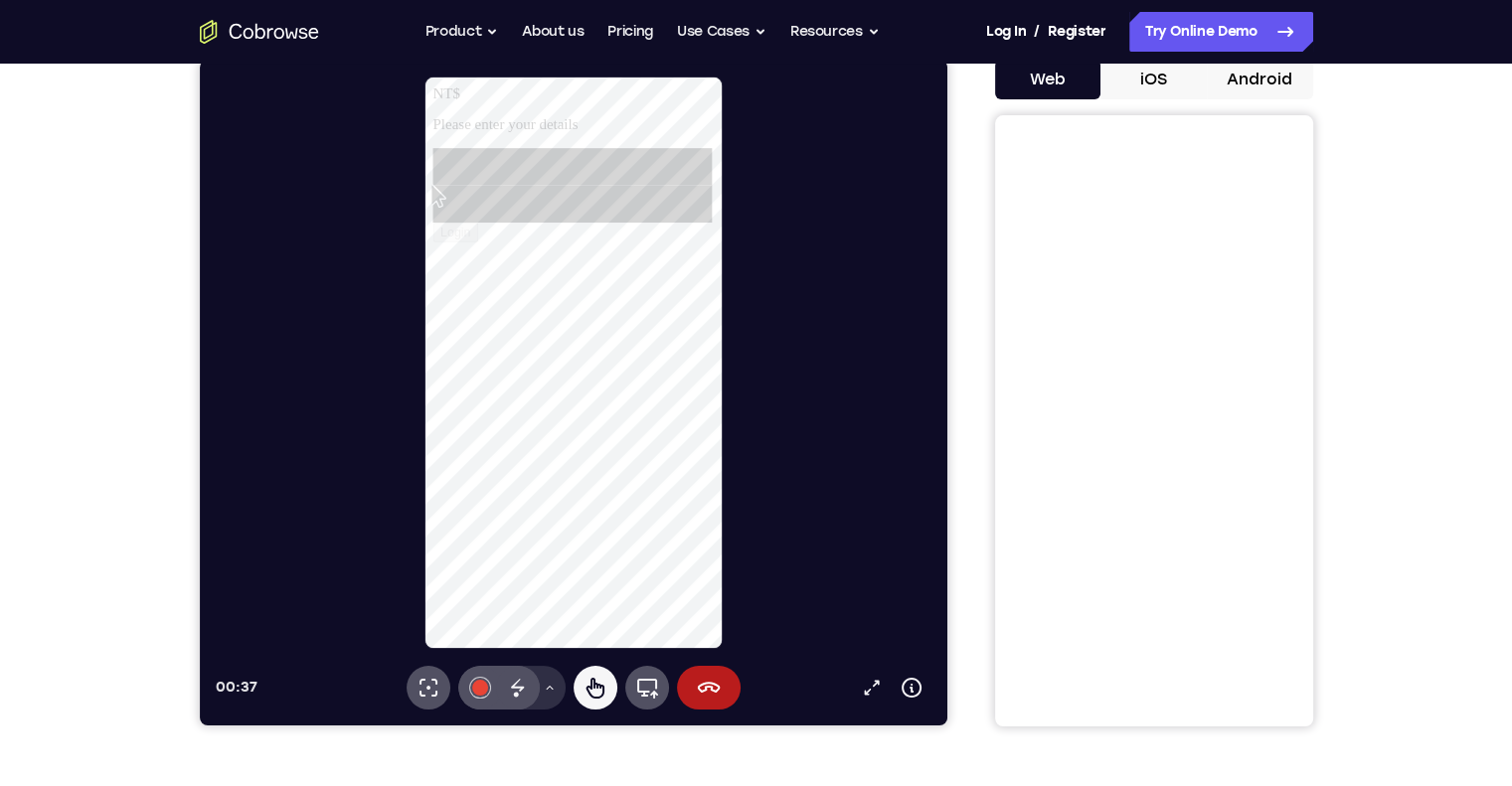 click 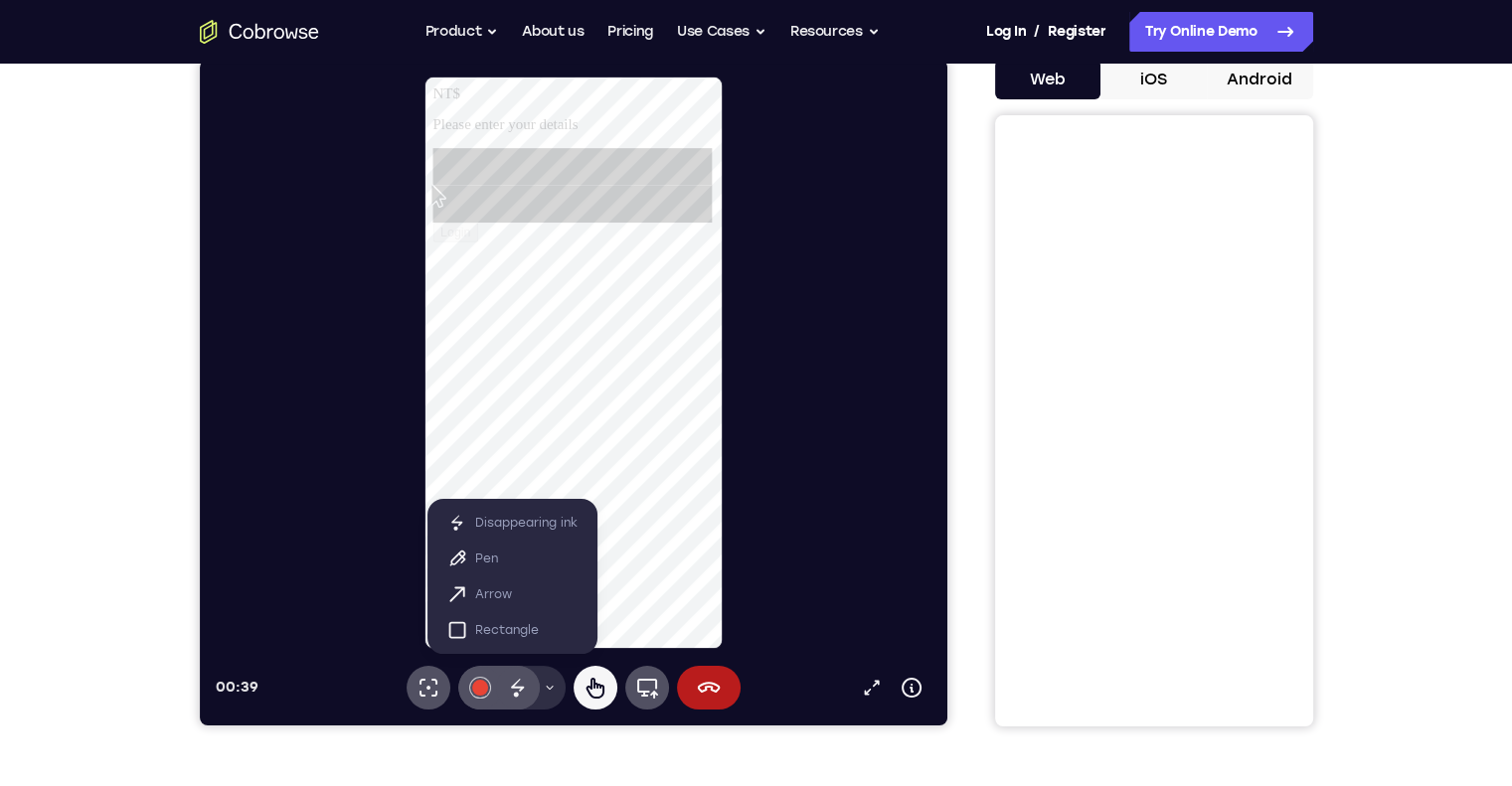 click 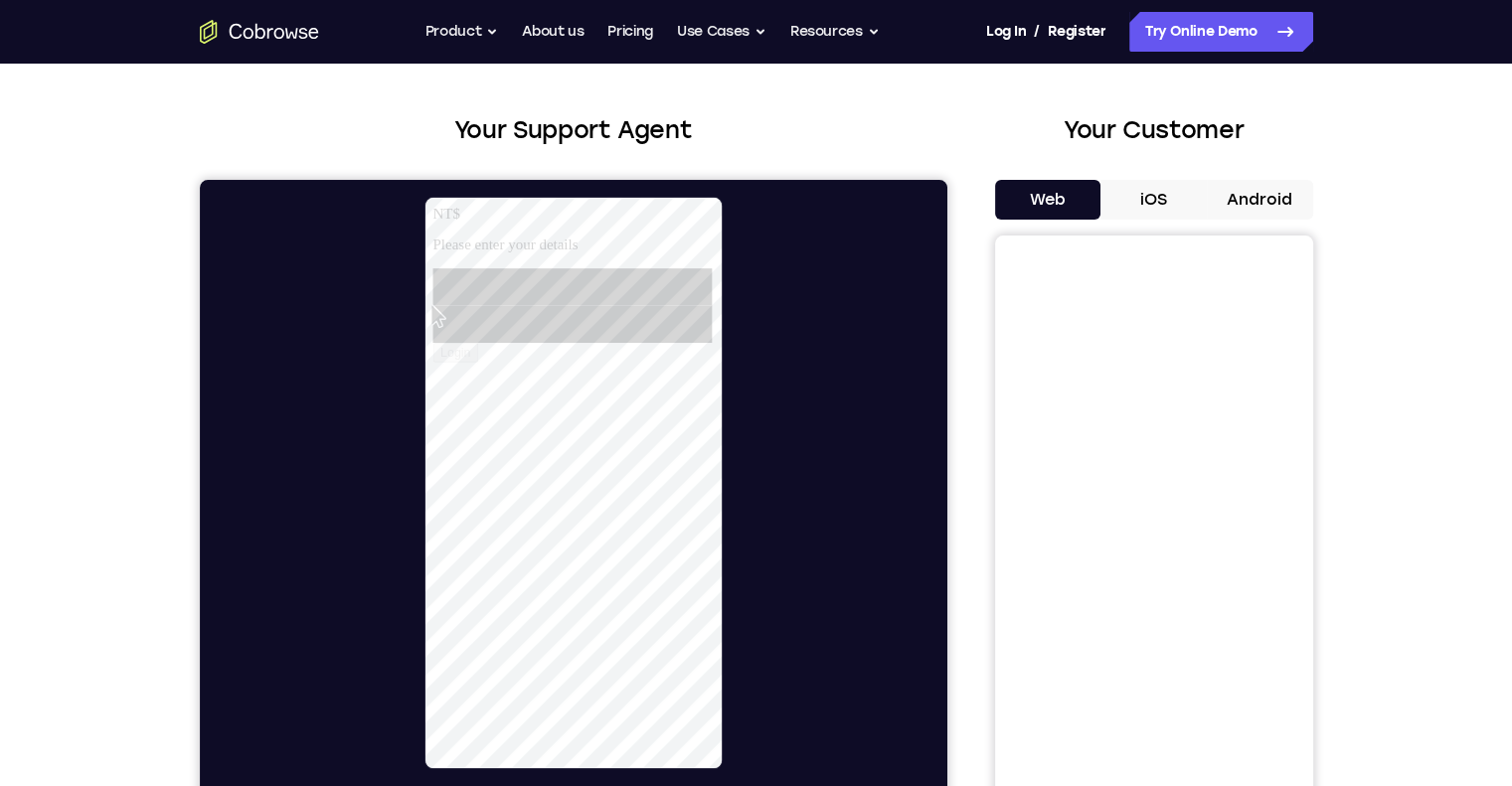 scroll, scrollTop: 0, scrollLeft: 0, axis: both 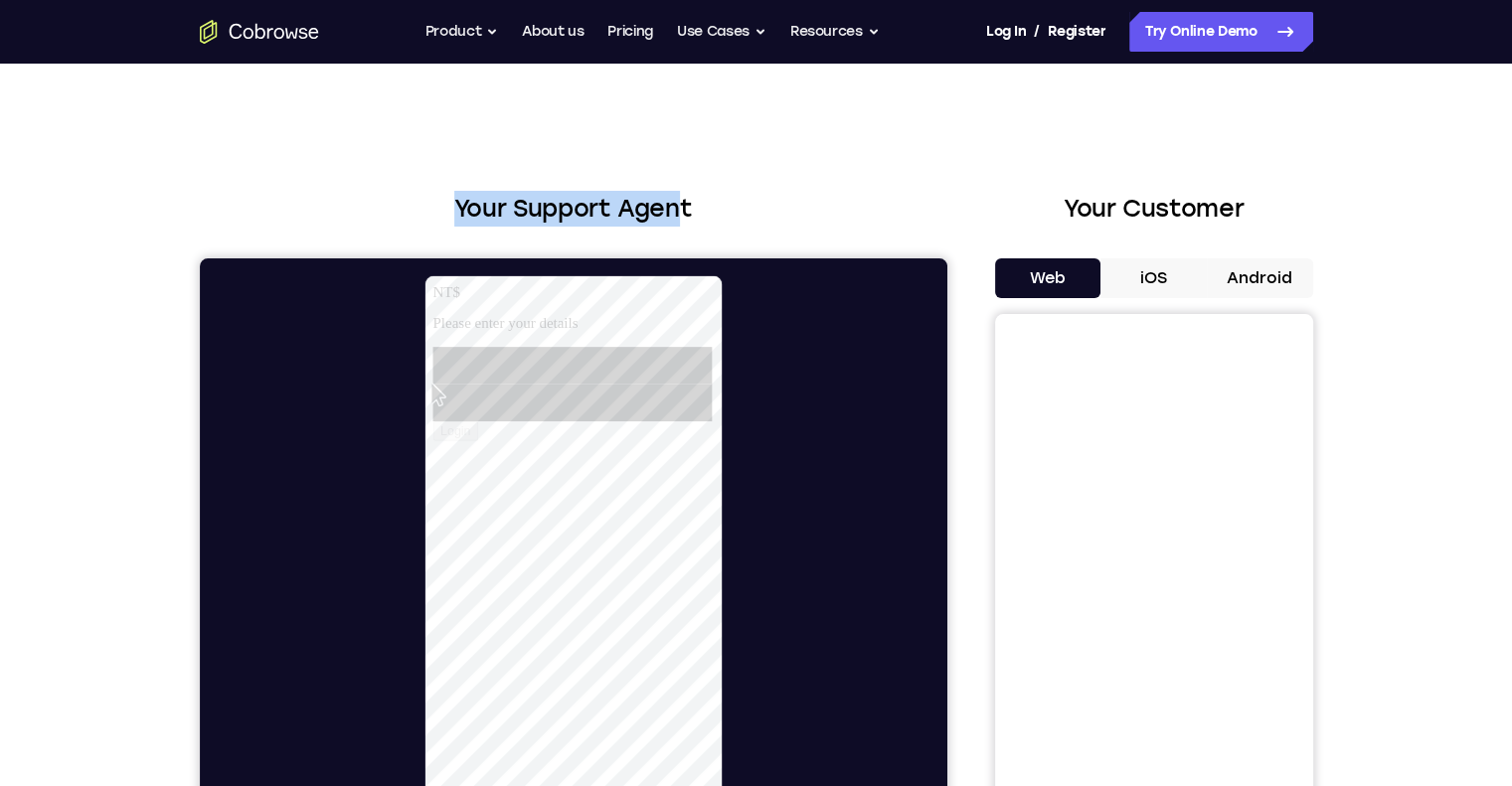 drag, startPoint x: 440, startPoint y: 204, endPoint x: 683, endPoint y: 207, distance: 243.01852 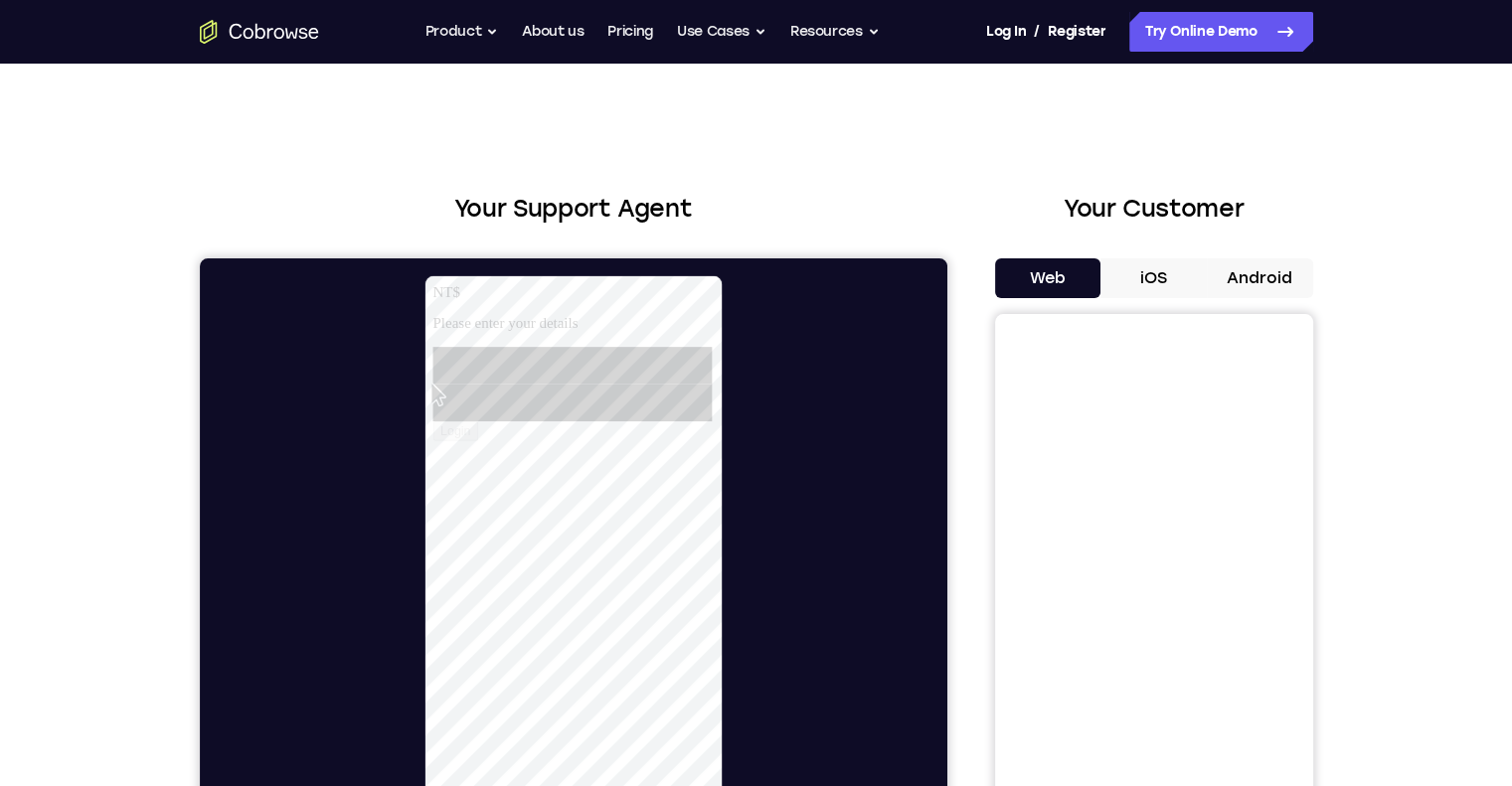 click on "Your Support Agent             Your Customer       Web   iOS   Android                         Next Steps   We’d be happy to give a product demo, answer any technical questions, or share best practices.          Create An Account             Contact Sales" at bounding box center [756, 718] 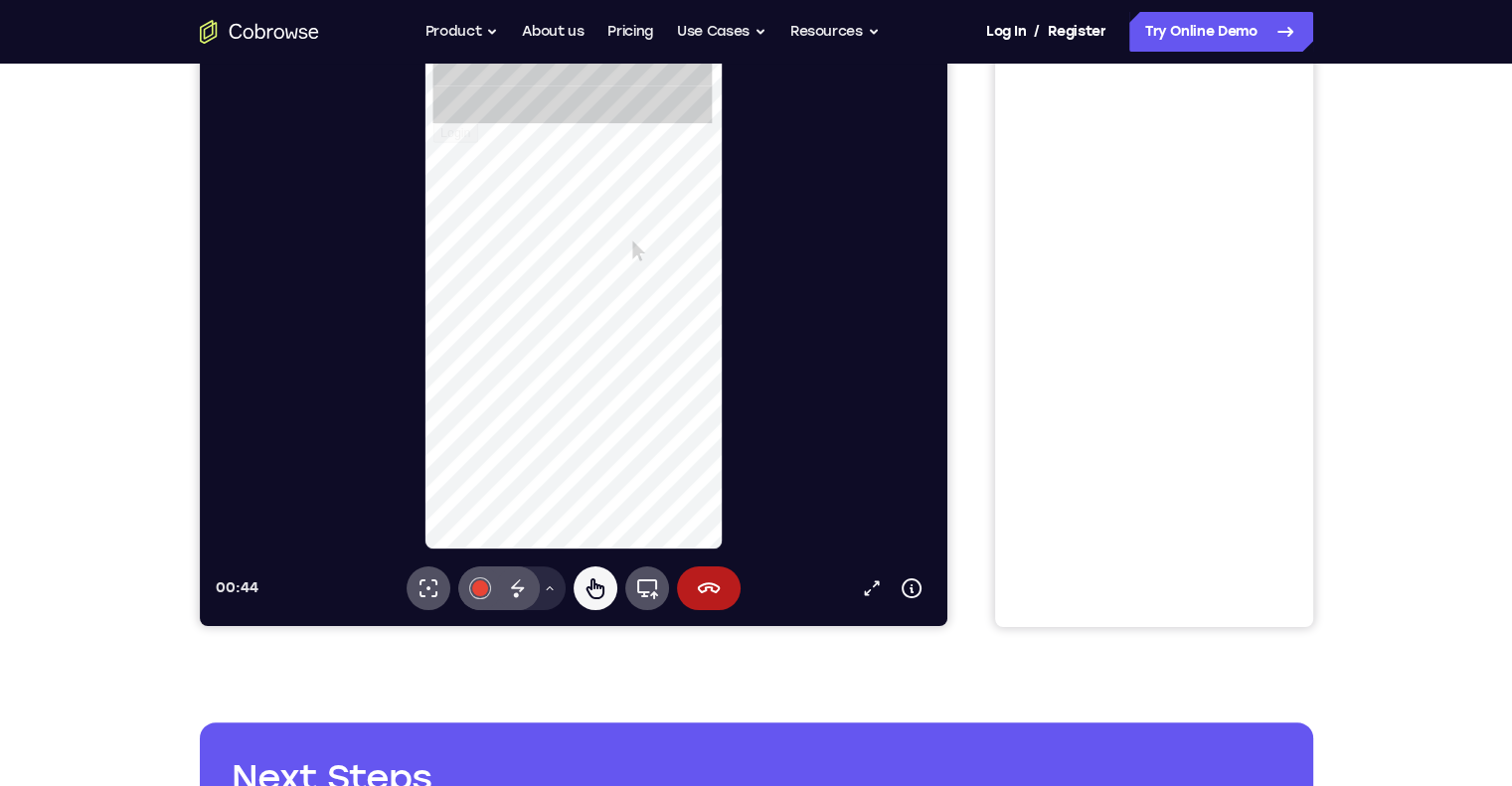scroll, scrollTop: 99, scrollLeft: 0, axis: vertical 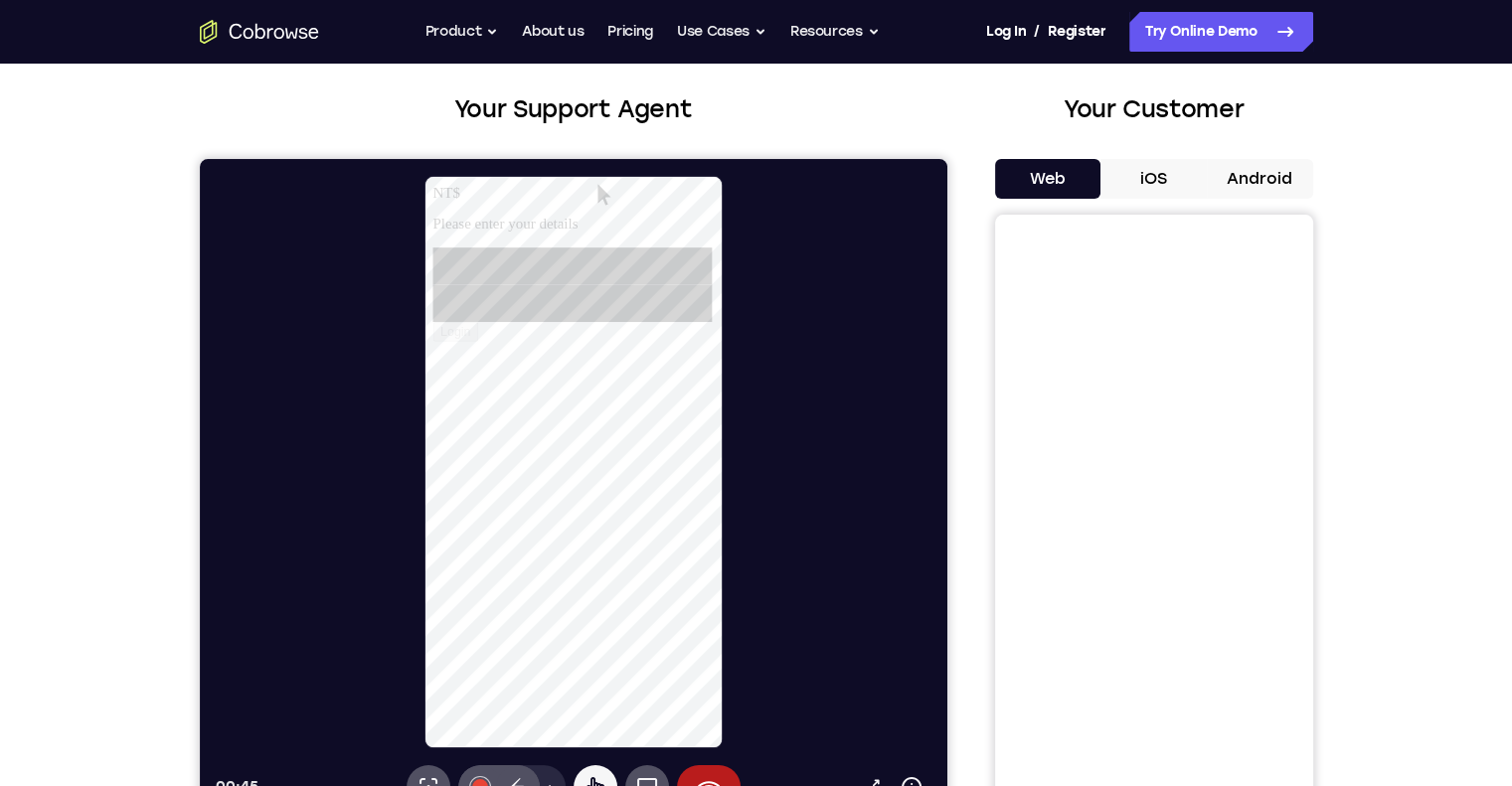 click on "iOS" at bounding box center [1153, 179] 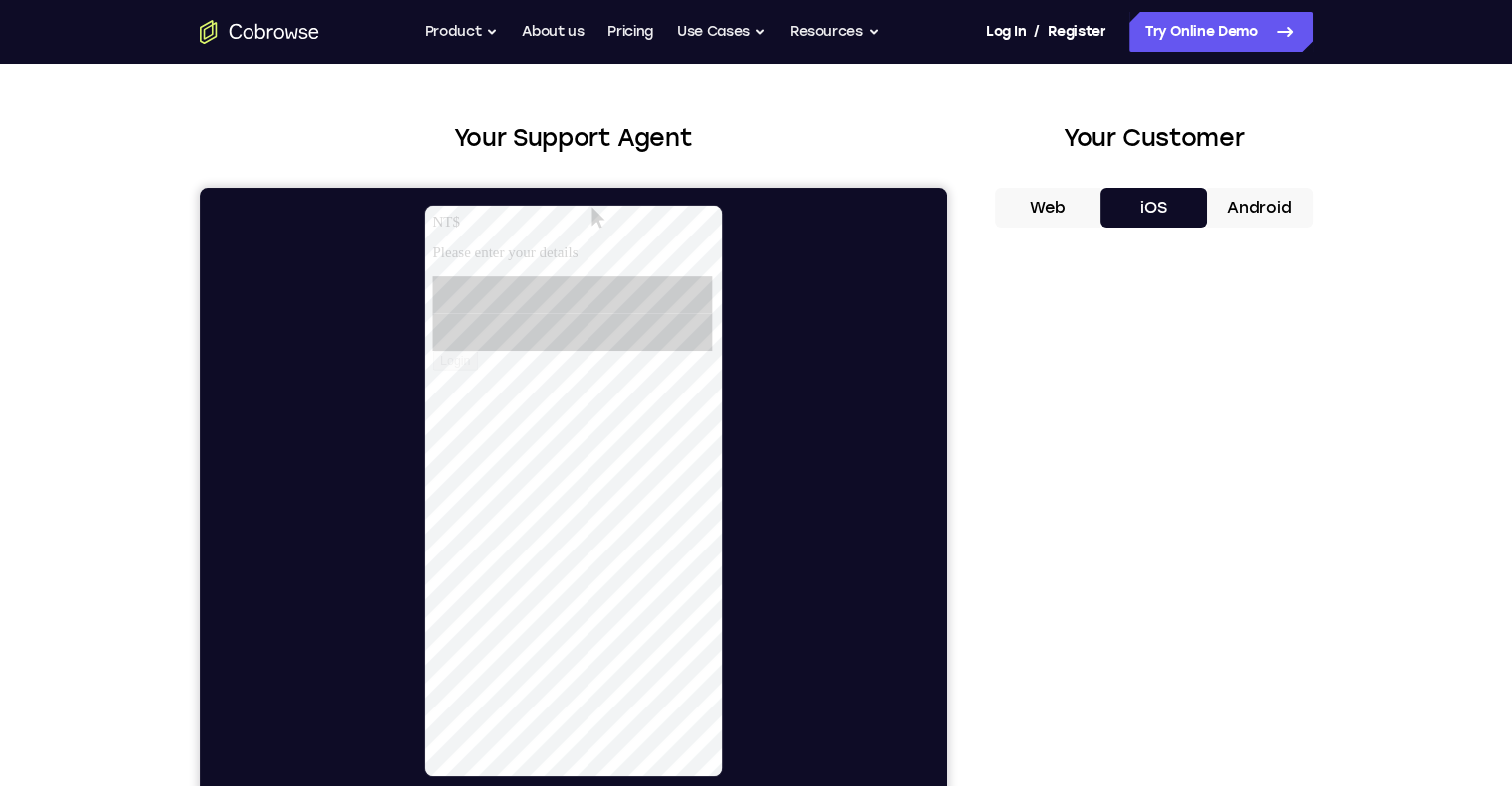 scroll, scrollTop: 99, scrollLeft: 0, axis: vertical 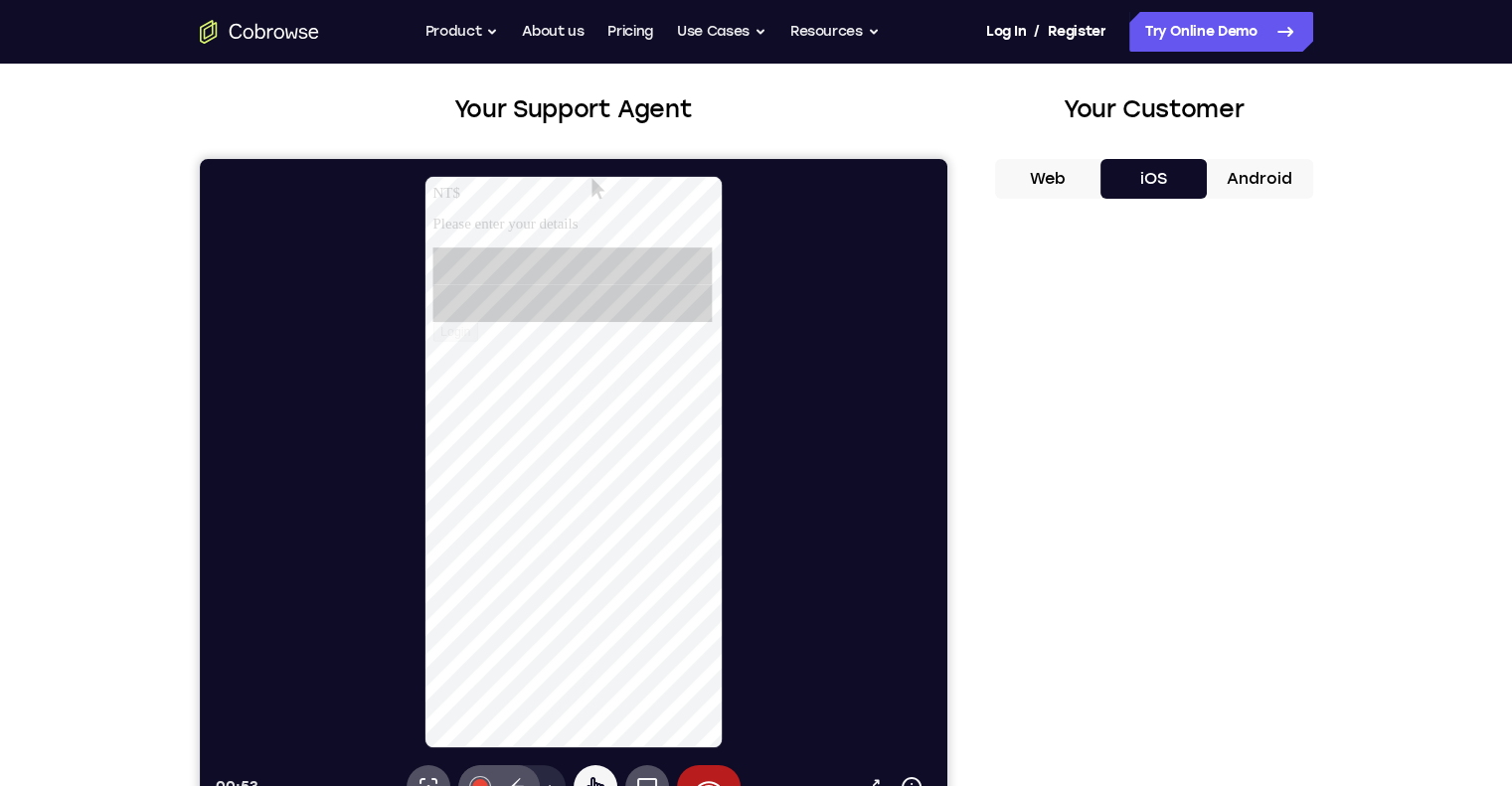 click on "NT$" at bounding box center [584, 193] 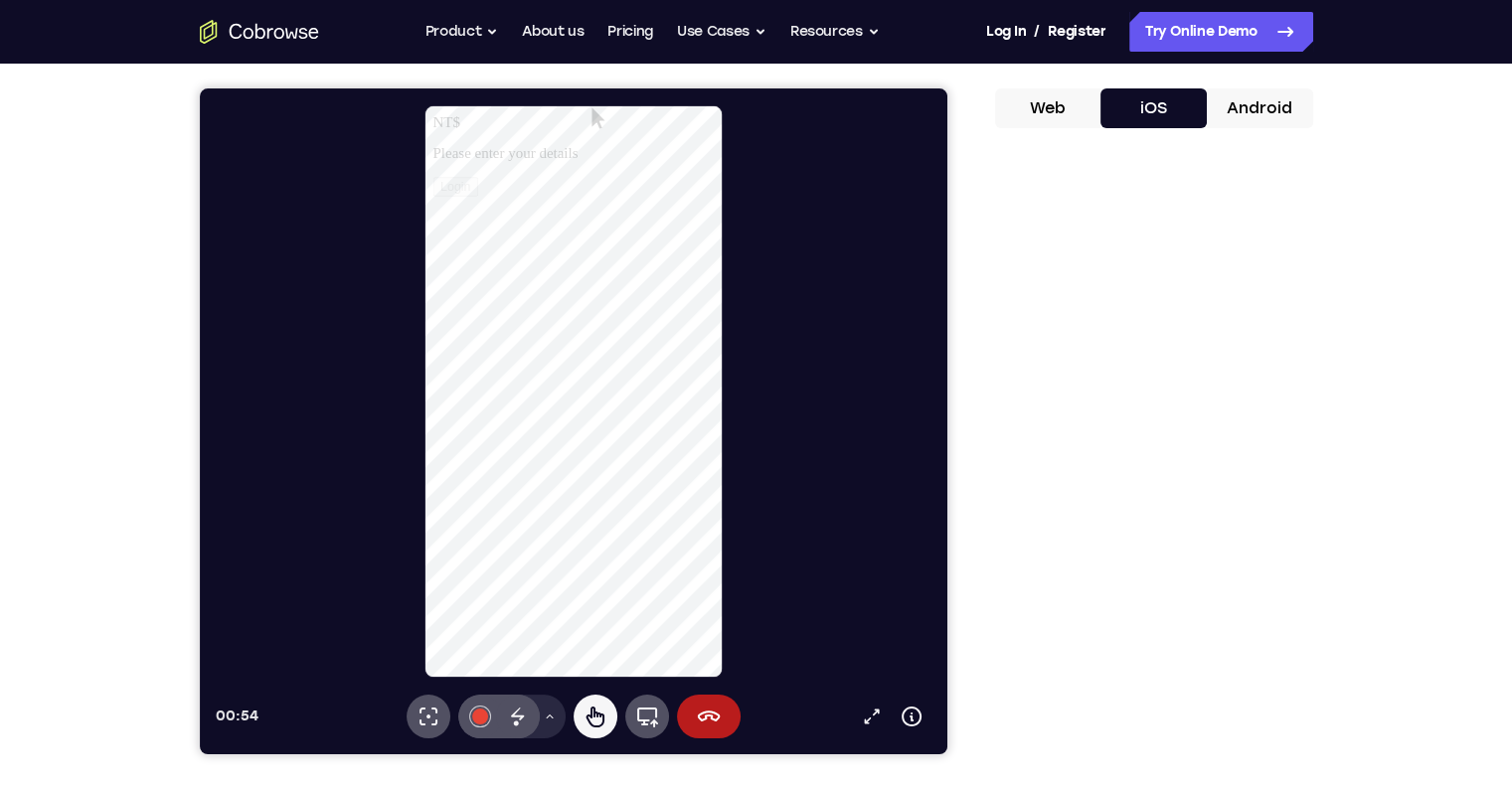 scroll, scrollTop: 199, scrollLeft: 0, axis: vertical 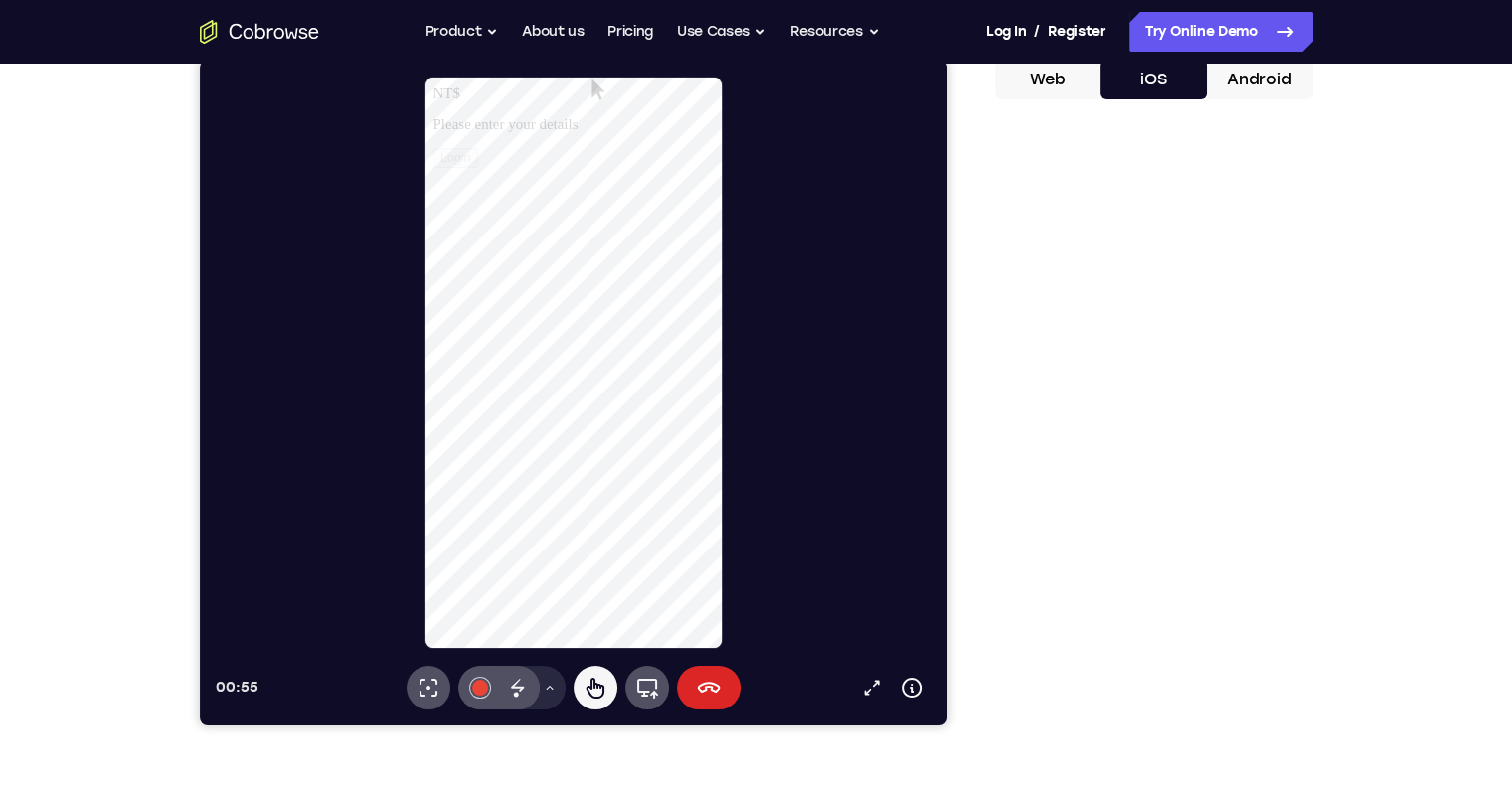 click on "End session" at bounding box center (708, 688) 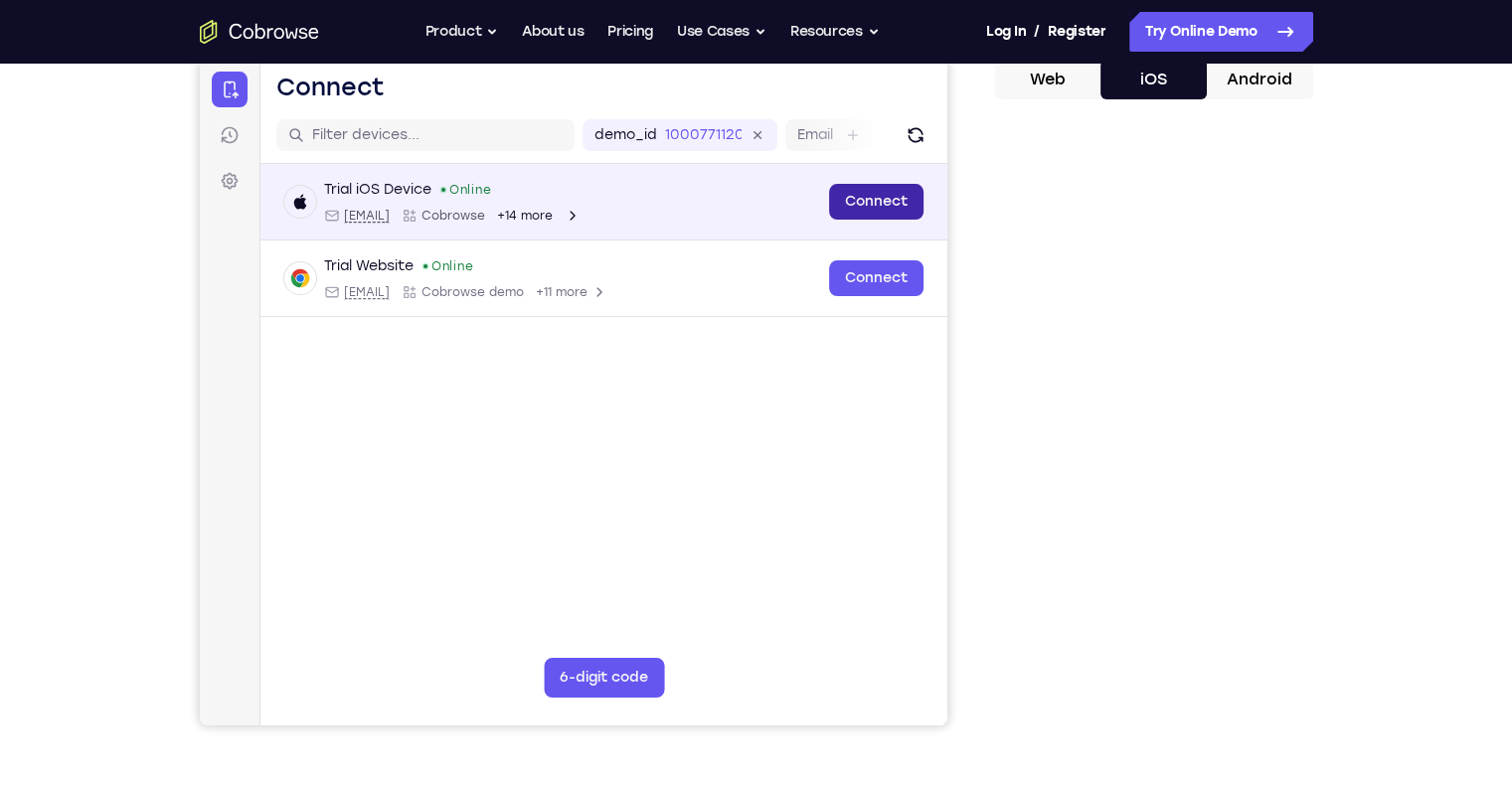 click on "Connect" at bounding box center (875, 202) 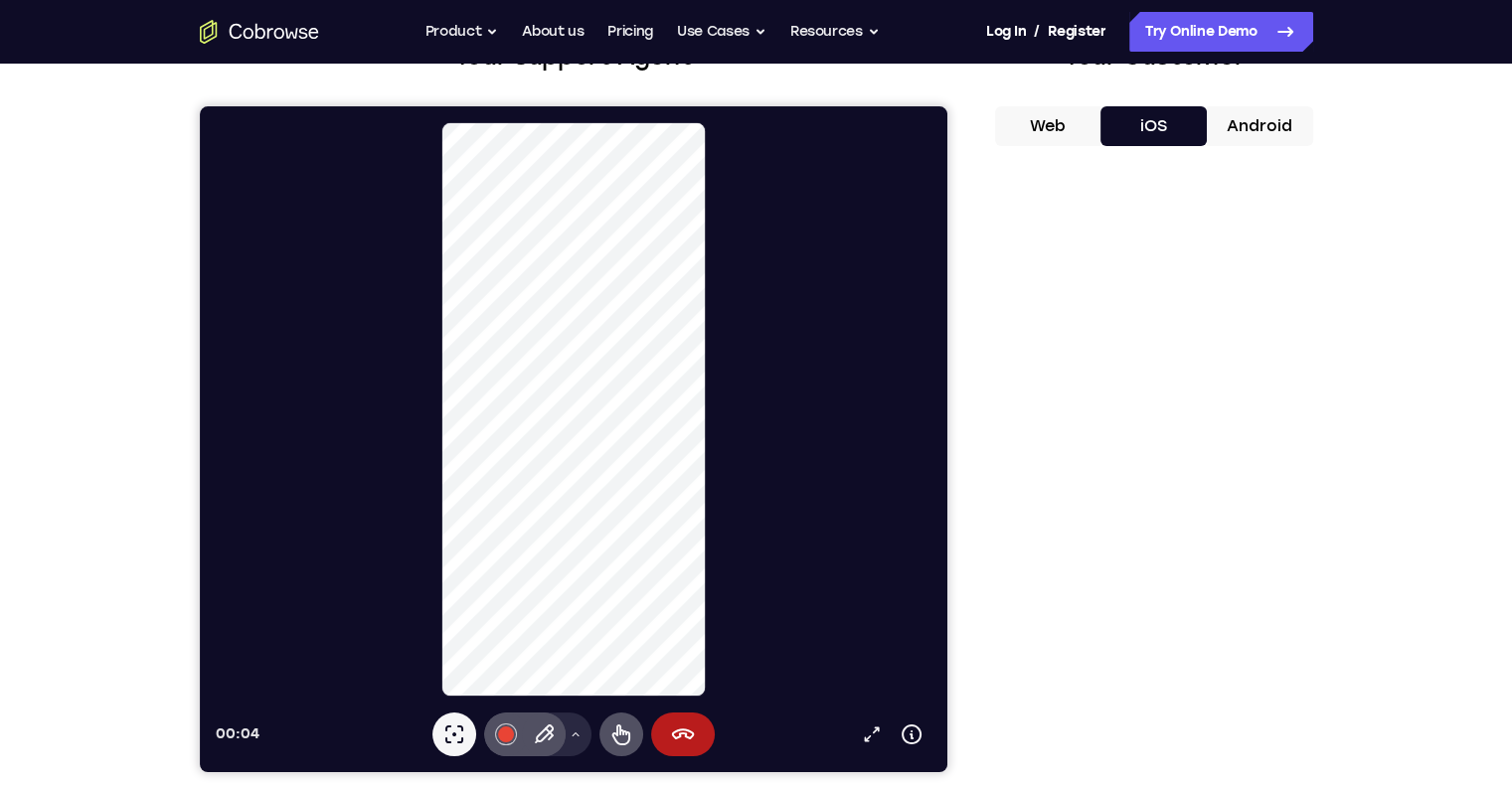 scroll, scrollTop: 199, scrollLeft: 0, axis: vertical 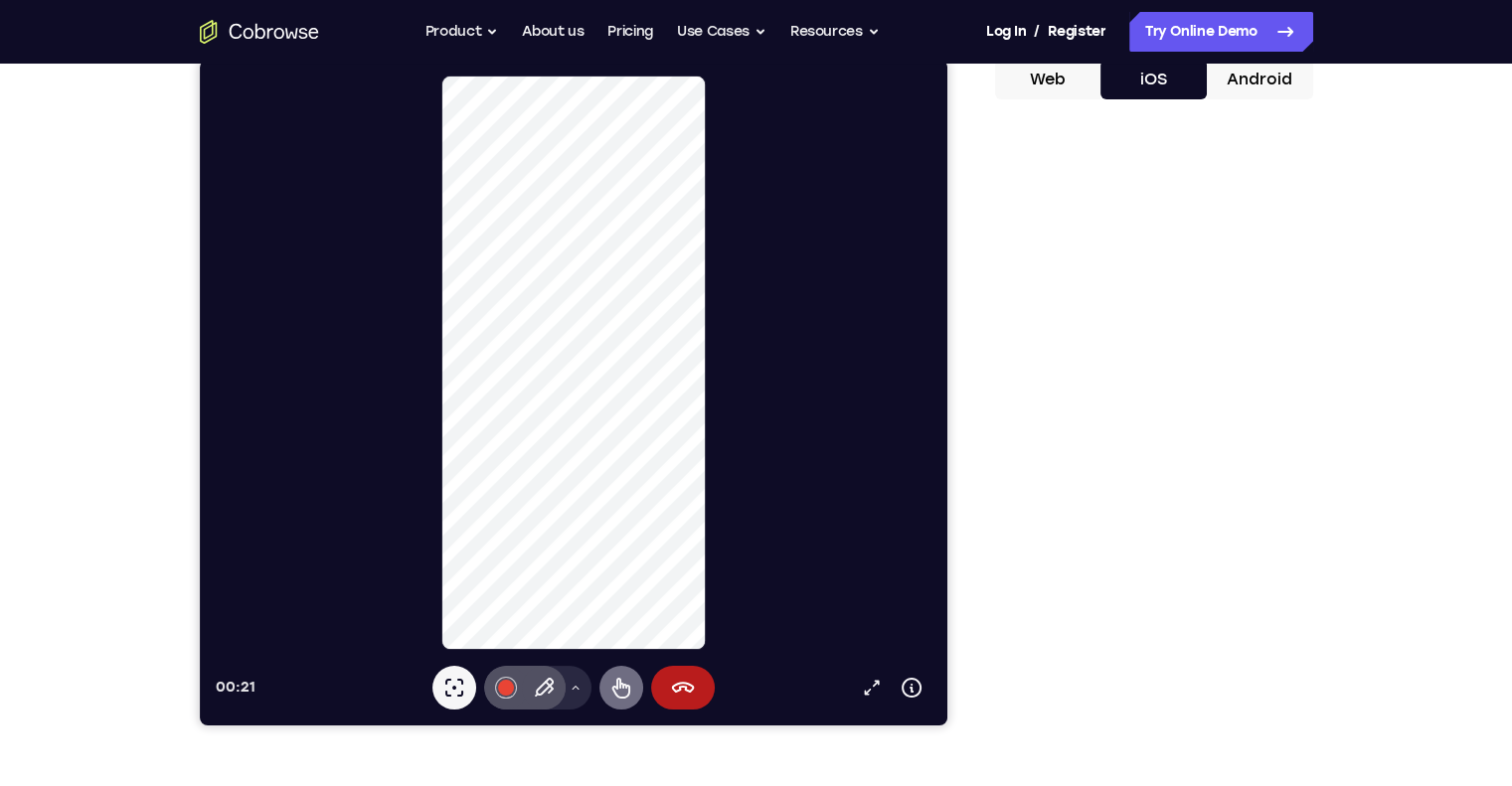 click 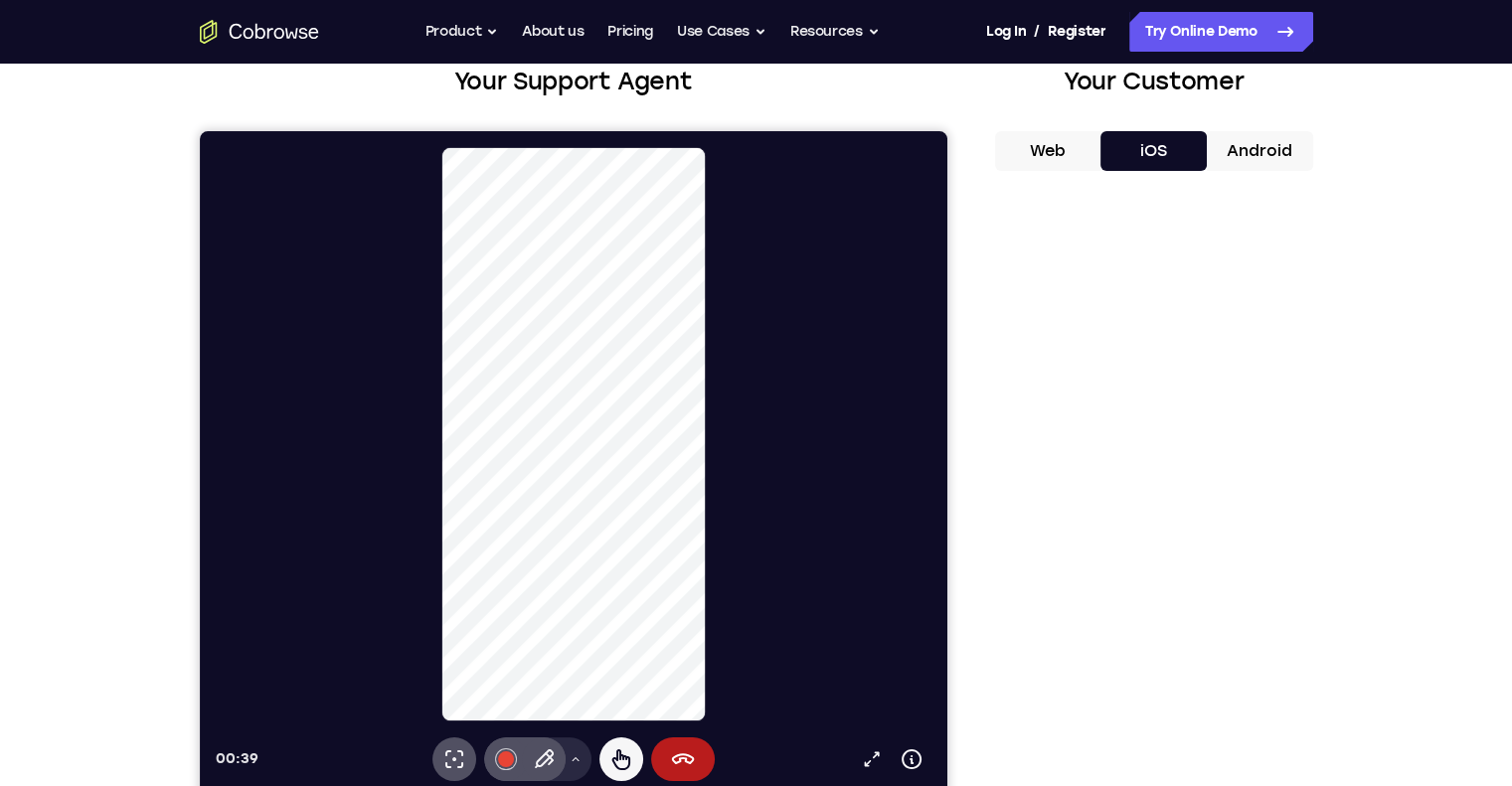 scroll, scrollTop: 199, scrollLeft: 0, axis: vertical 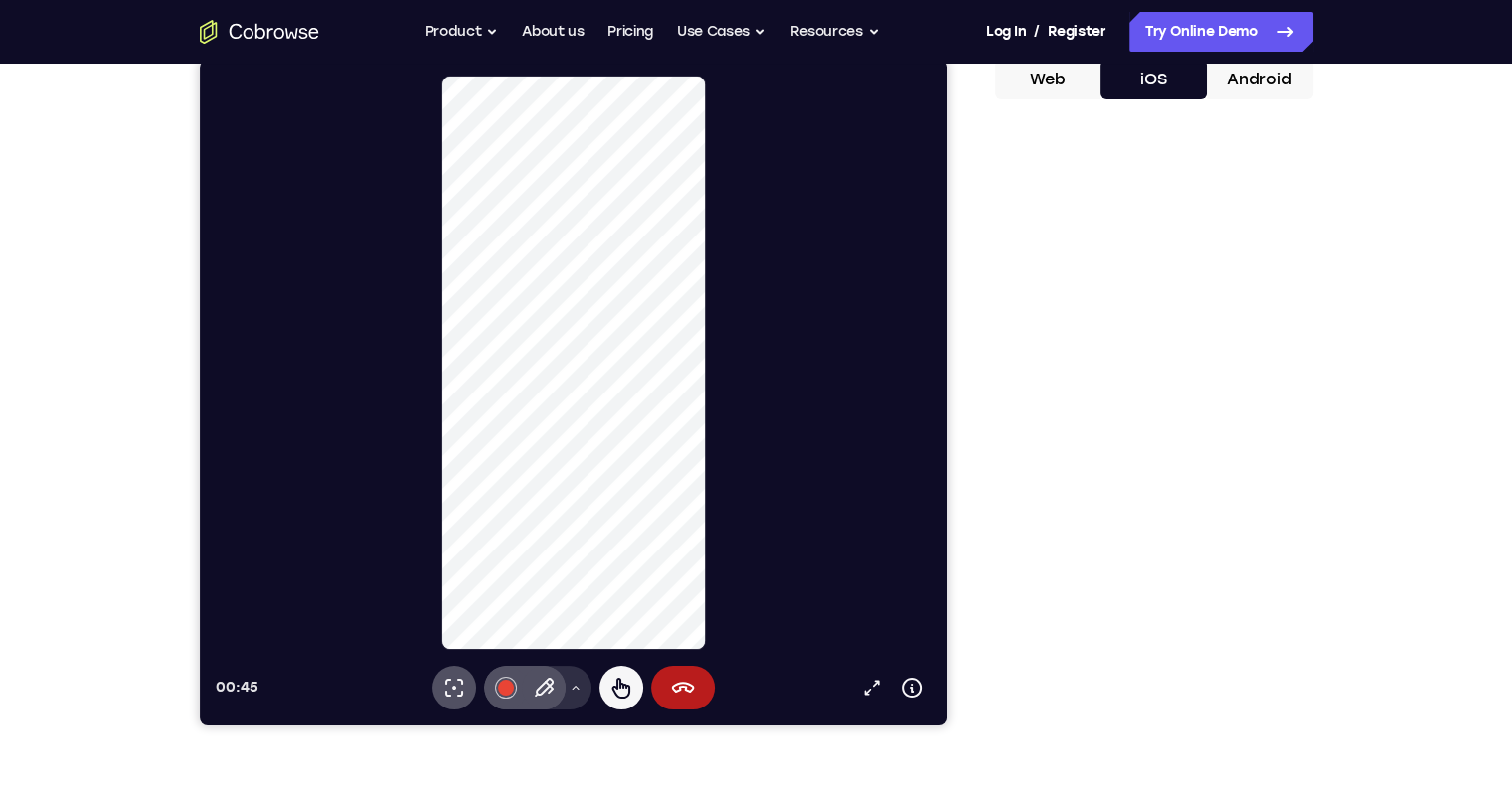 click on "Drawing tools menu" at bounding box center (575, 688) 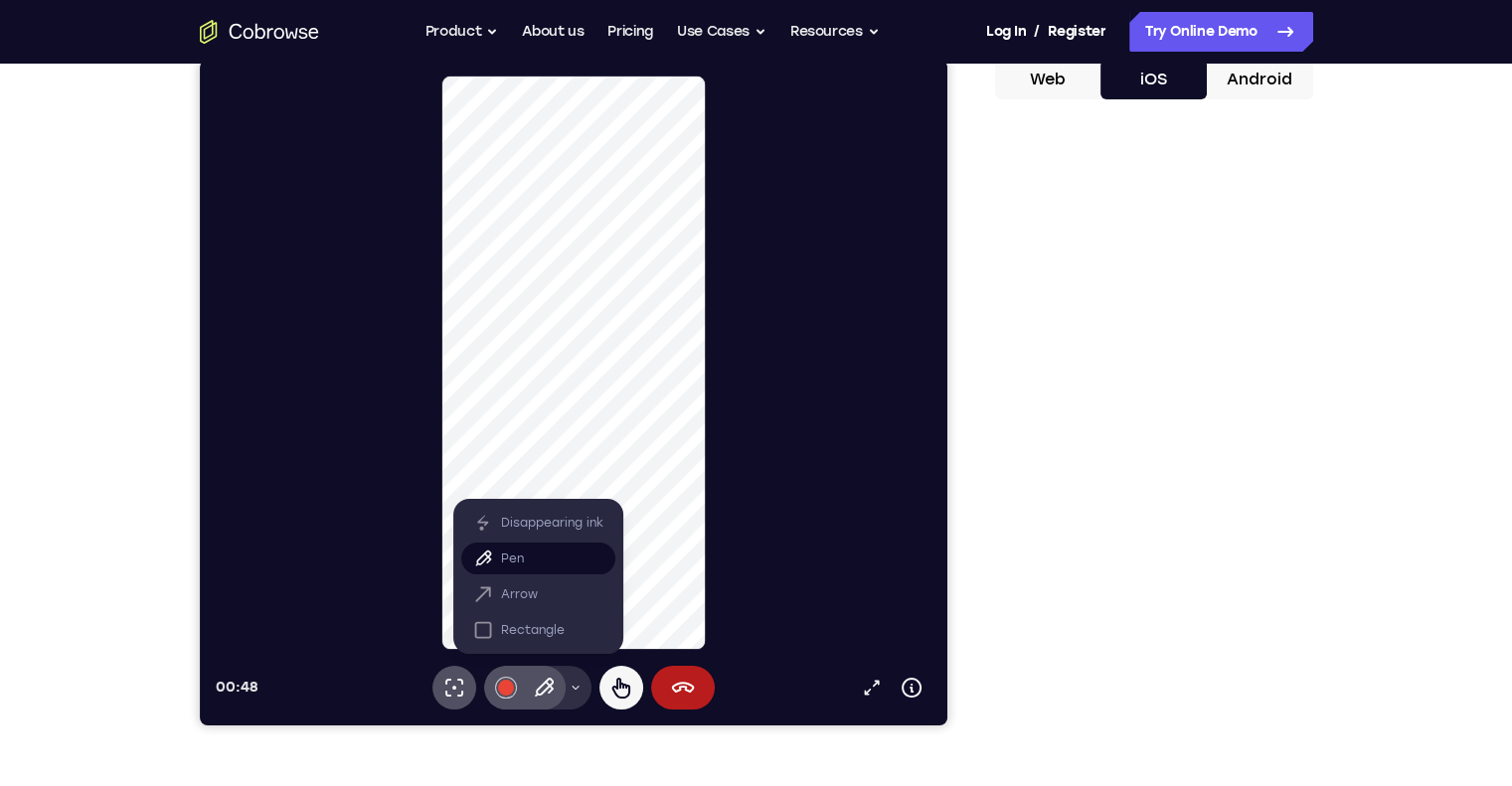 click on "Pen" at bounding box center [537, 558] 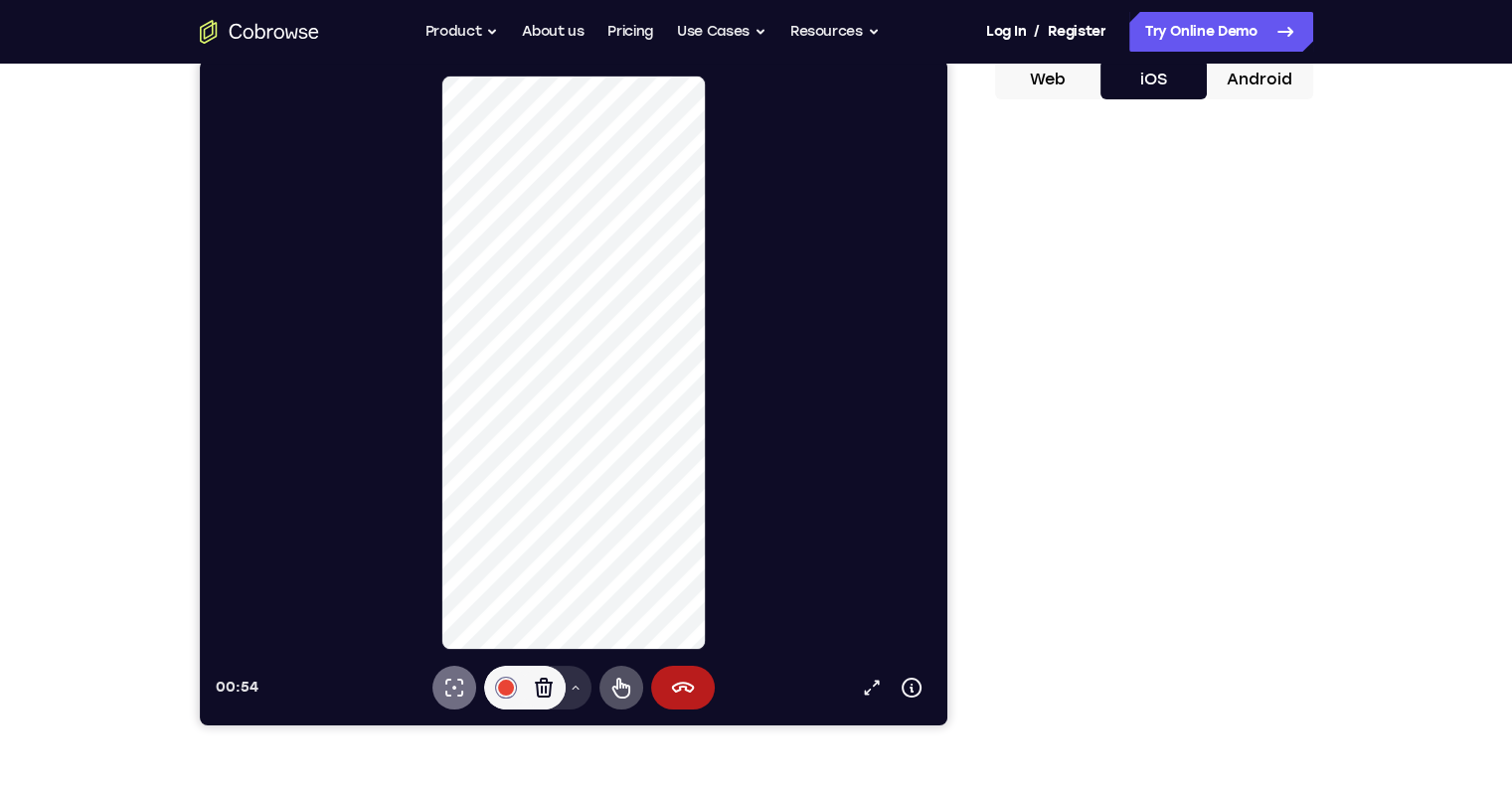 click 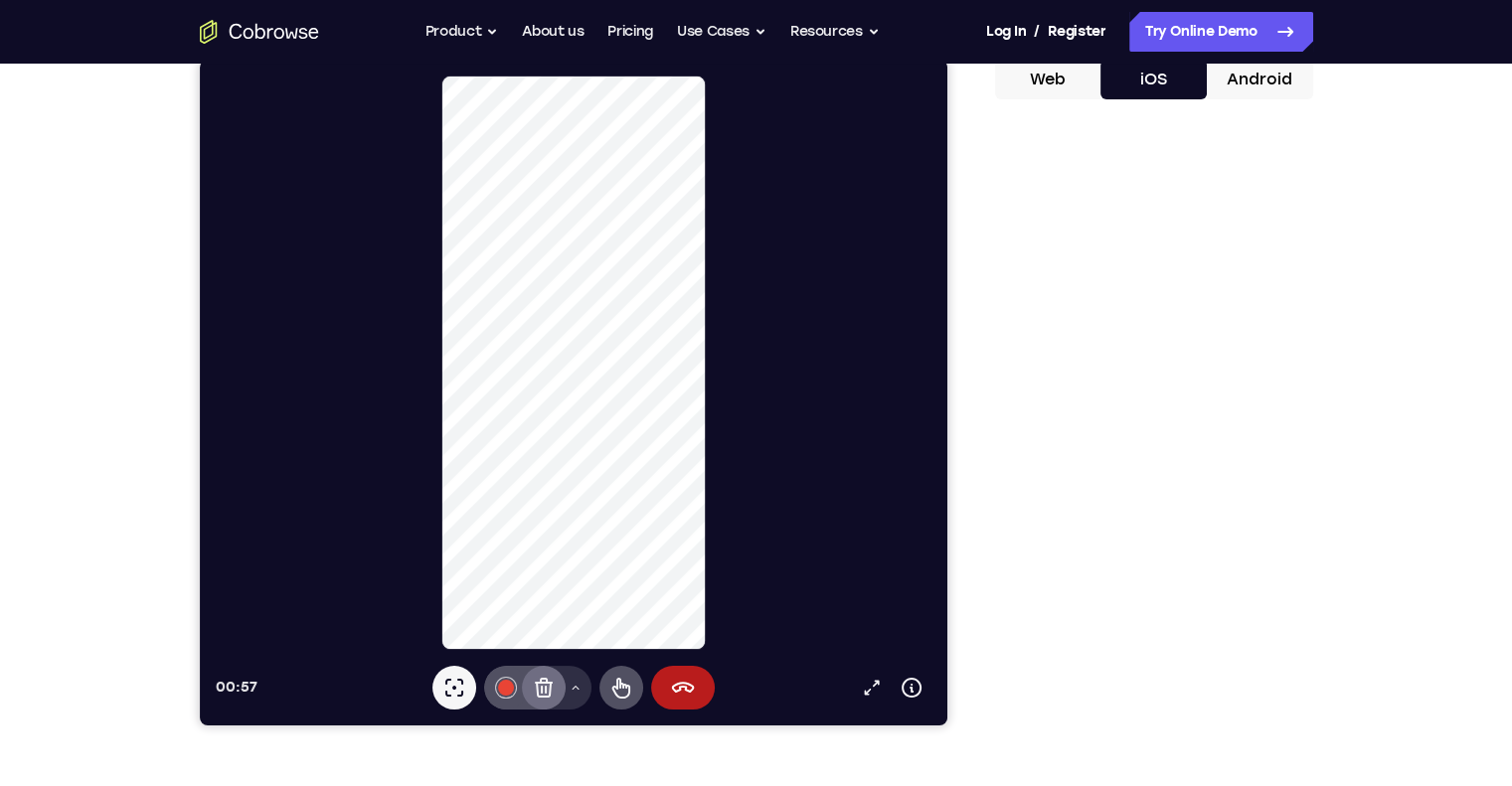 click 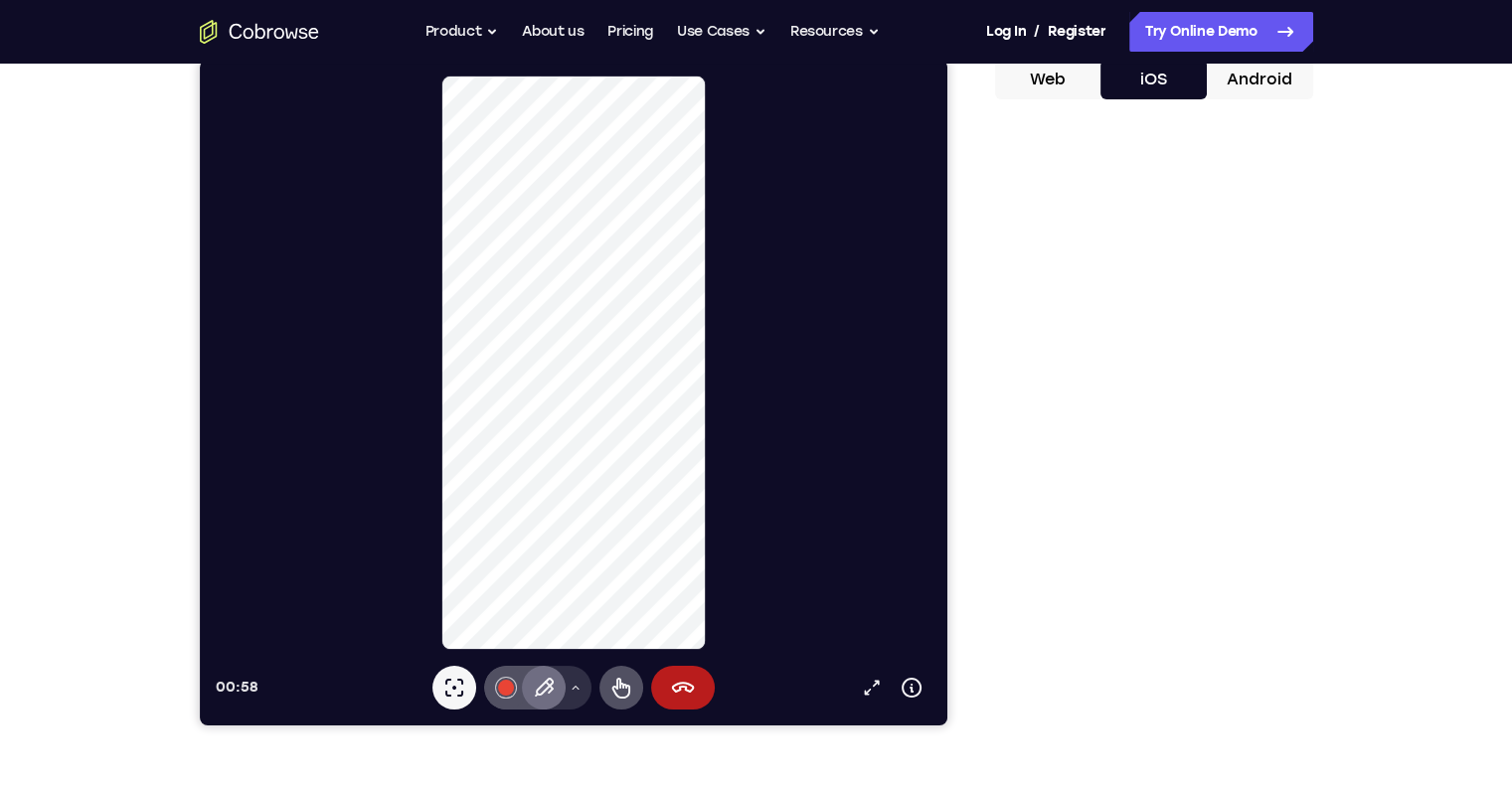click 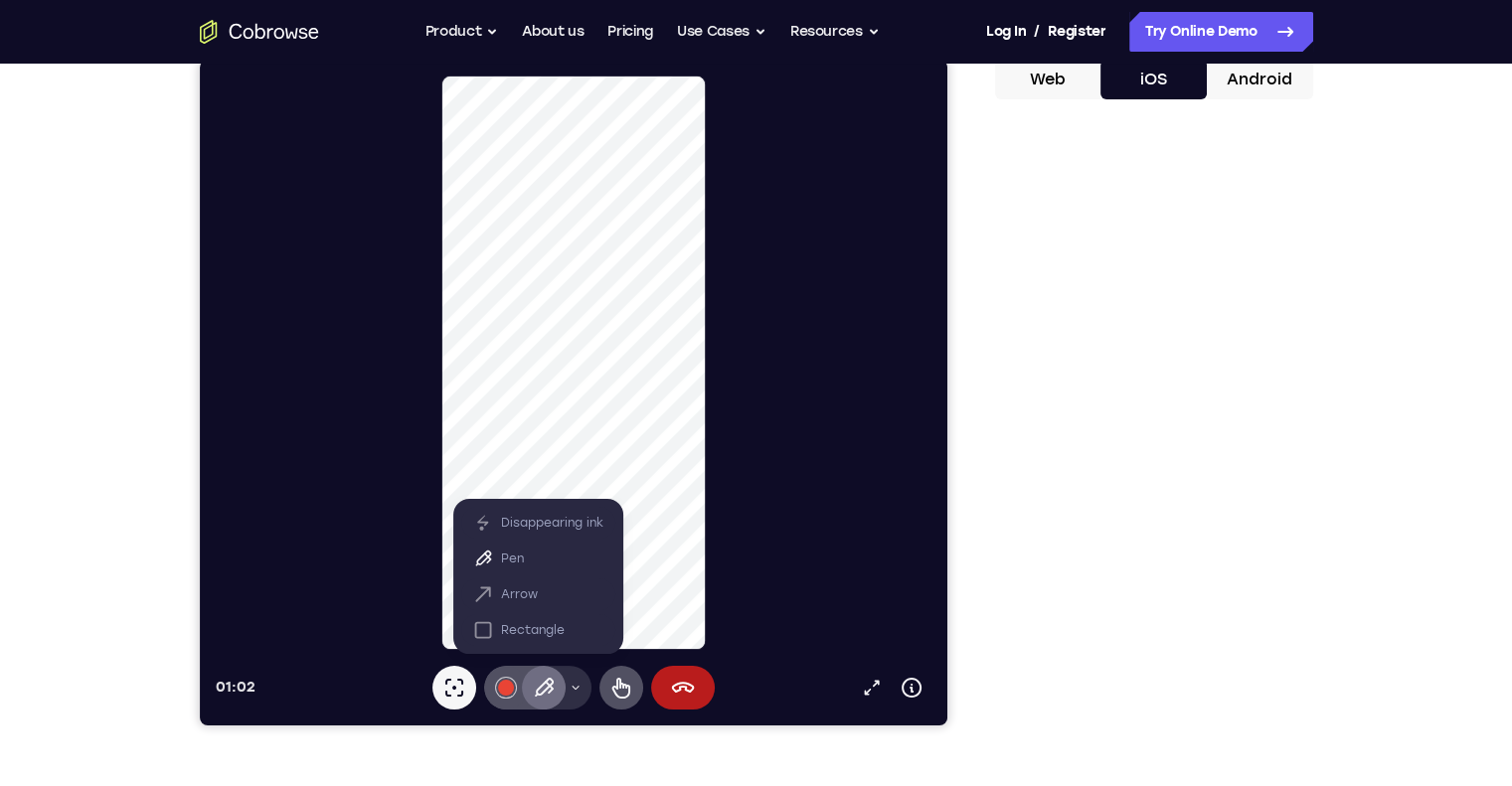 click 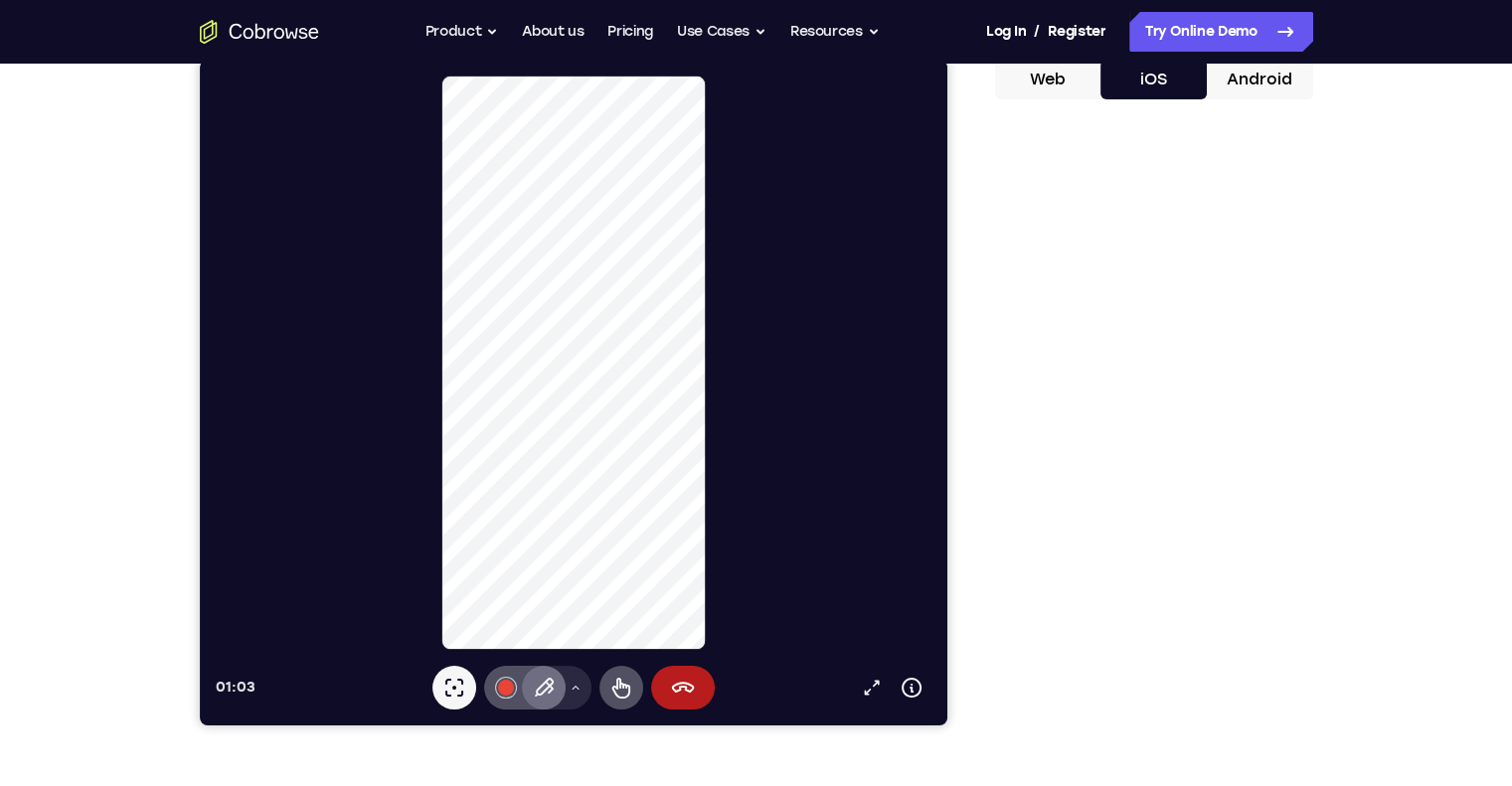 click 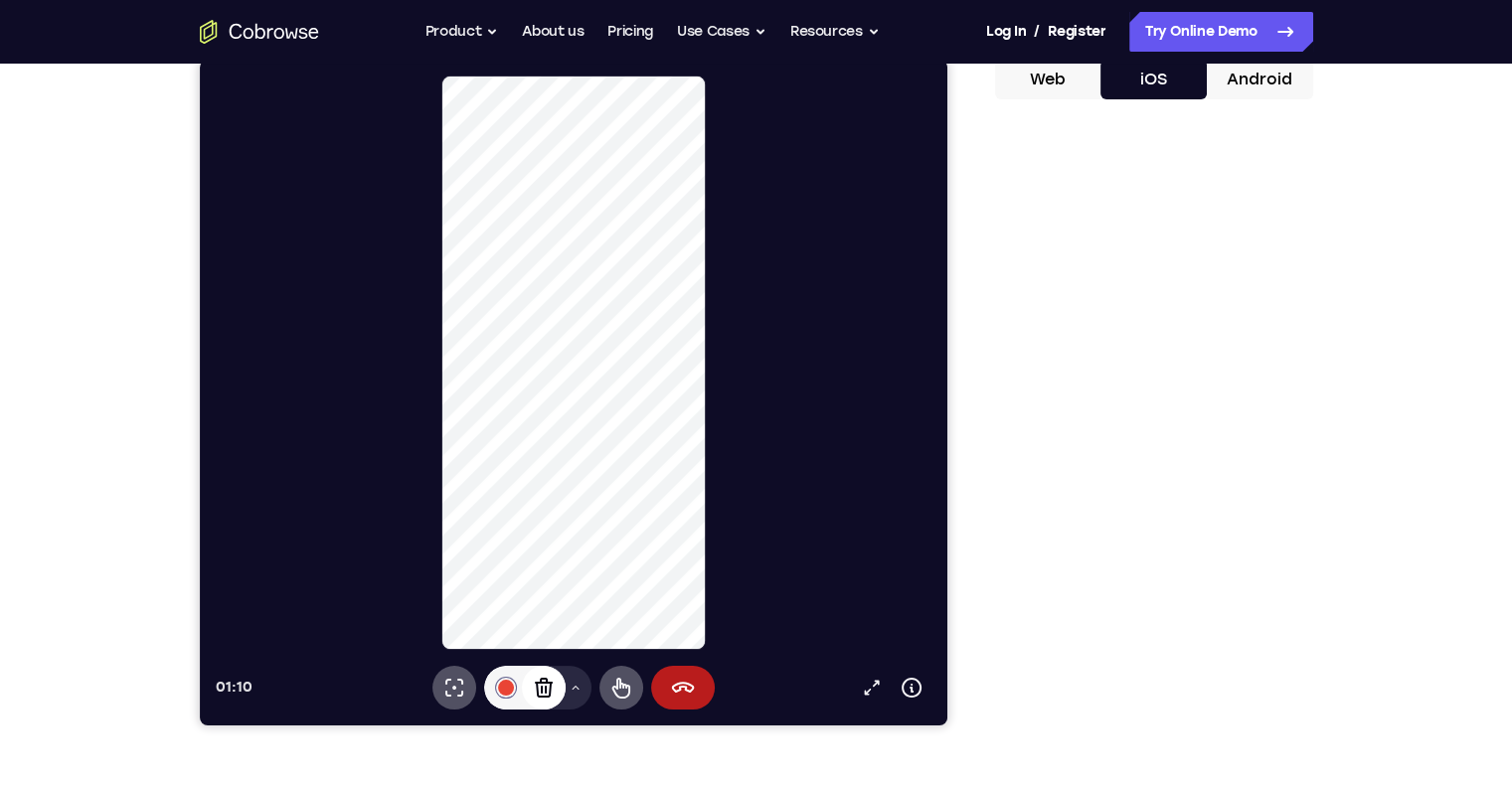 click 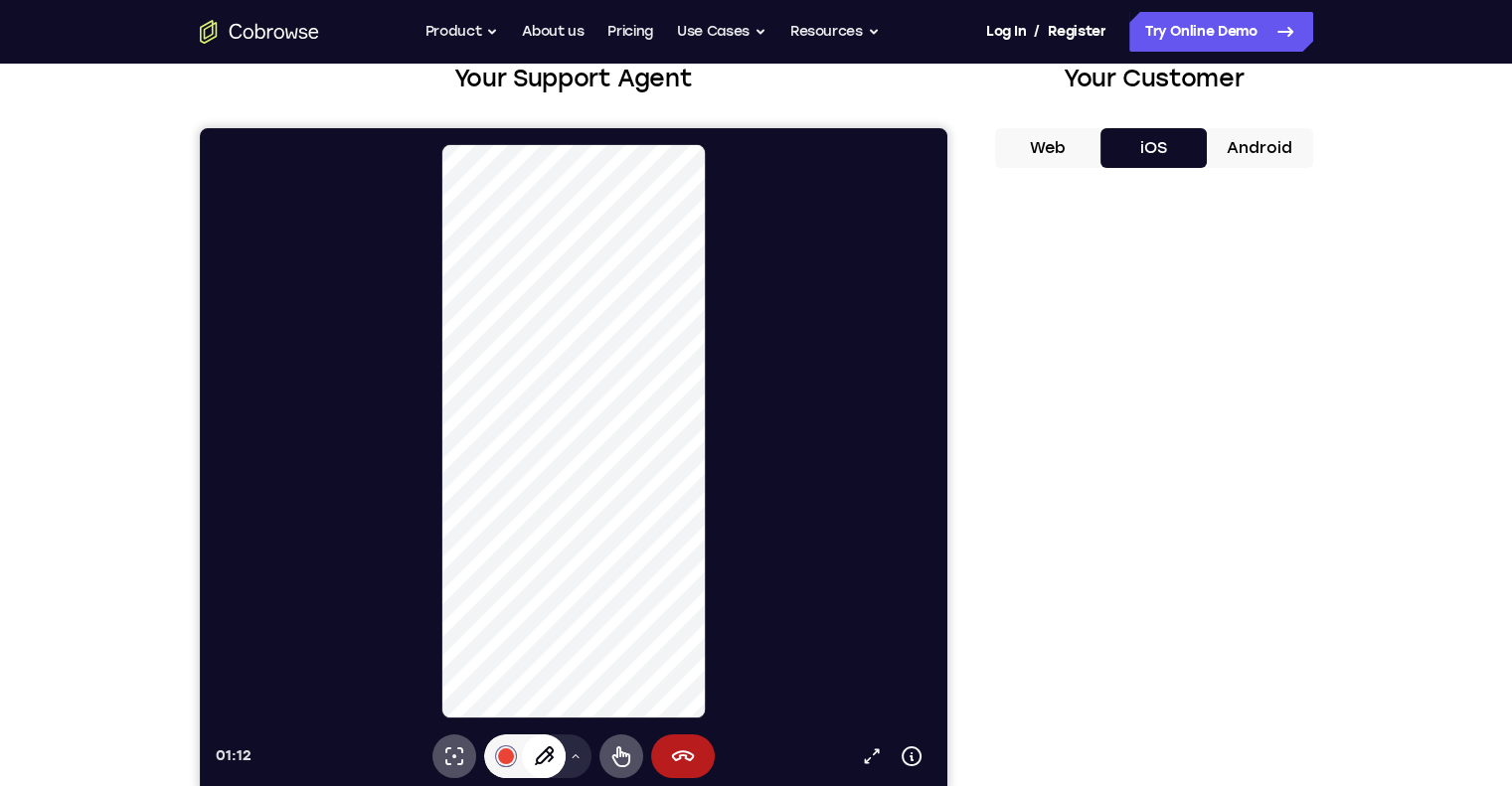 scroll, scrollTop: 0, scrollLeft: 0, axis: both 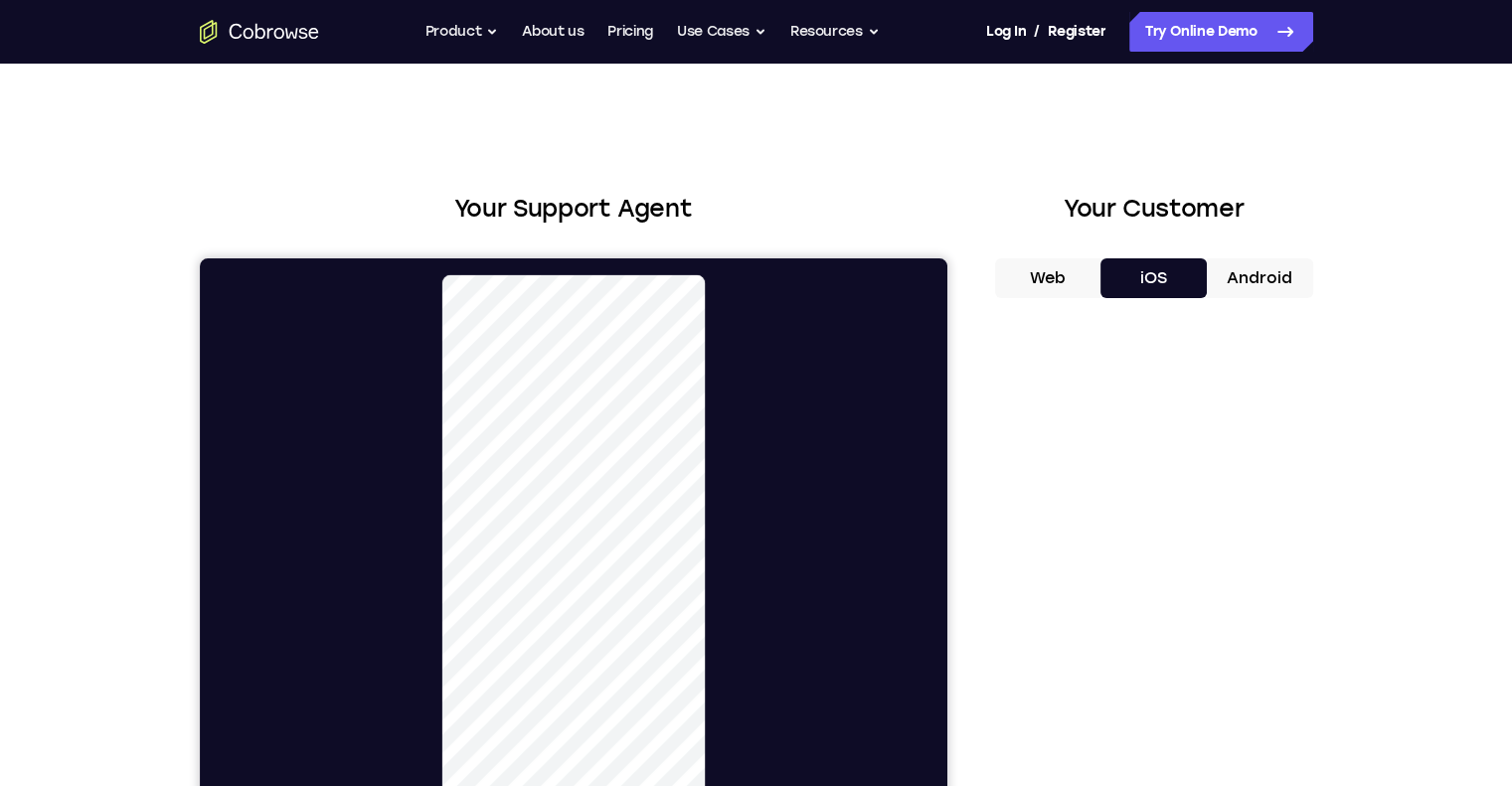 click on "Web" at bounding box center (1048, 278) 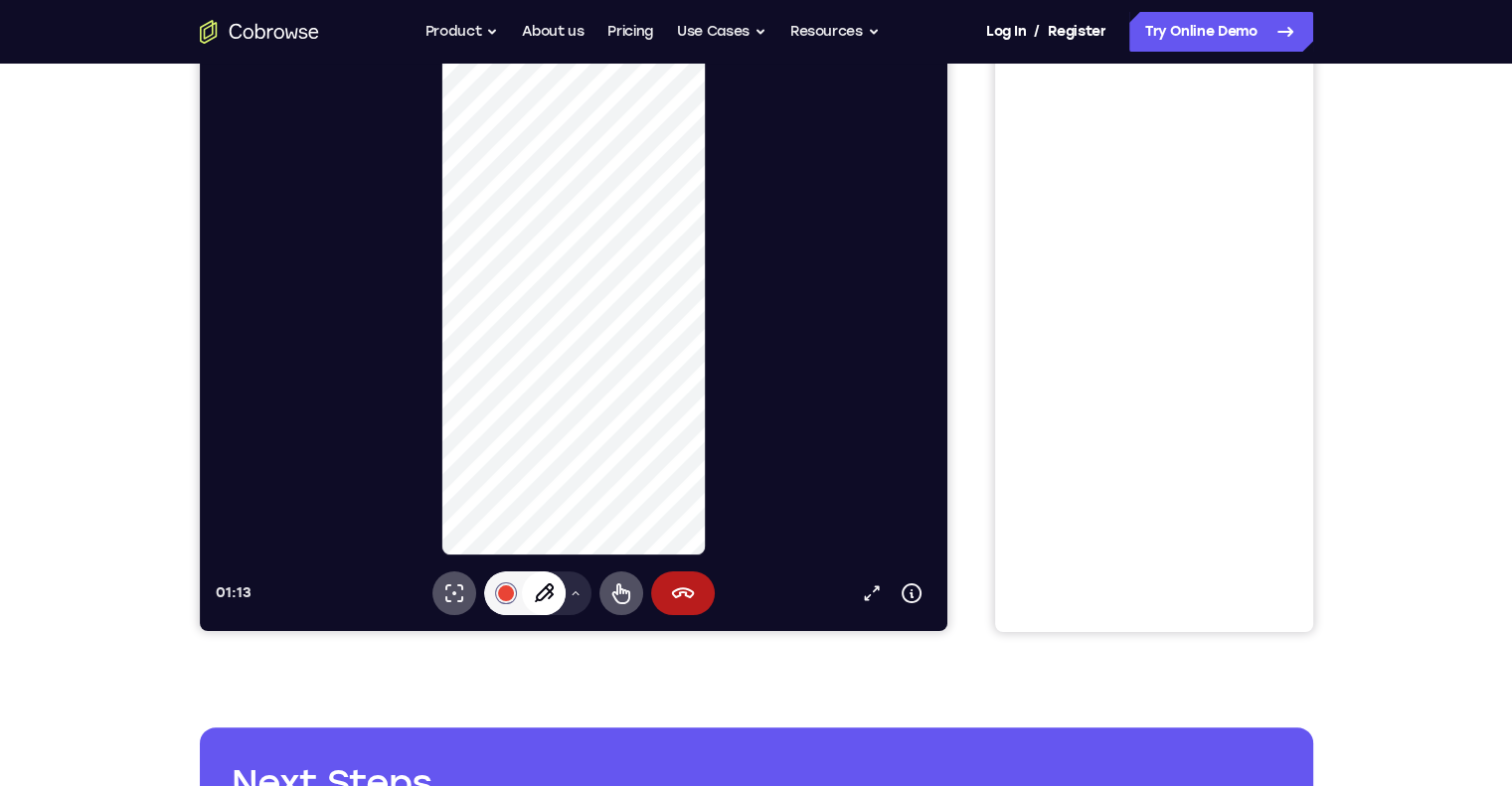 scroll, scrollTop: 298, scrollLeft: 0, axis: vertical 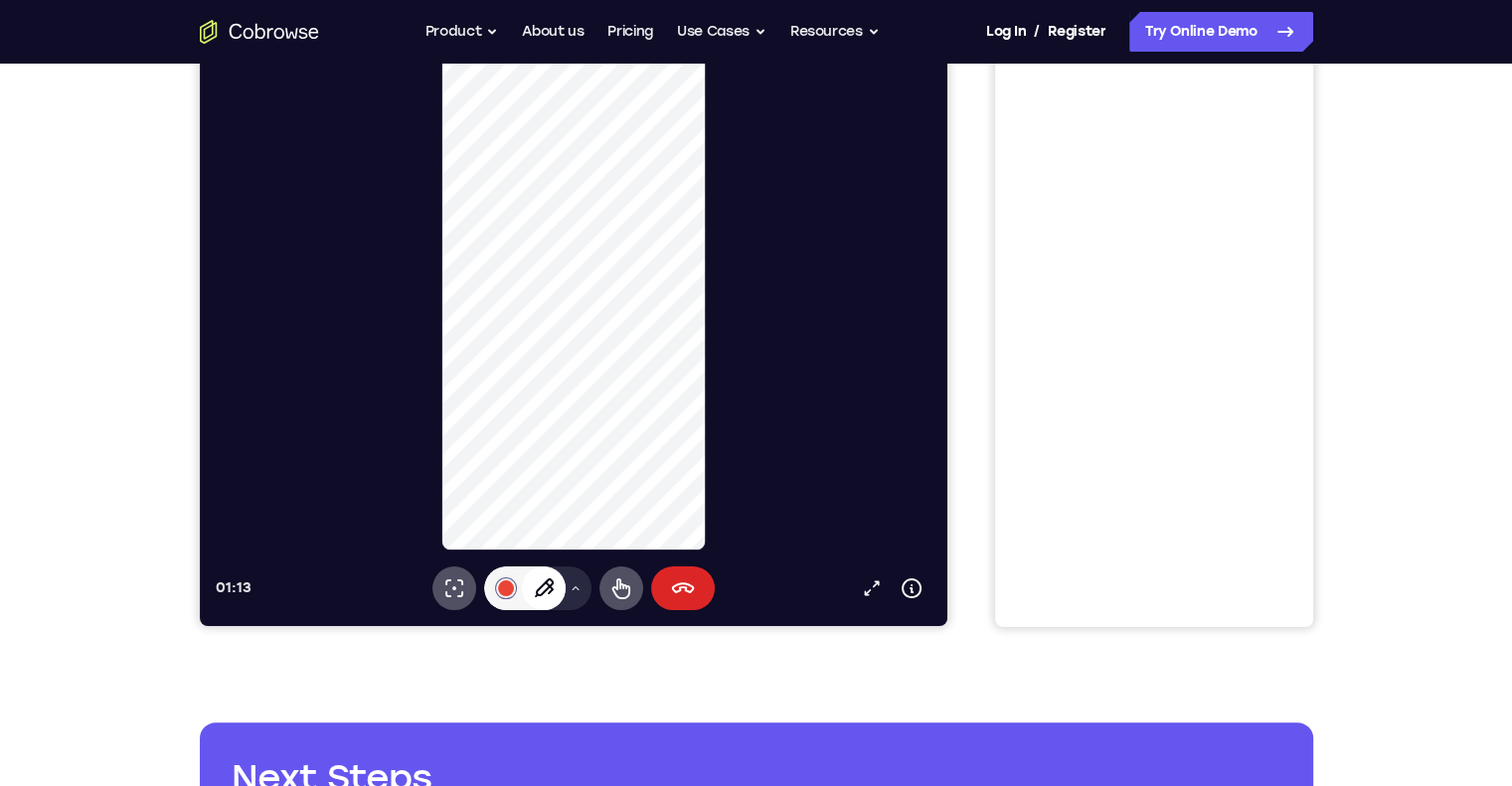 click 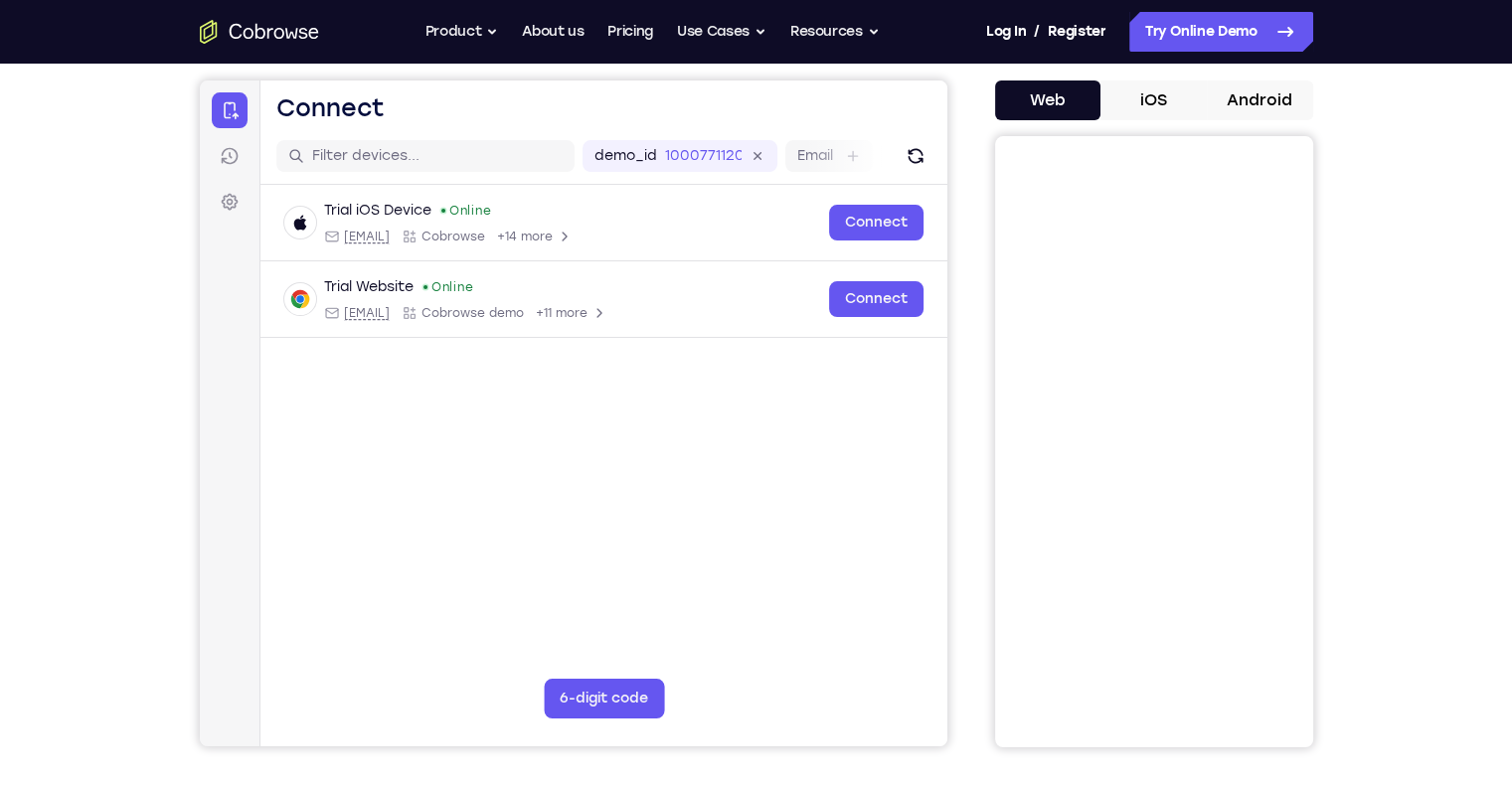scroll, scrollTop: 0, scrollLeft: 0, axis: both 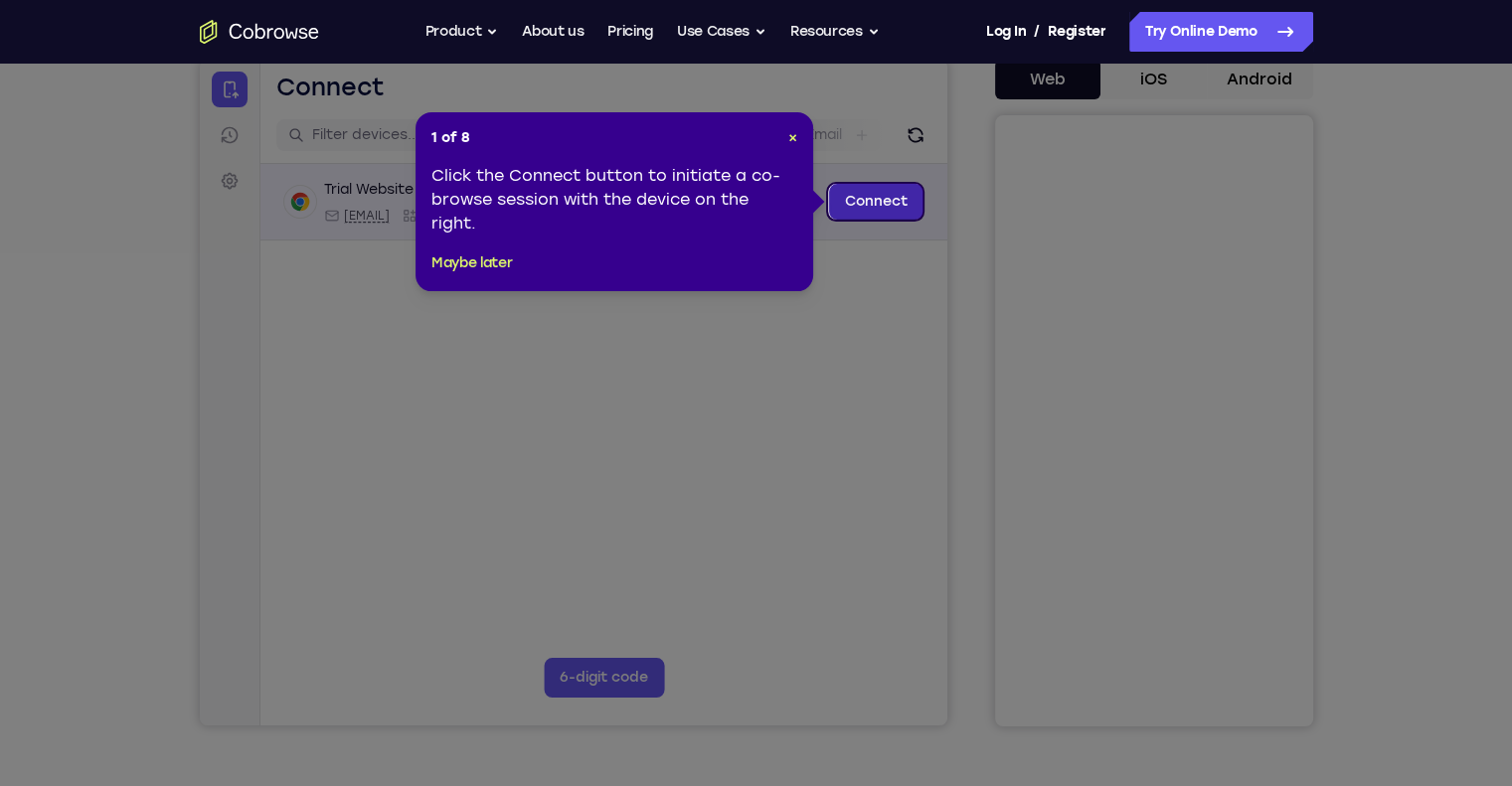 click on "Connect" at bounding box center [875, 202] 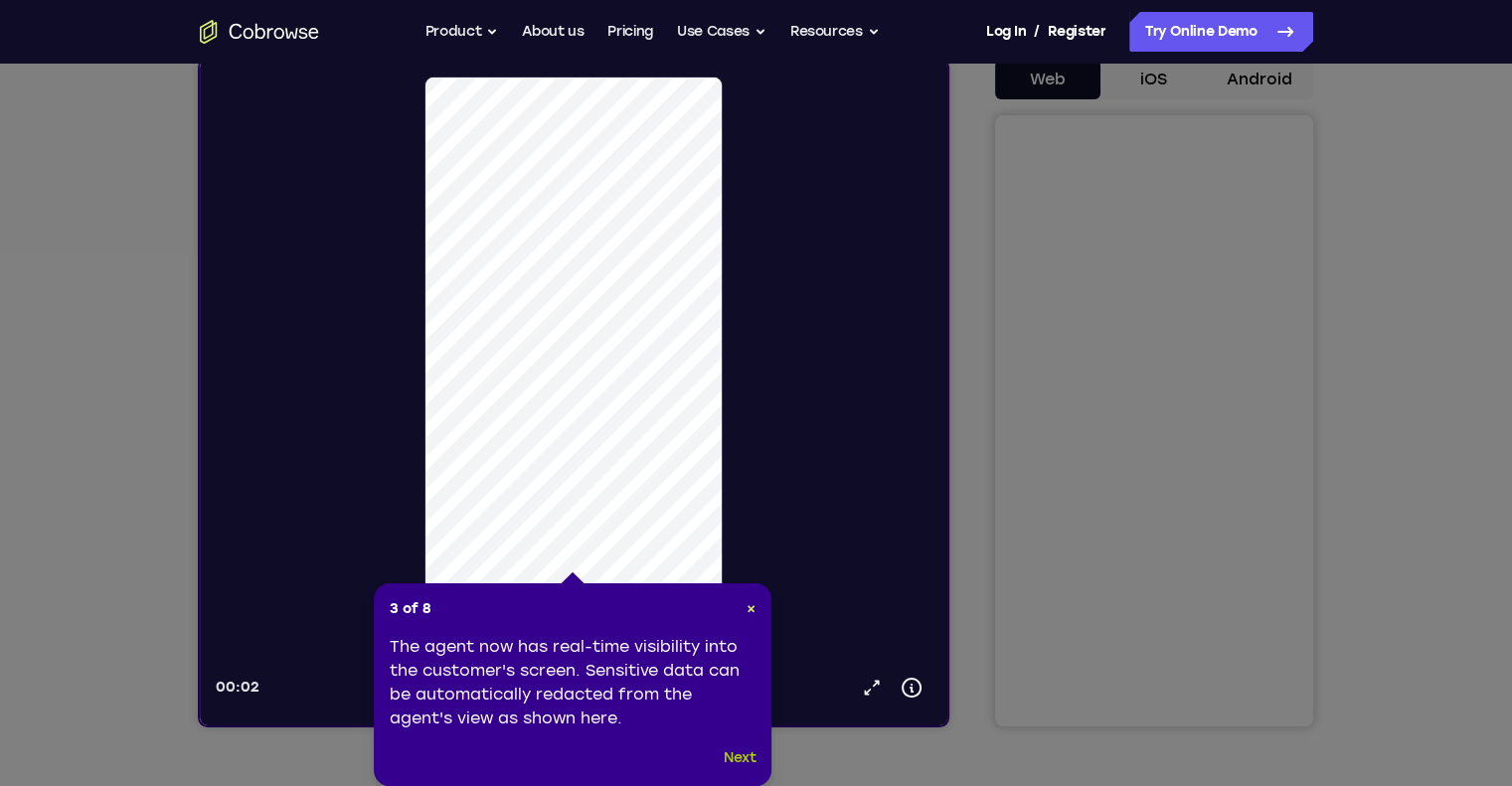 click on "Next" at bounding box center (740, 758) 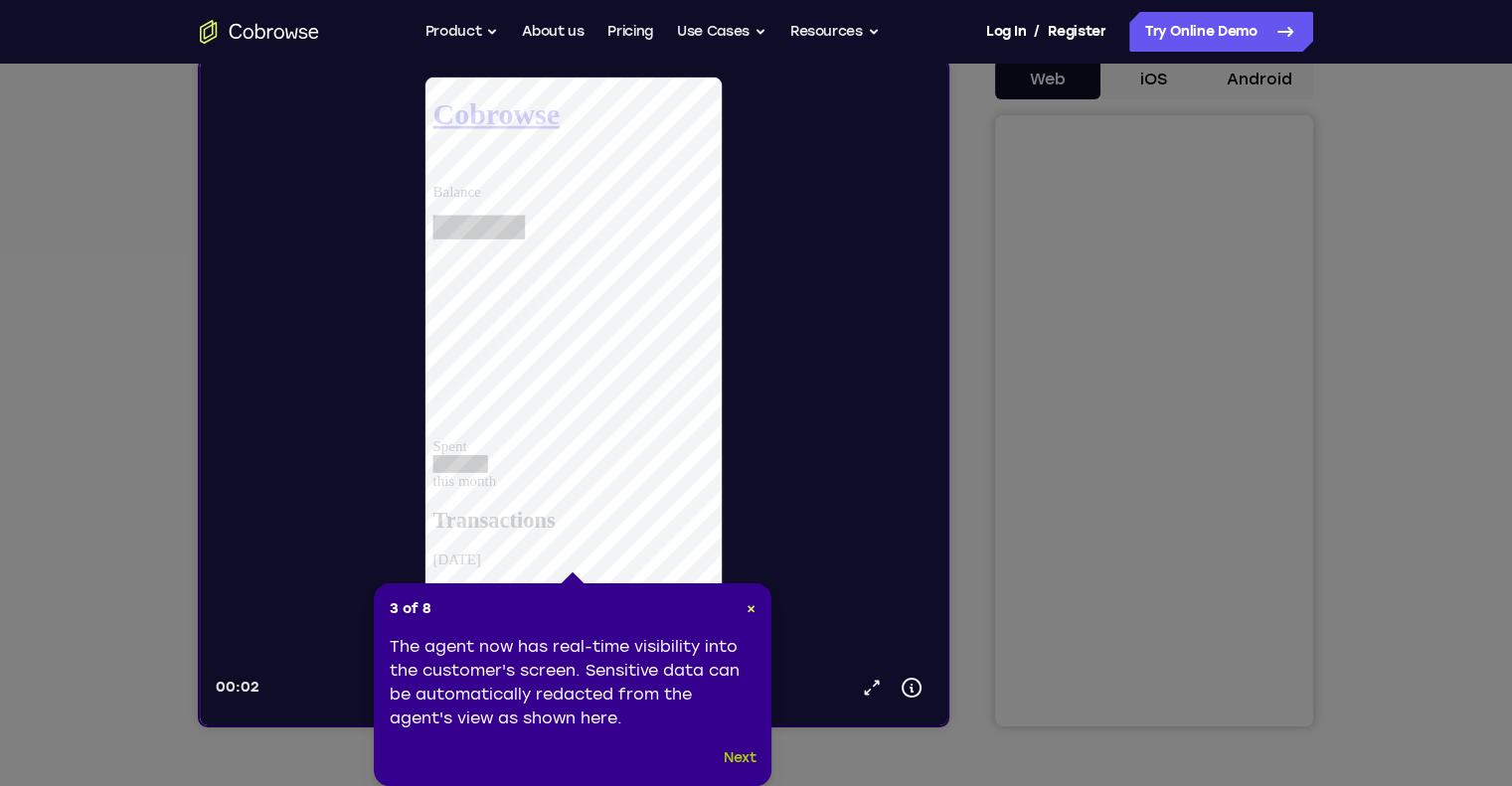 scroll, scrollTop: 0, scrollLeft: 0, axis: both 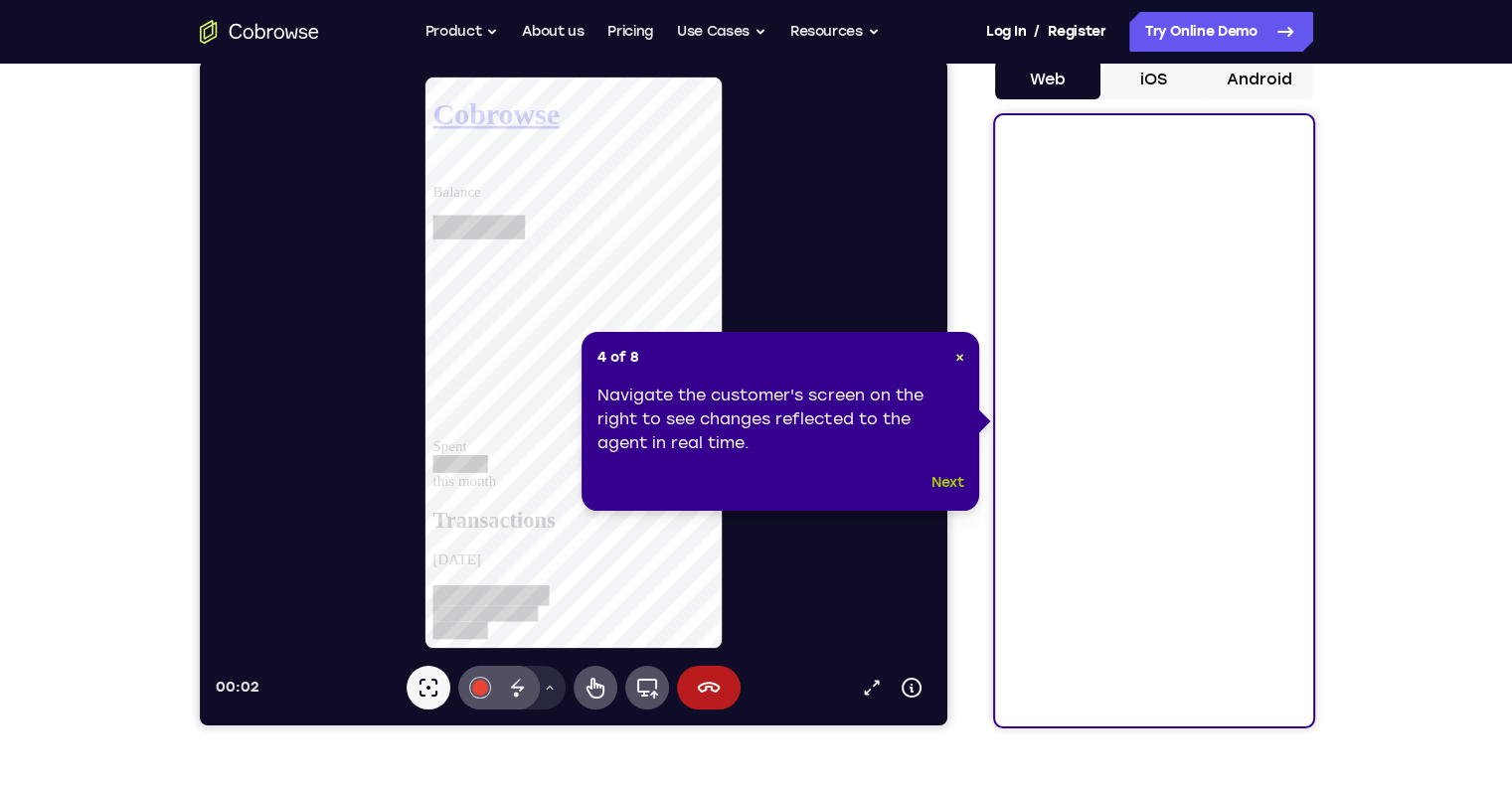 click on "Next" at bounding box center [947, 483] 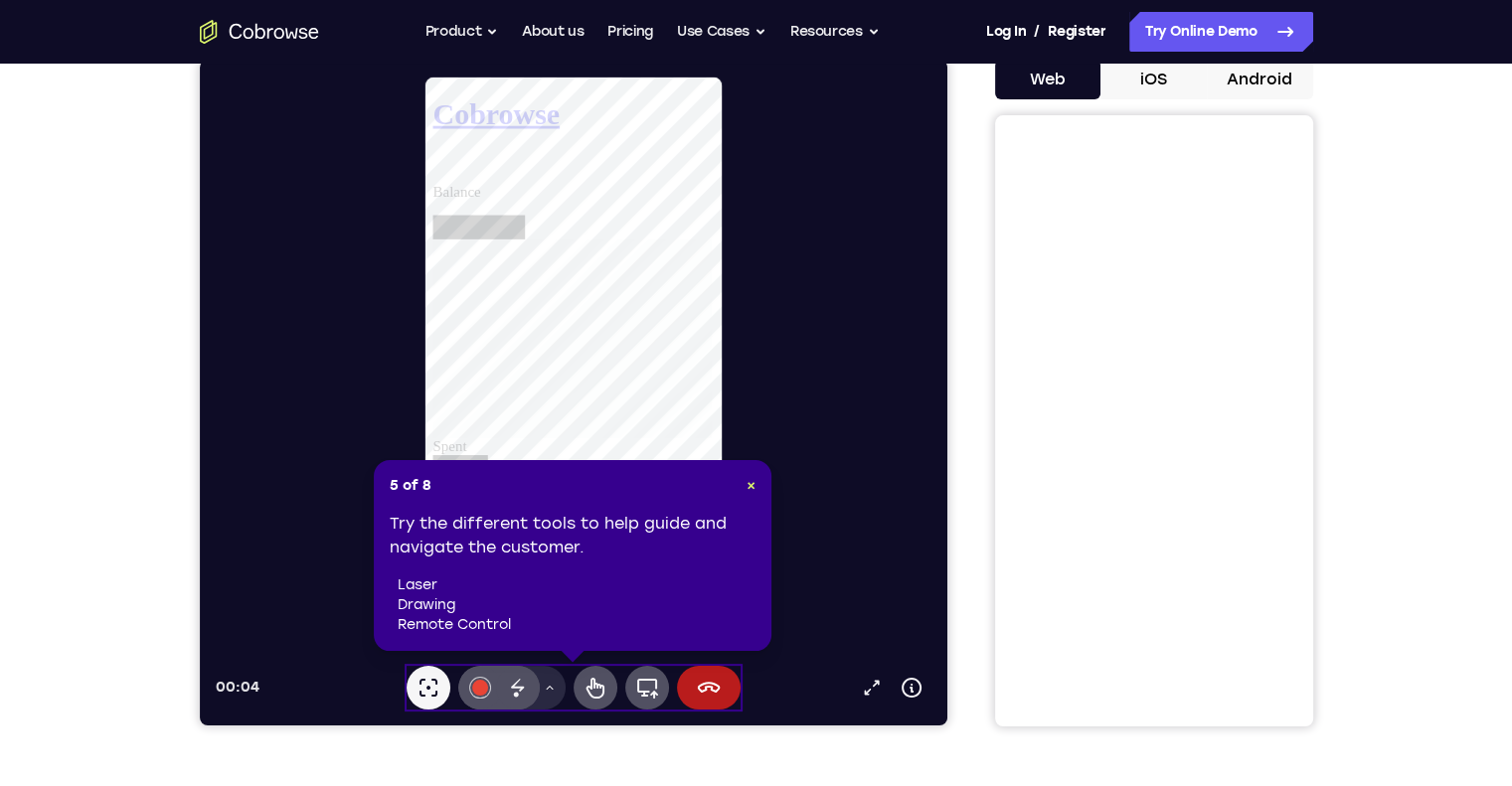 click on "5 of 8 ×   Try the different tools to help guide and navigate the customer. laser drawing remote control" at bounding box center [573, 555] 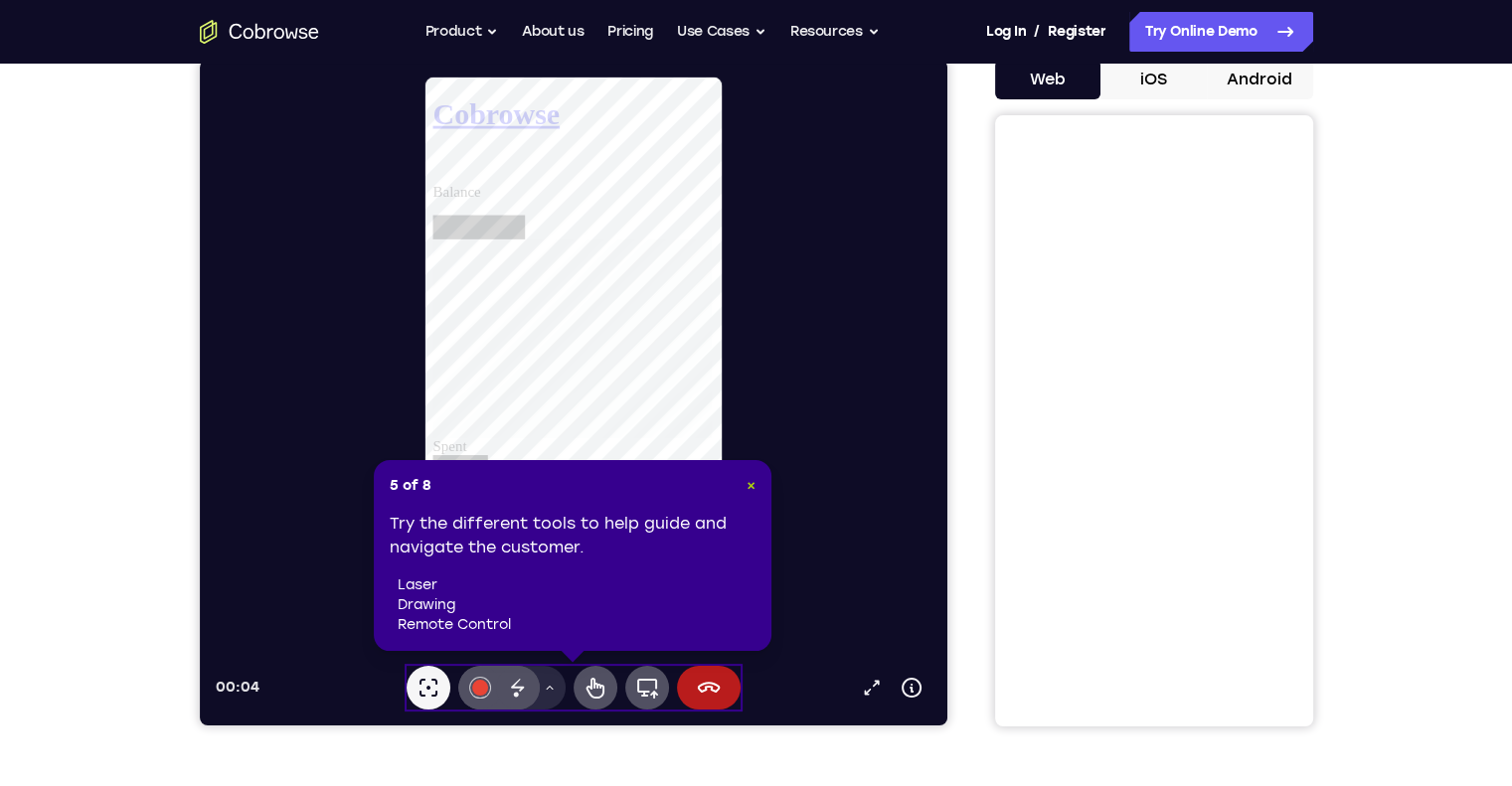 click on "×" at bounding box center (751, 485) 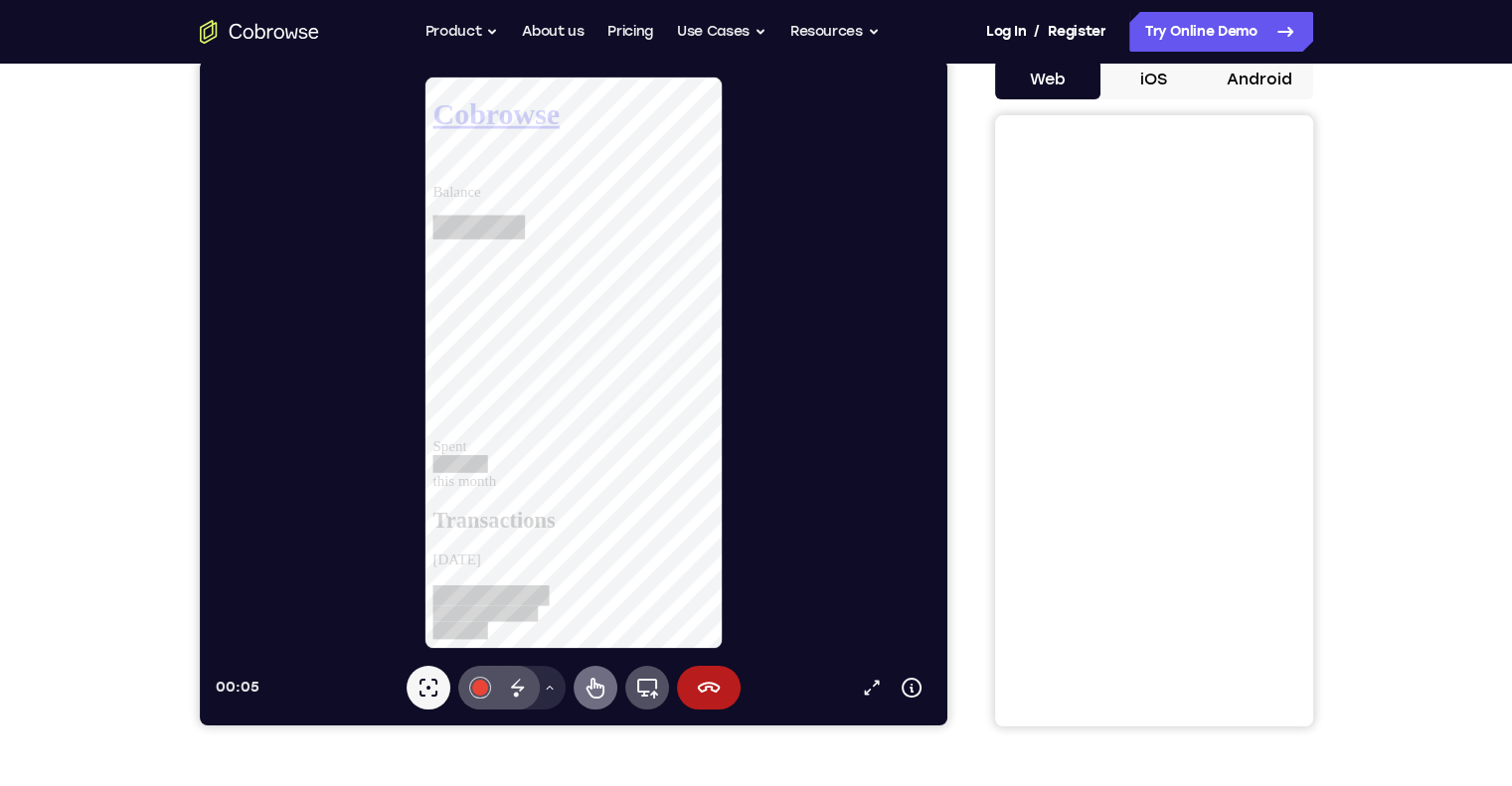 click 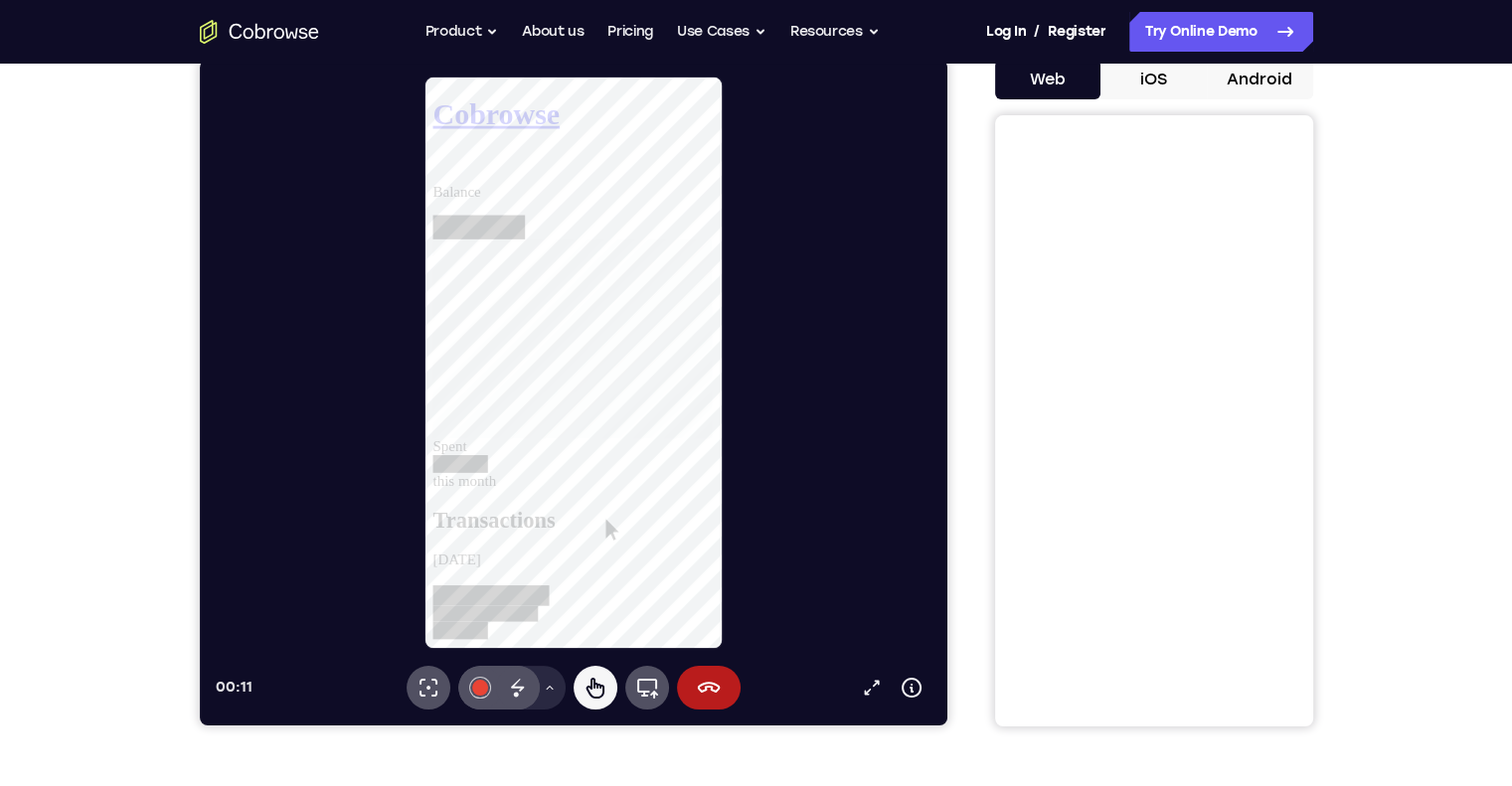 scroll, scrollTop: 1959, scrollLeft: 0, axis: vertical 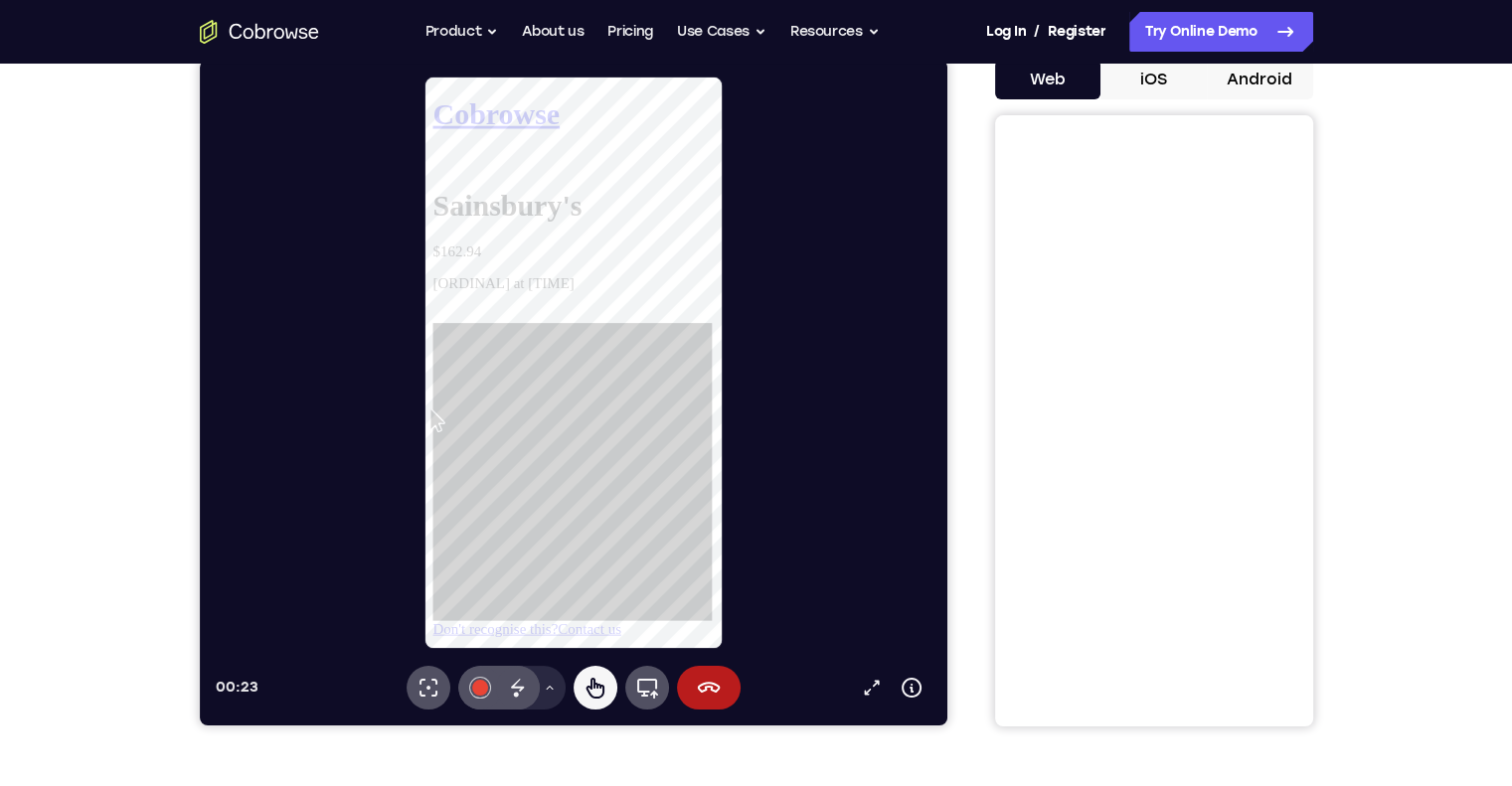 click on "Don't recognise this?" at bounding box center [499, 665] 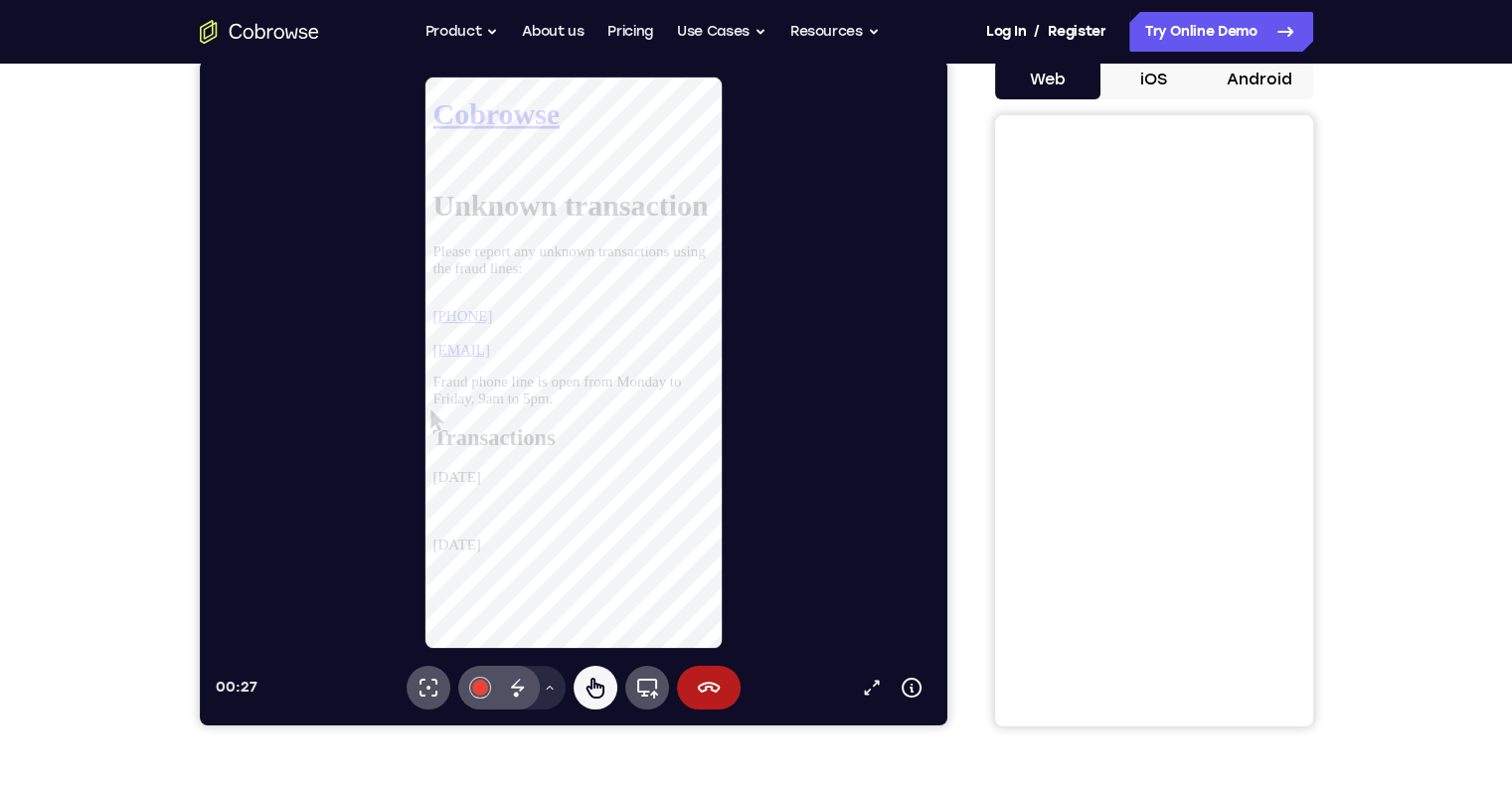 click on "Cobrowse" at bounding box center [584, 115] 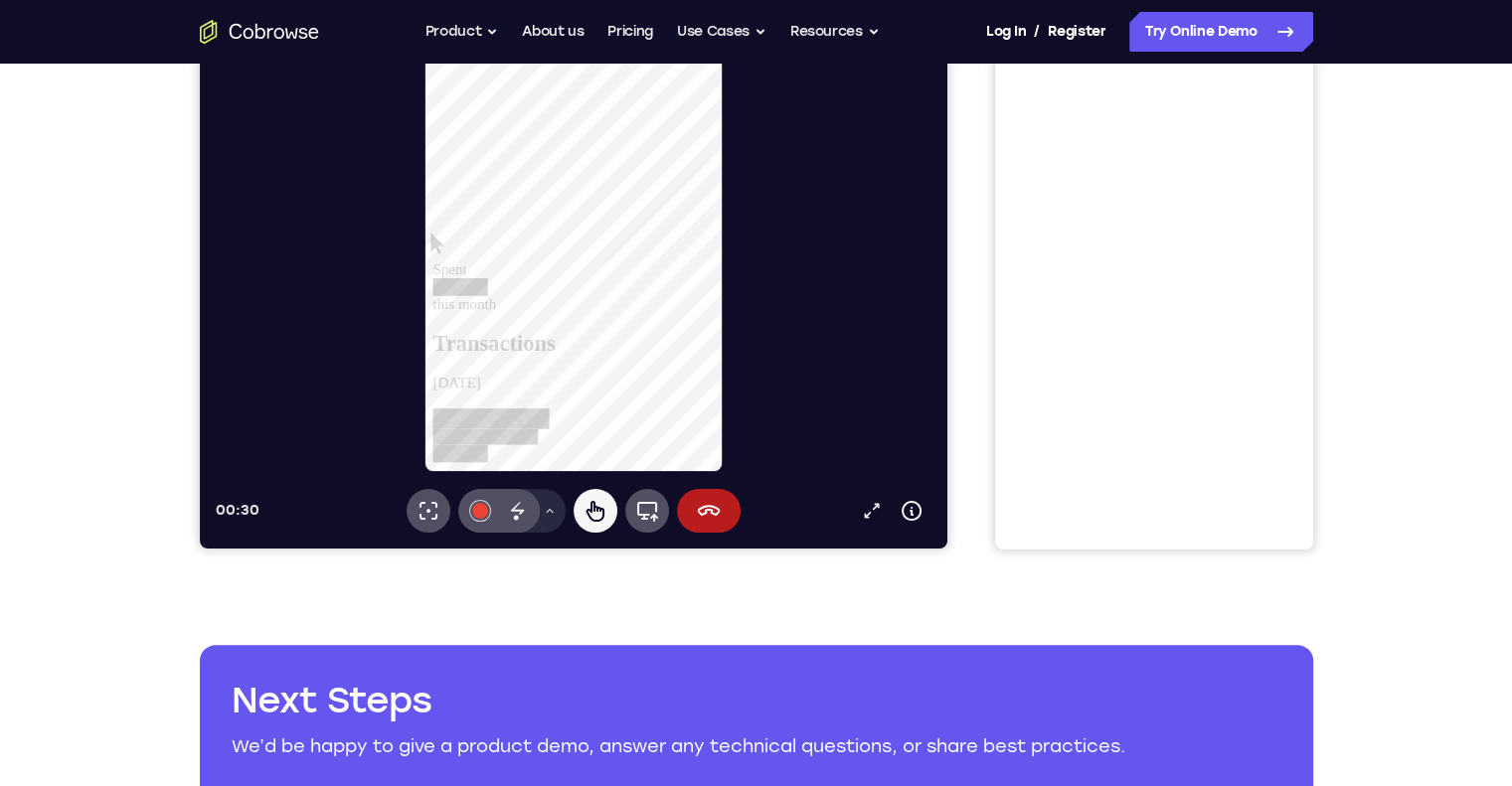 scroll, scrollTop: 497, scrollLeft: 0, axis: vertical 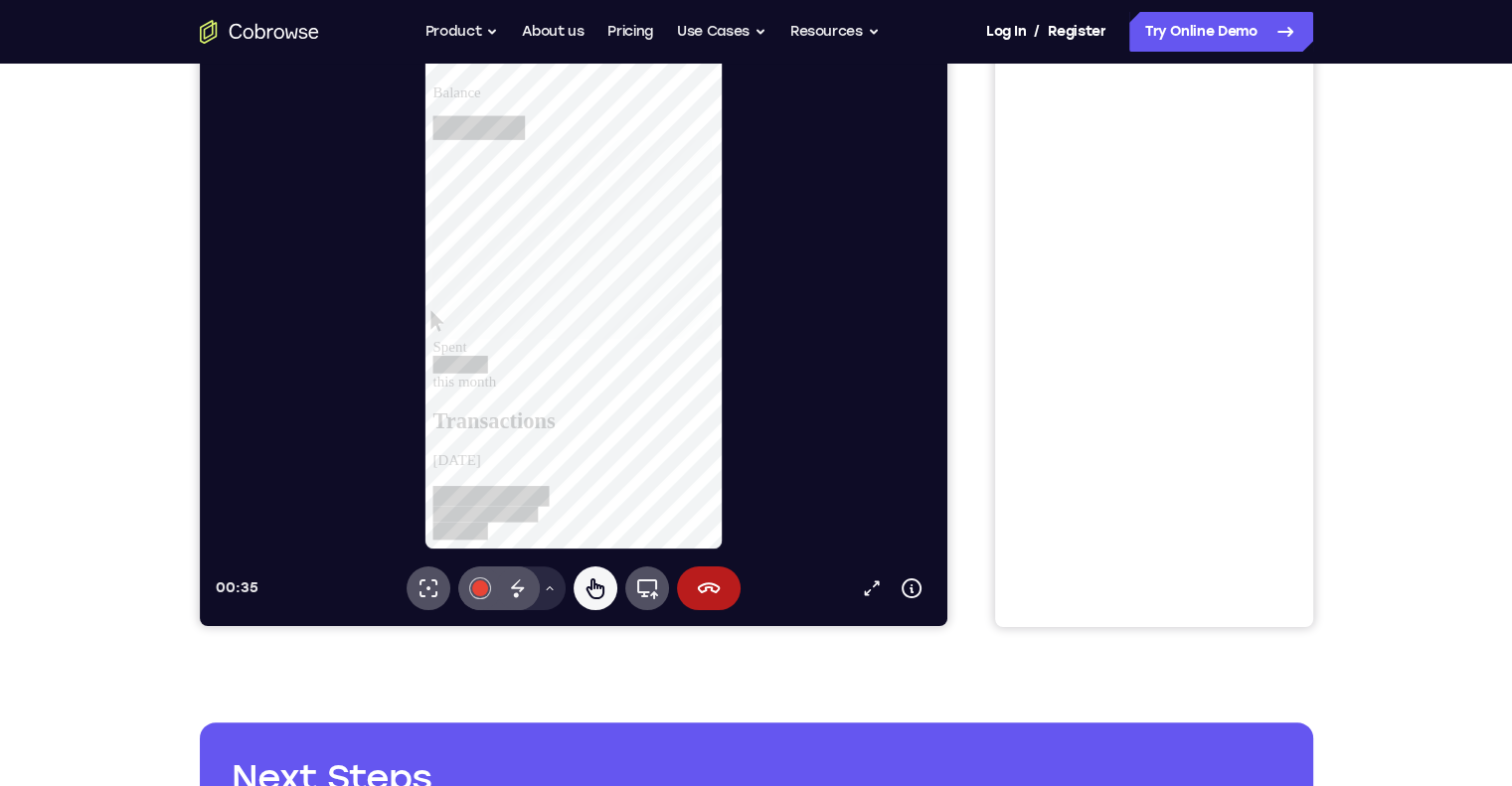 click at bounding box center (584, 1459) 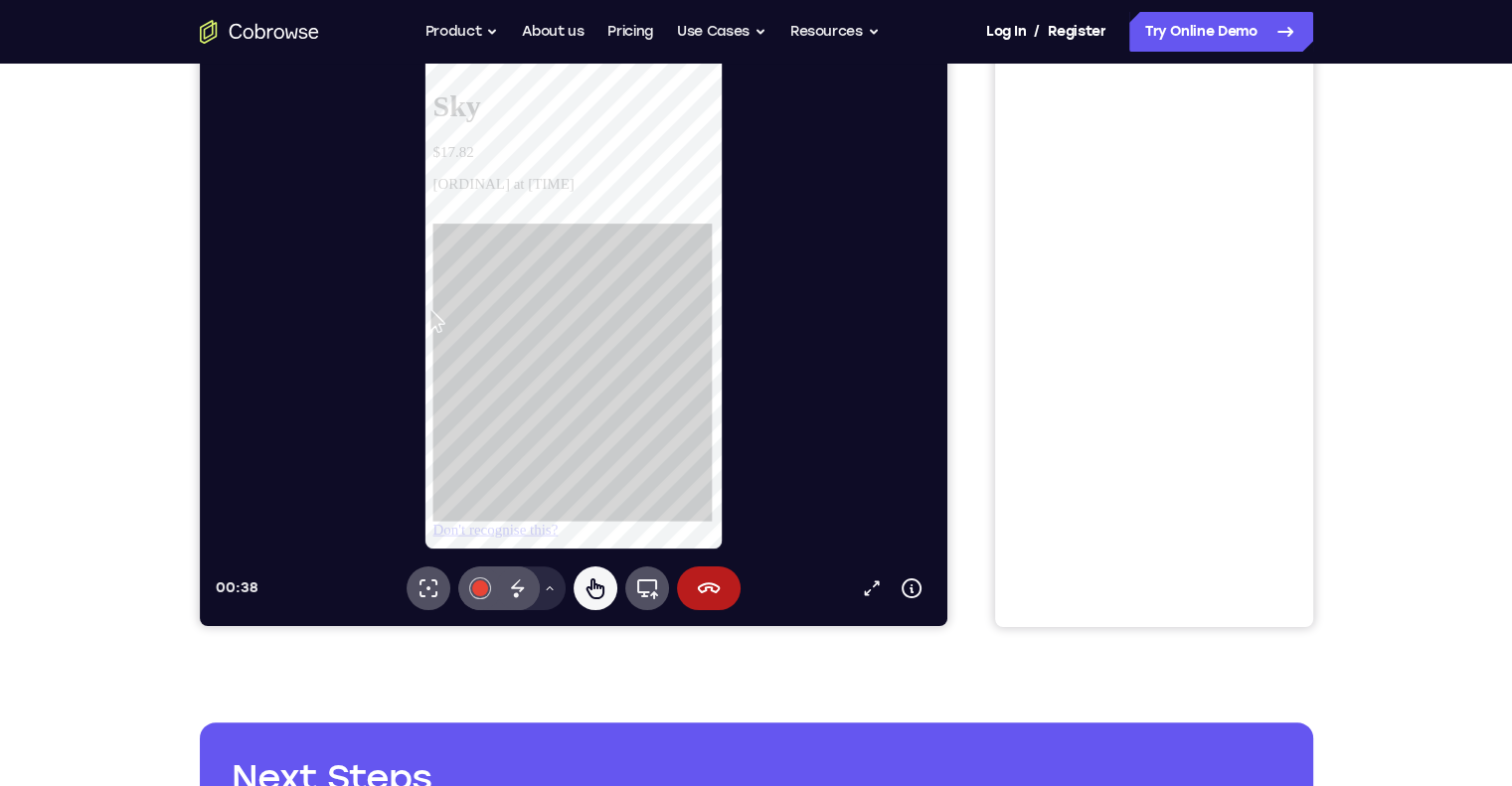 click at bounding box center [582, 399] 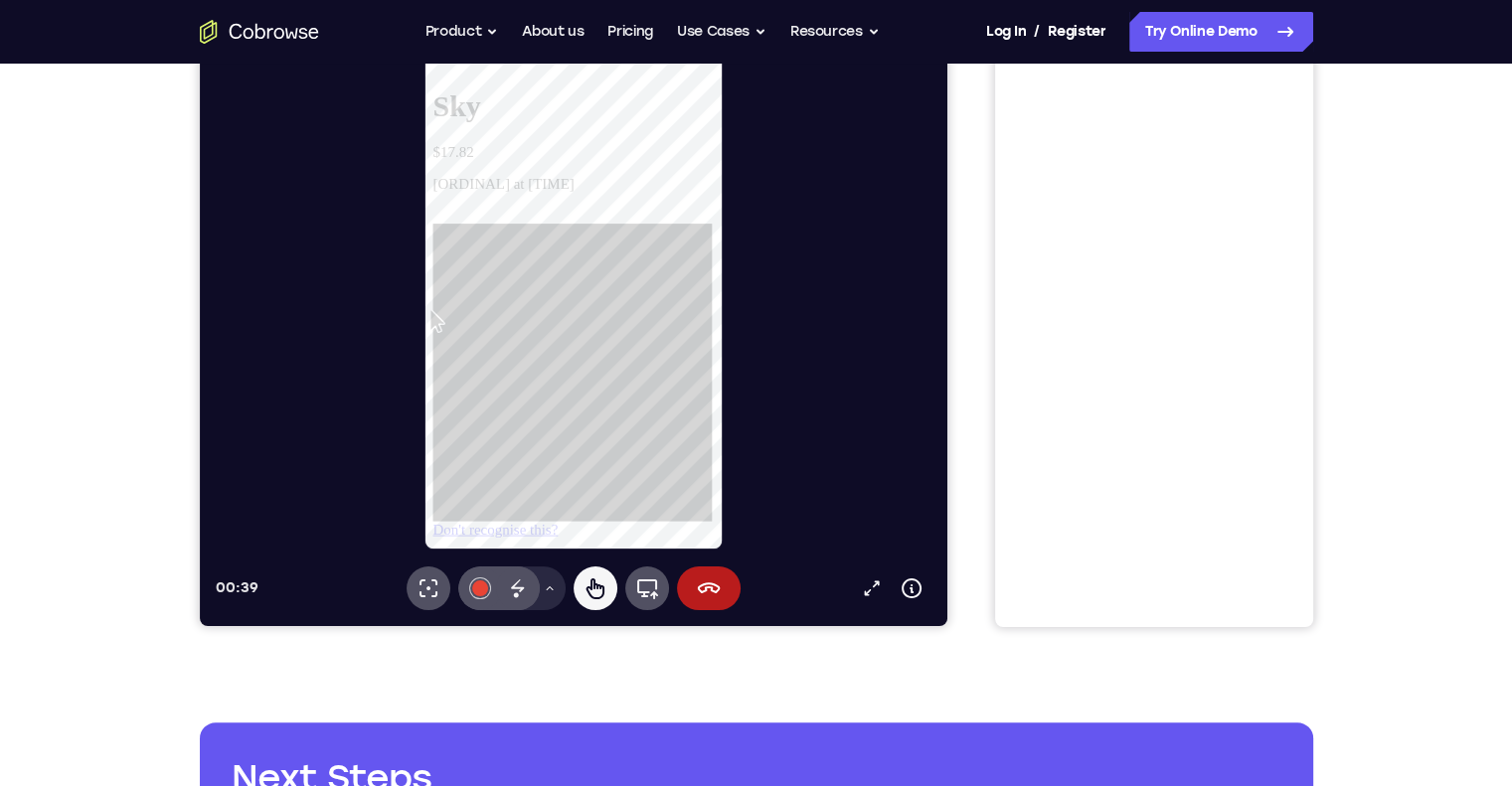 click at bounding box center (582, 399) 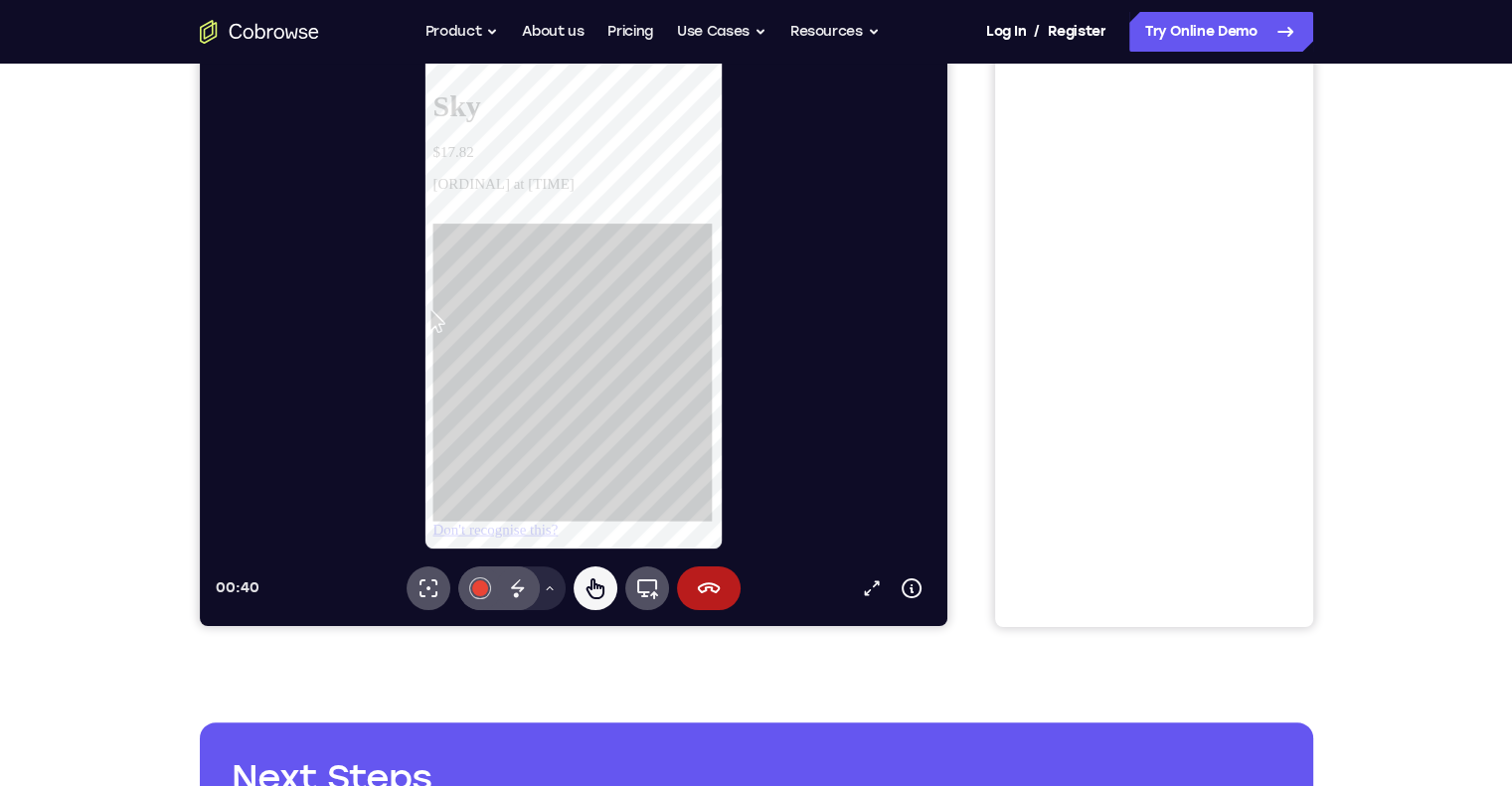 click at bounding box center (582, 399) 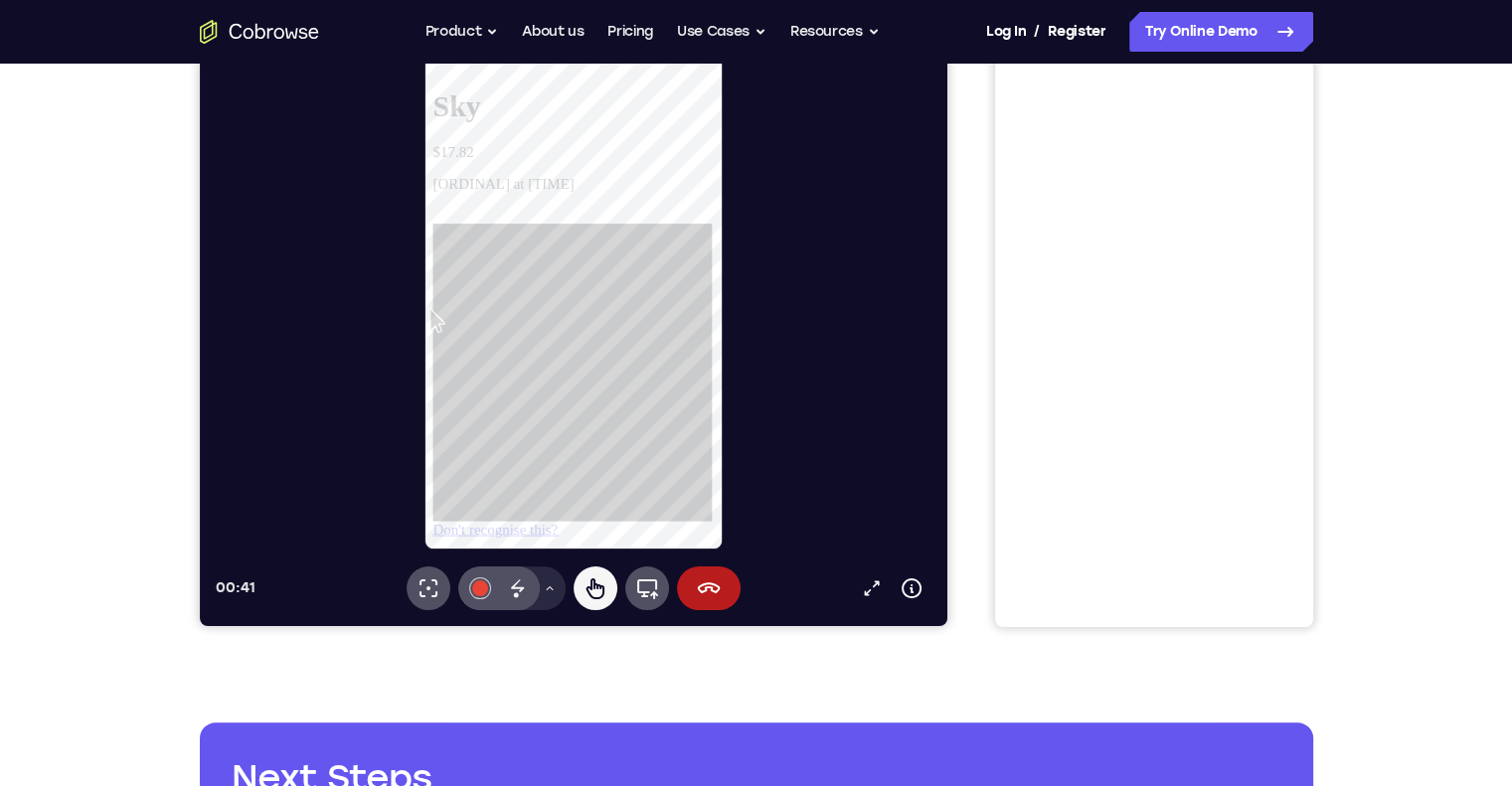 drag, startPoint x: 527, startPoint y: 244, endPoint x: 646, endPoint y: 376, distance: 177.72169 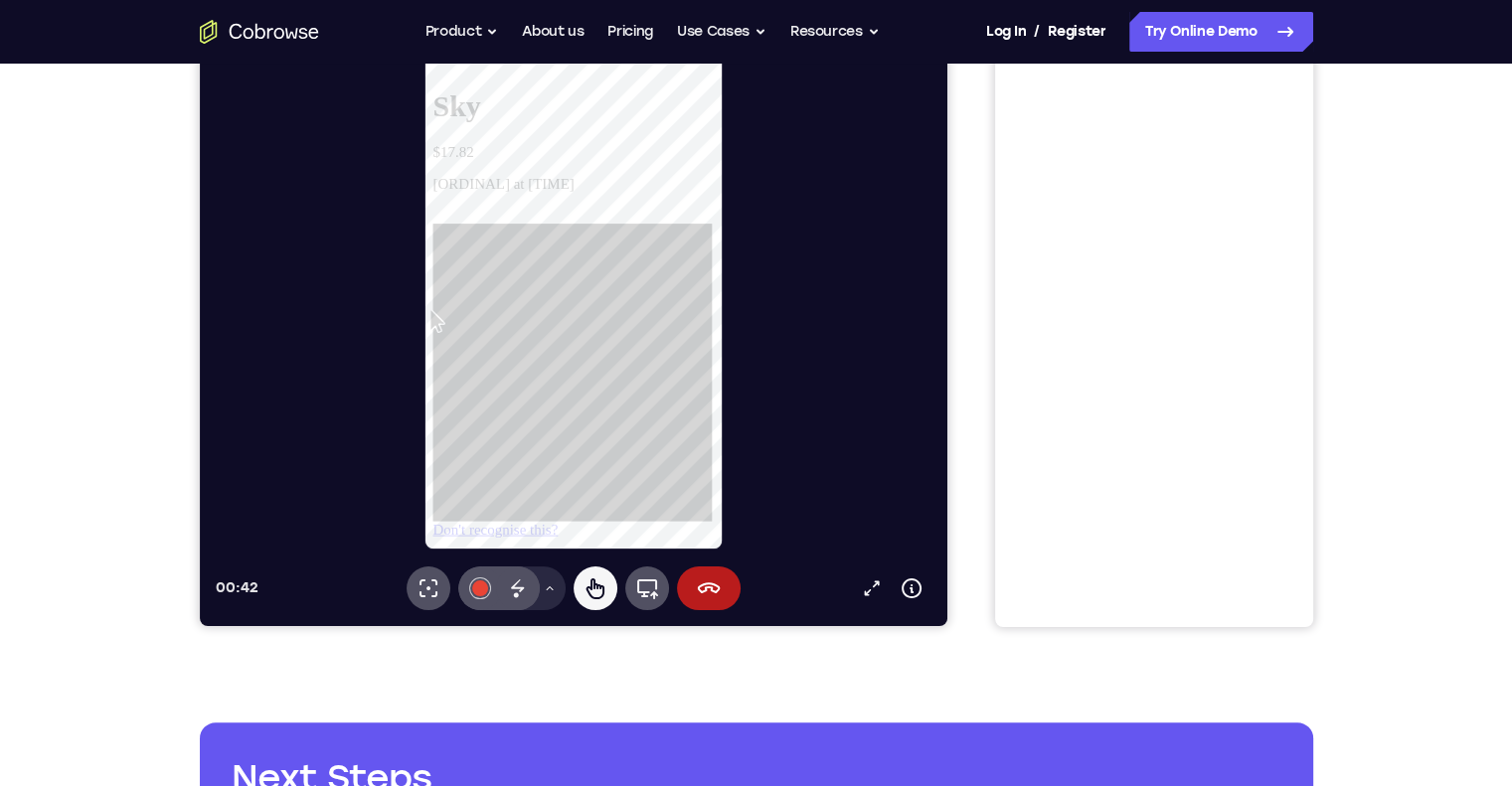 drag, startPoint x: 532, startPoint y: 248, endPoint x: 643, endPoint y: 343, distance: 146.1027 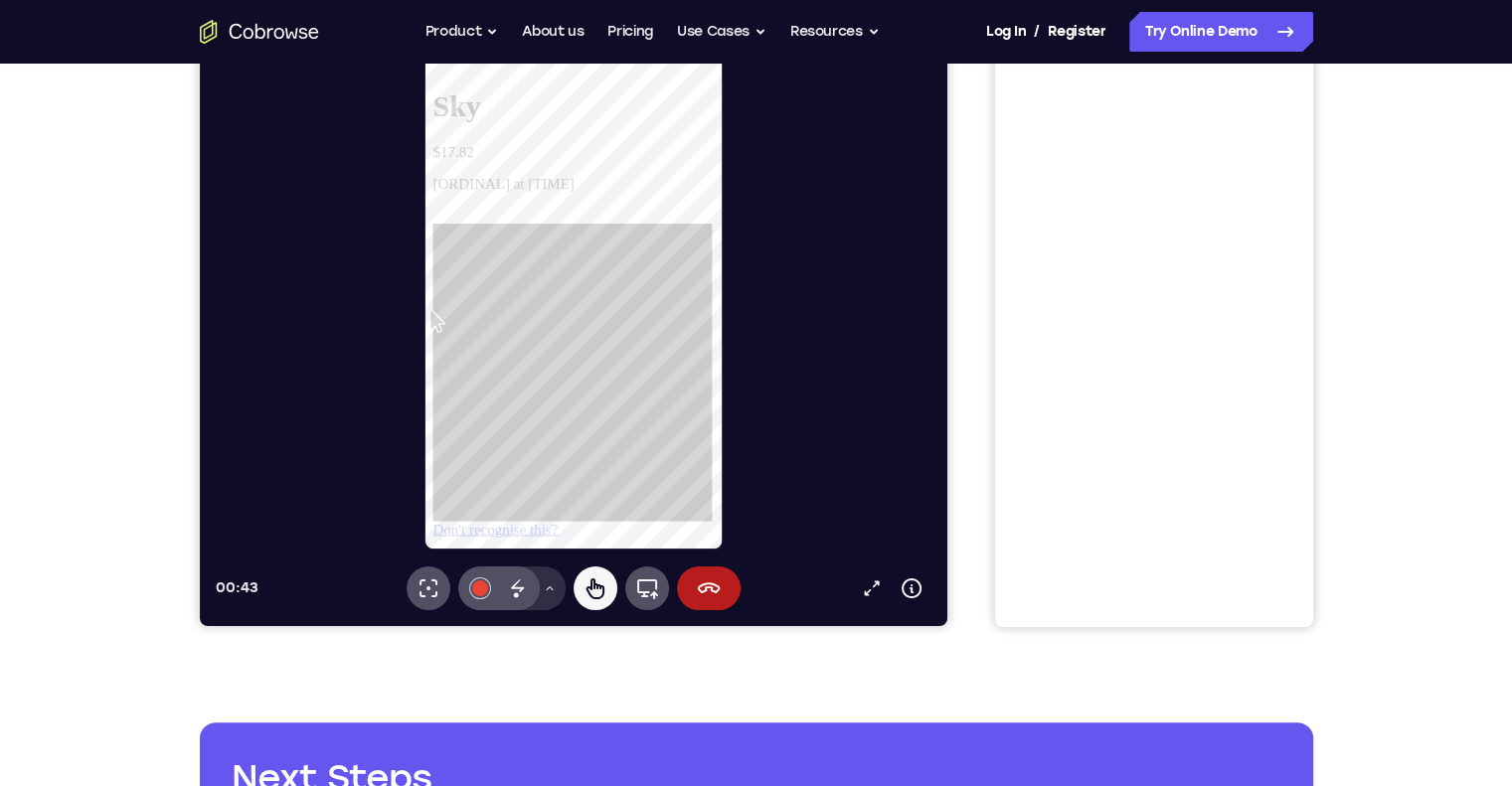 click on "Drawing tools menu" at bounding box center (549, 588) 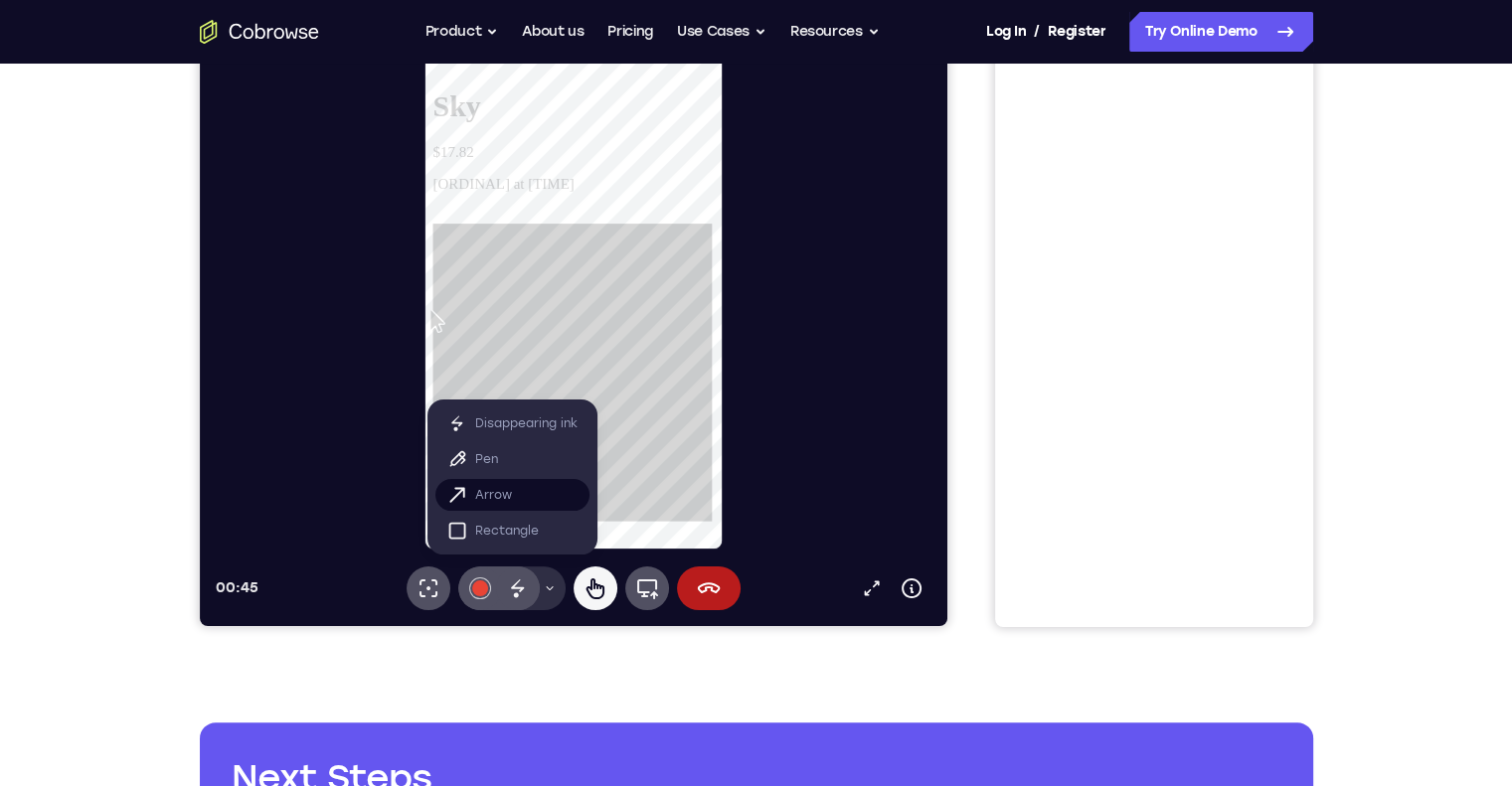 click on "Arrow" at bounding box center [492, 495] 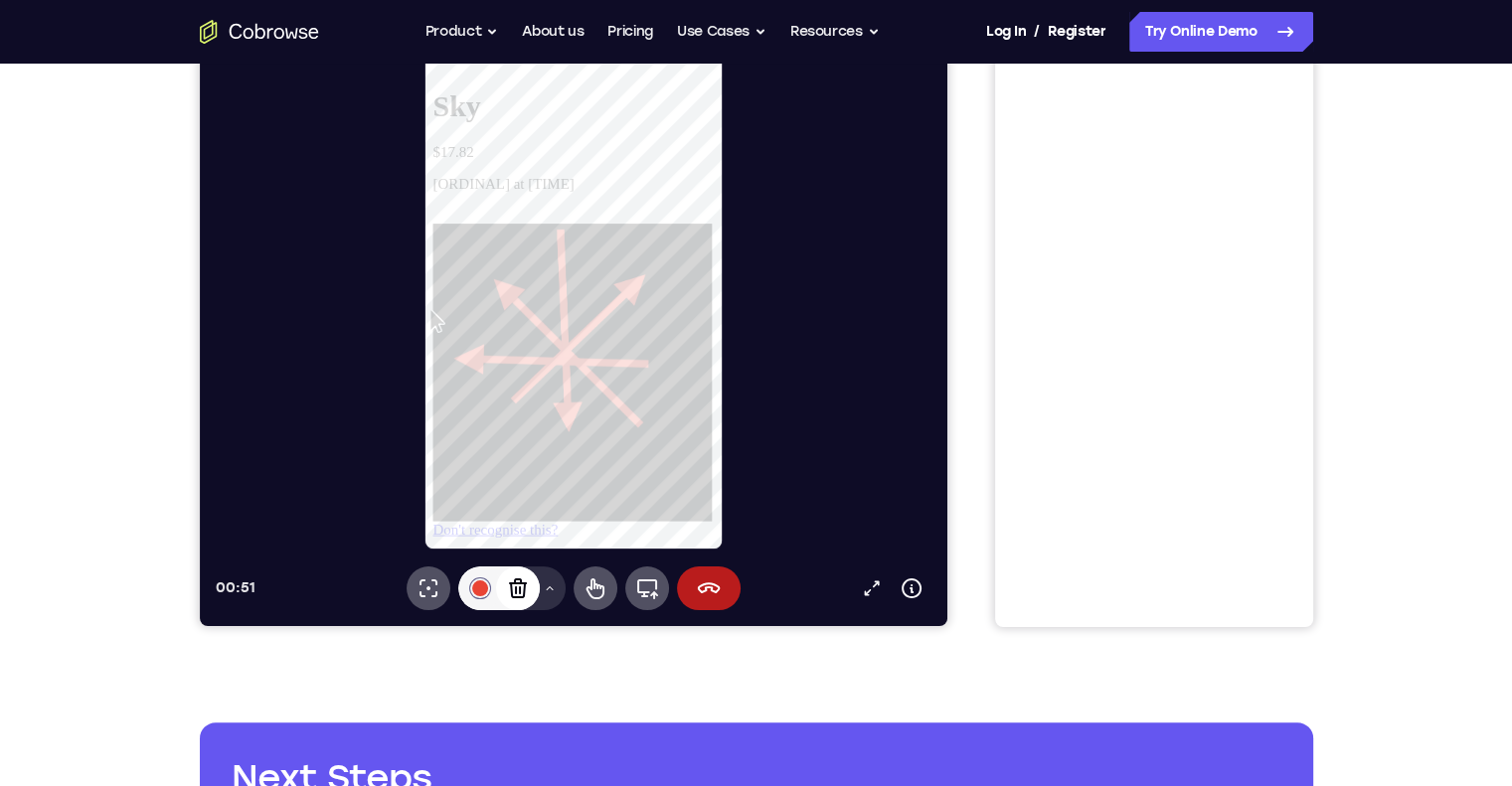click on "Clear annotations" at bounding box center [517, 588] 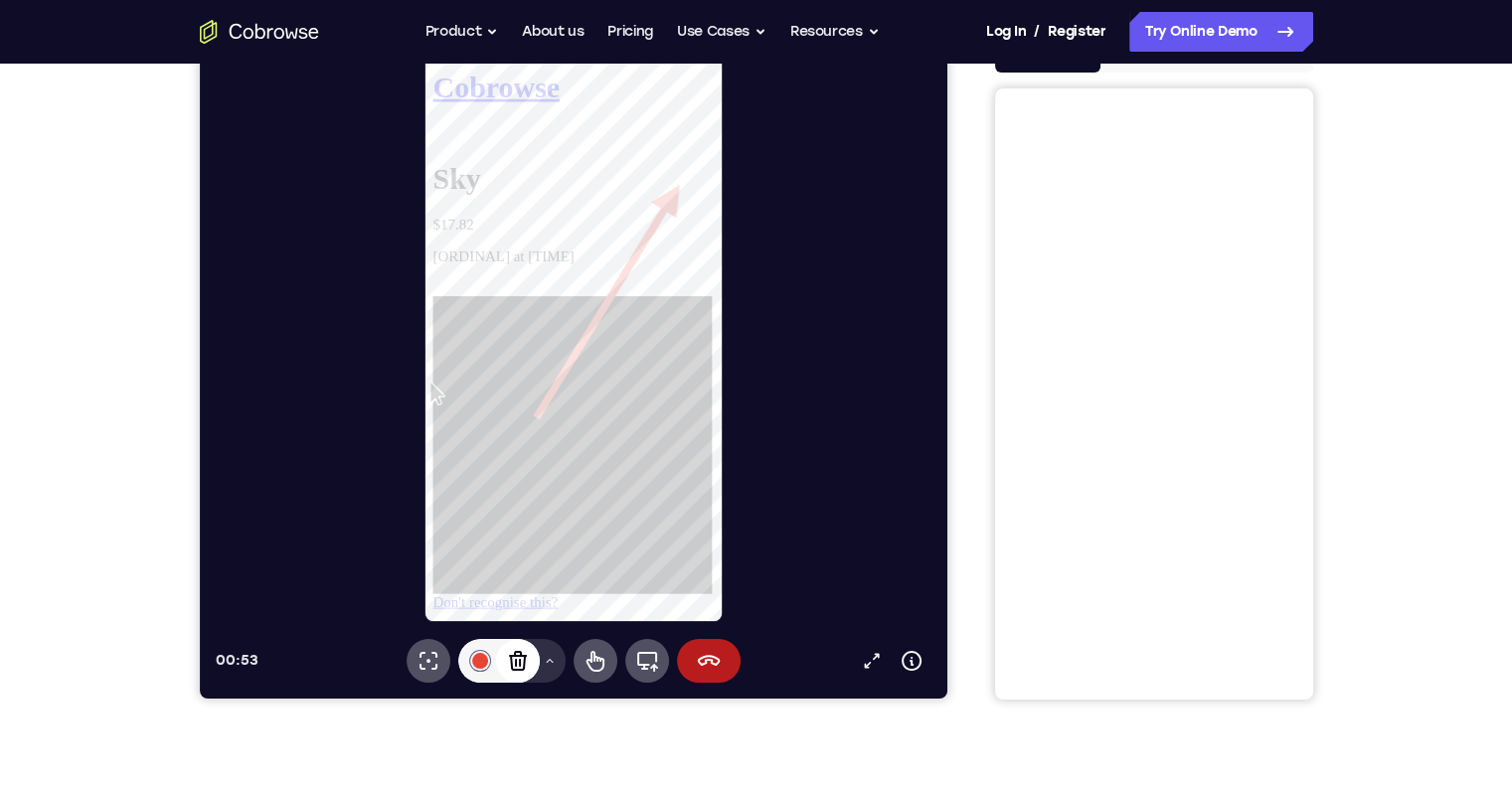 scroll, scrollTop: 199, scrollLeft: 0, axis: vertical 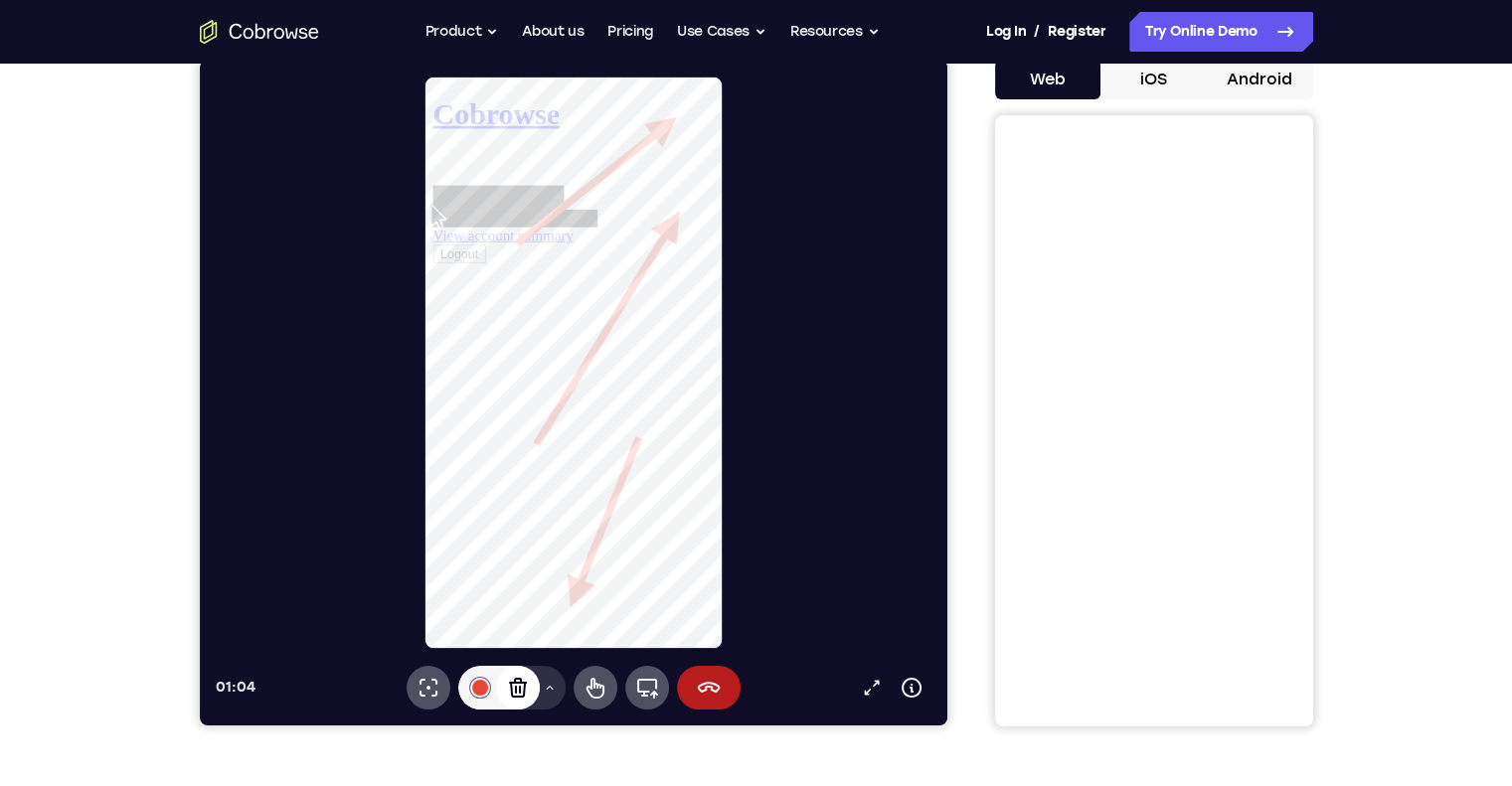 click 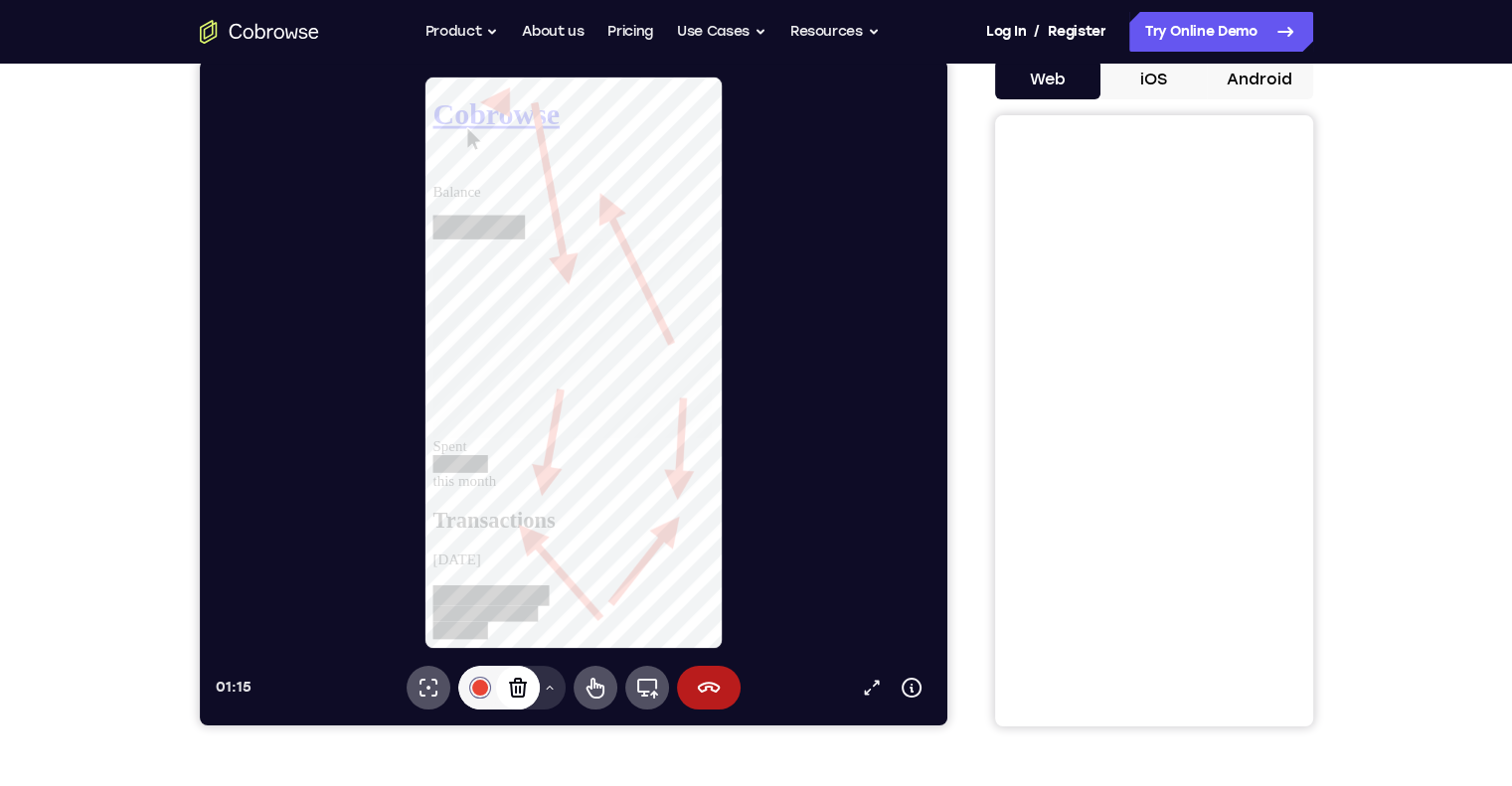 click 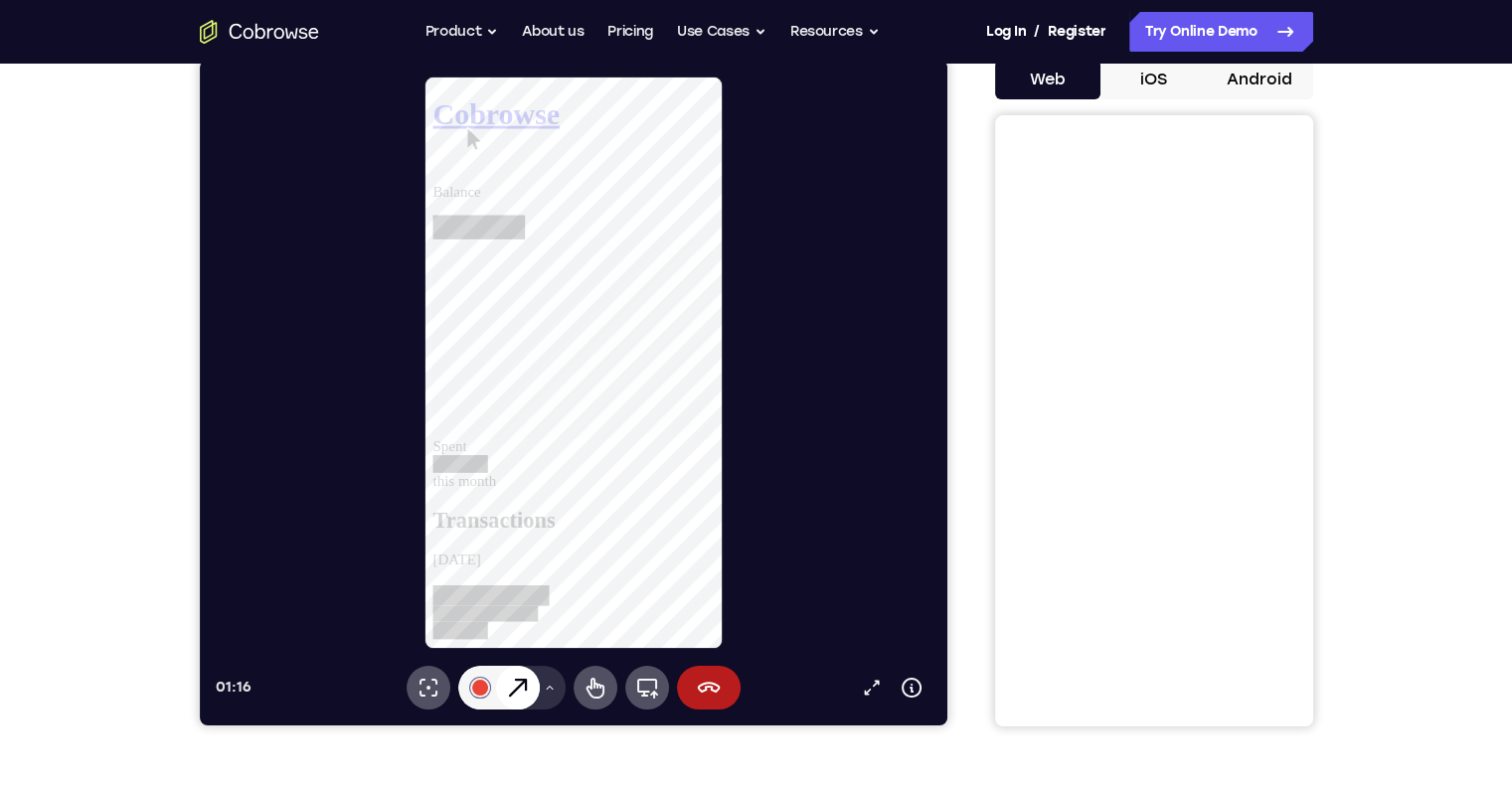scroll, scrollTop: 397, scrollLeft: 0, axis: vertical 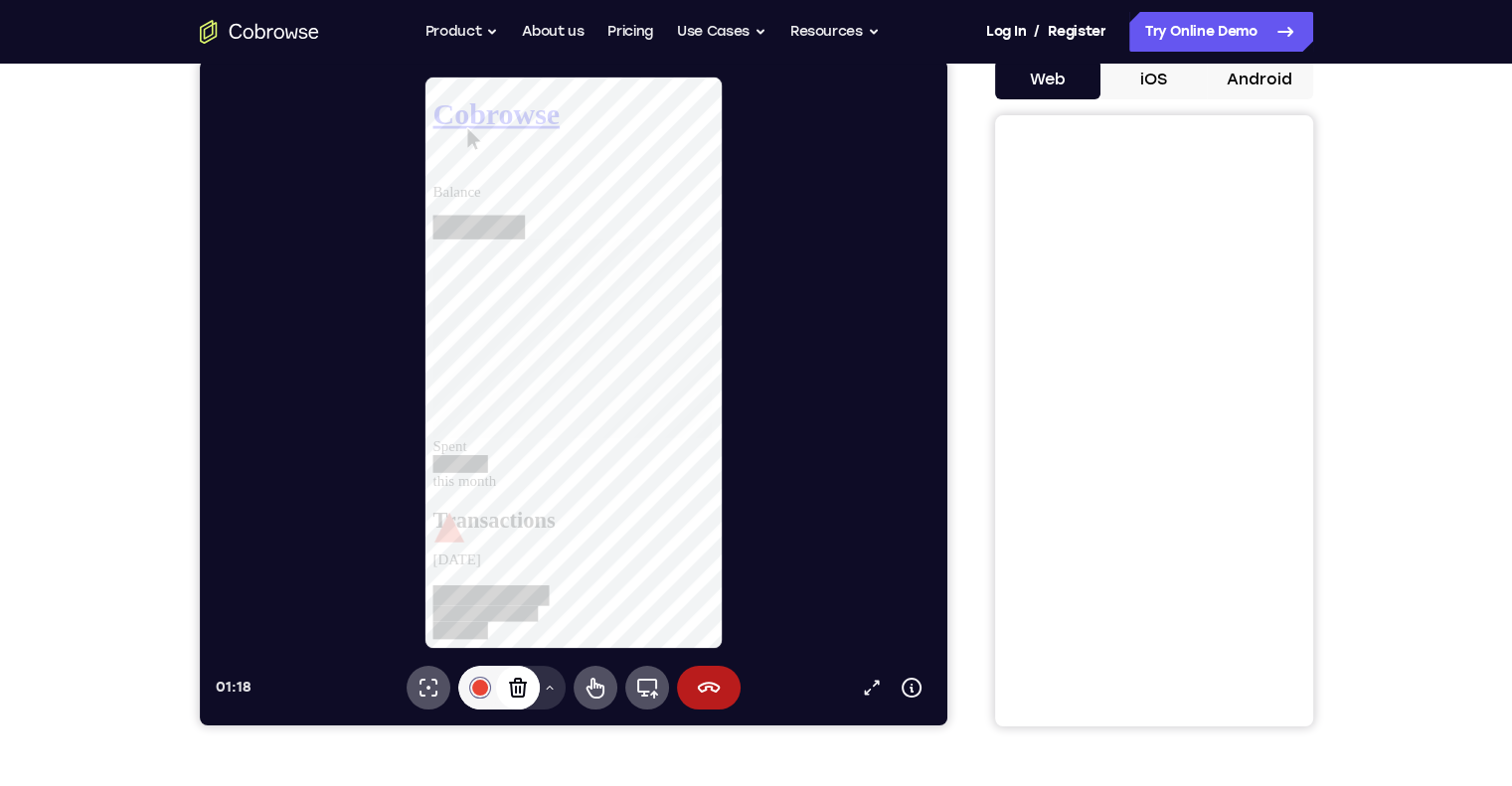 click 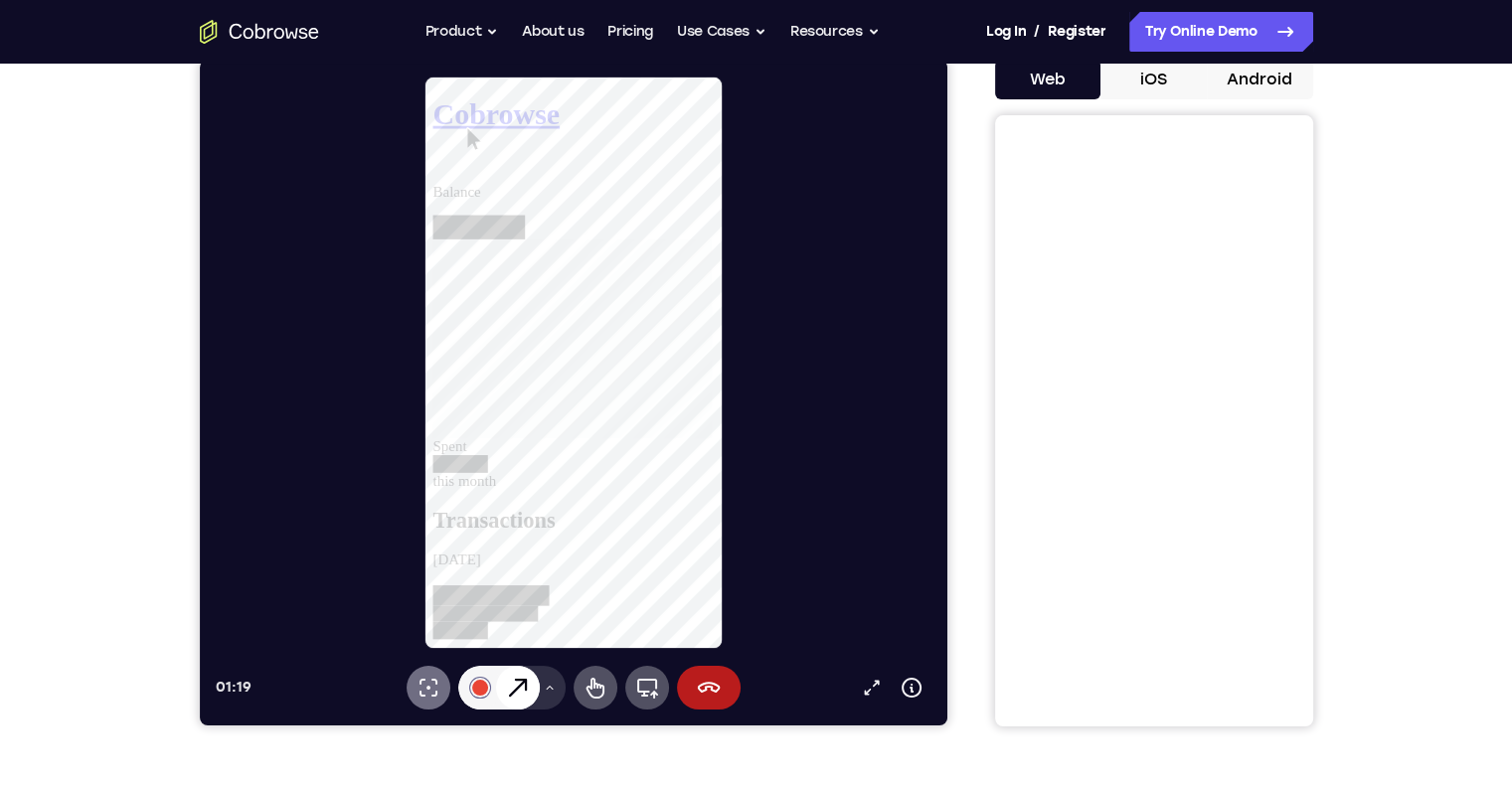 click 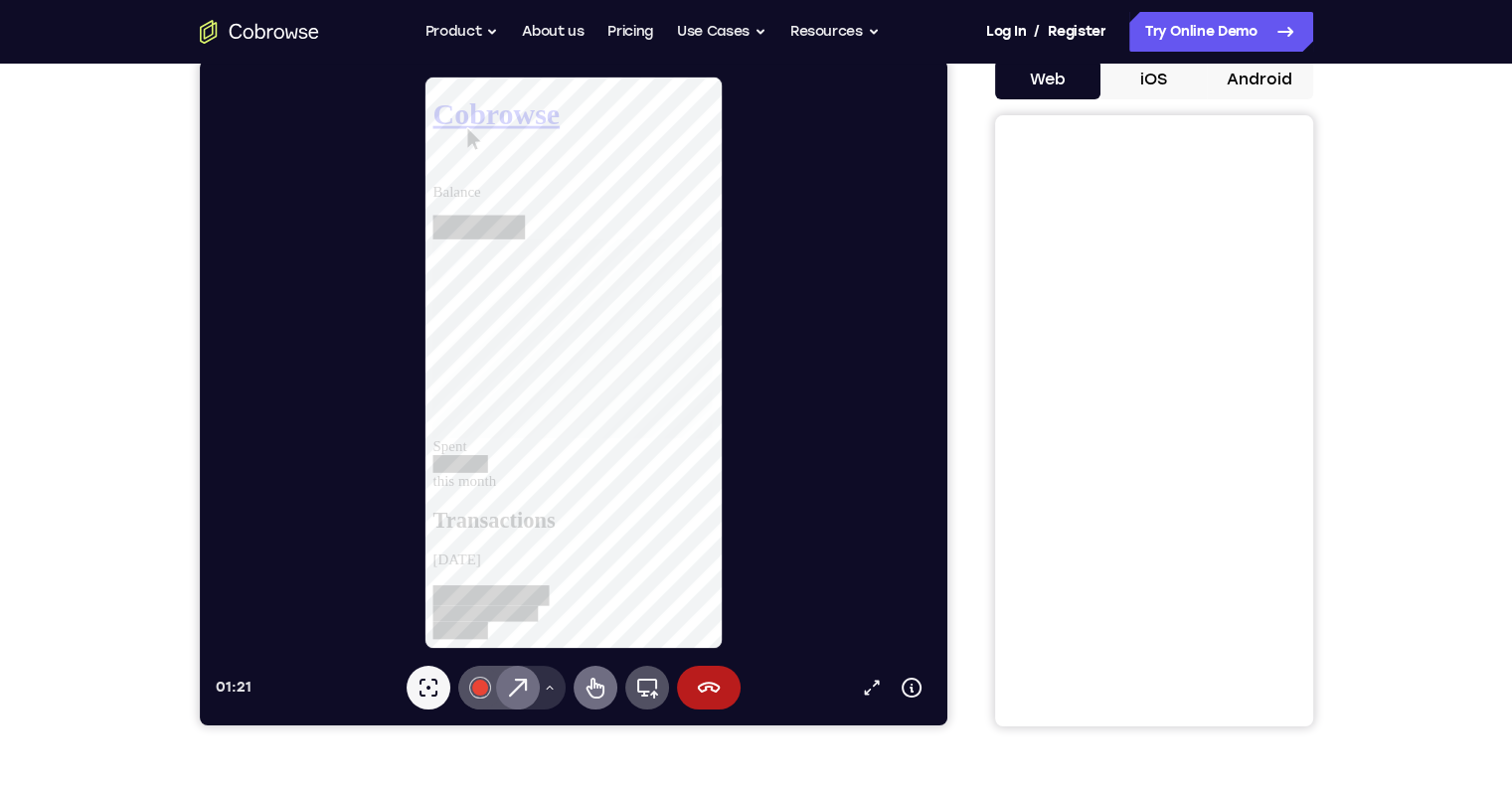 click 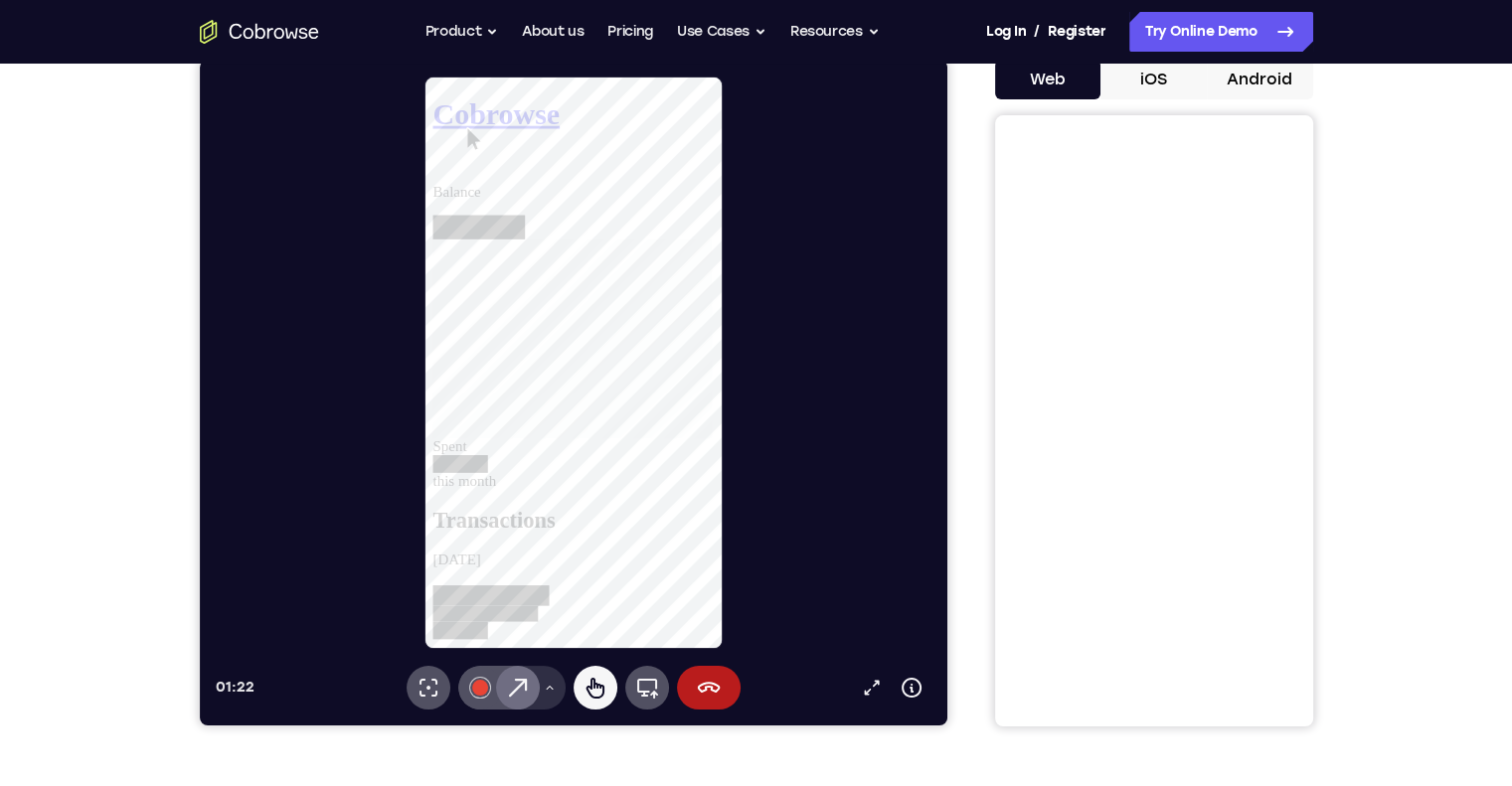 click 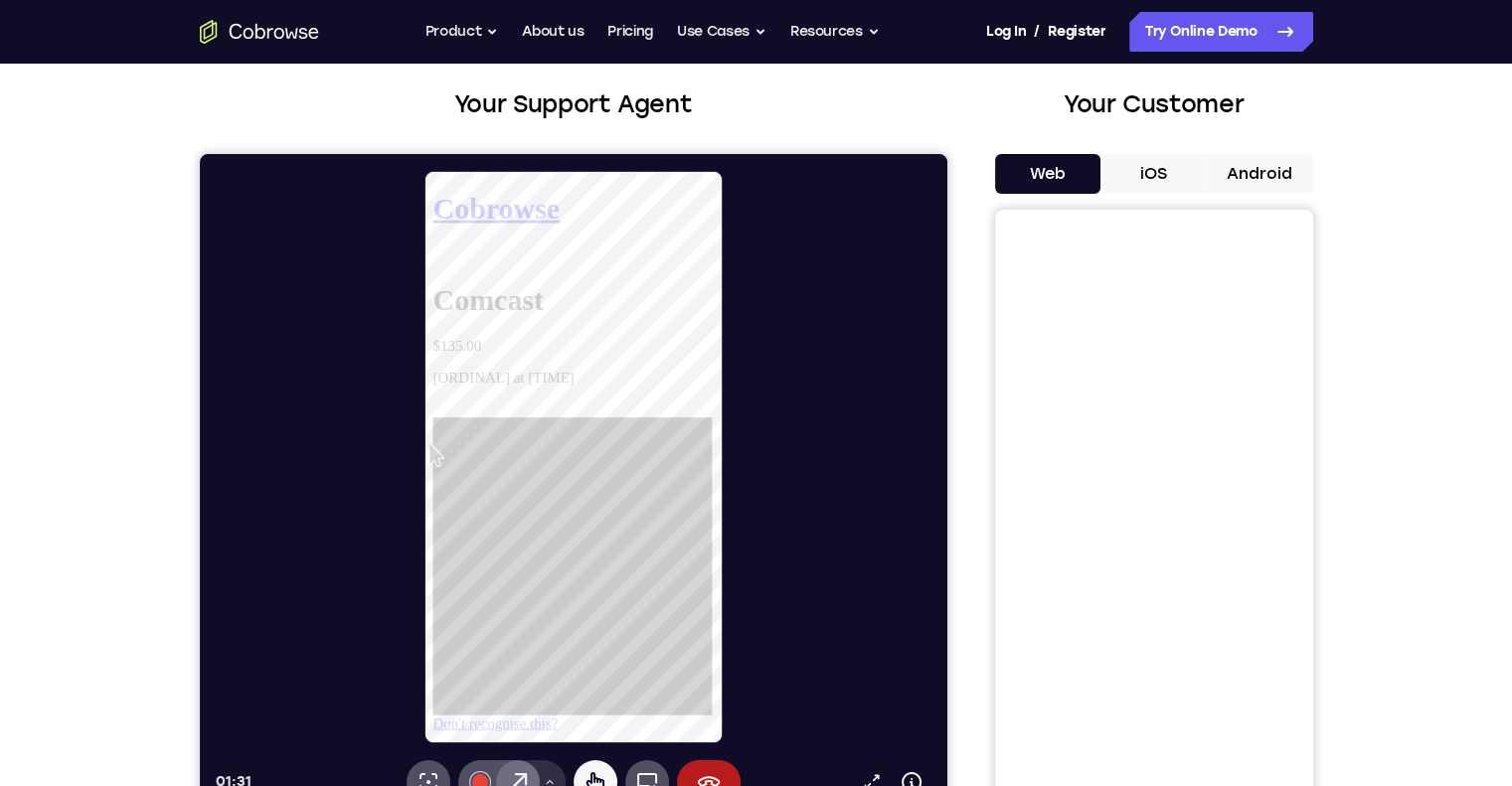 scroll, scrollTop: 99, scrollLeft: 0, axis: vertical 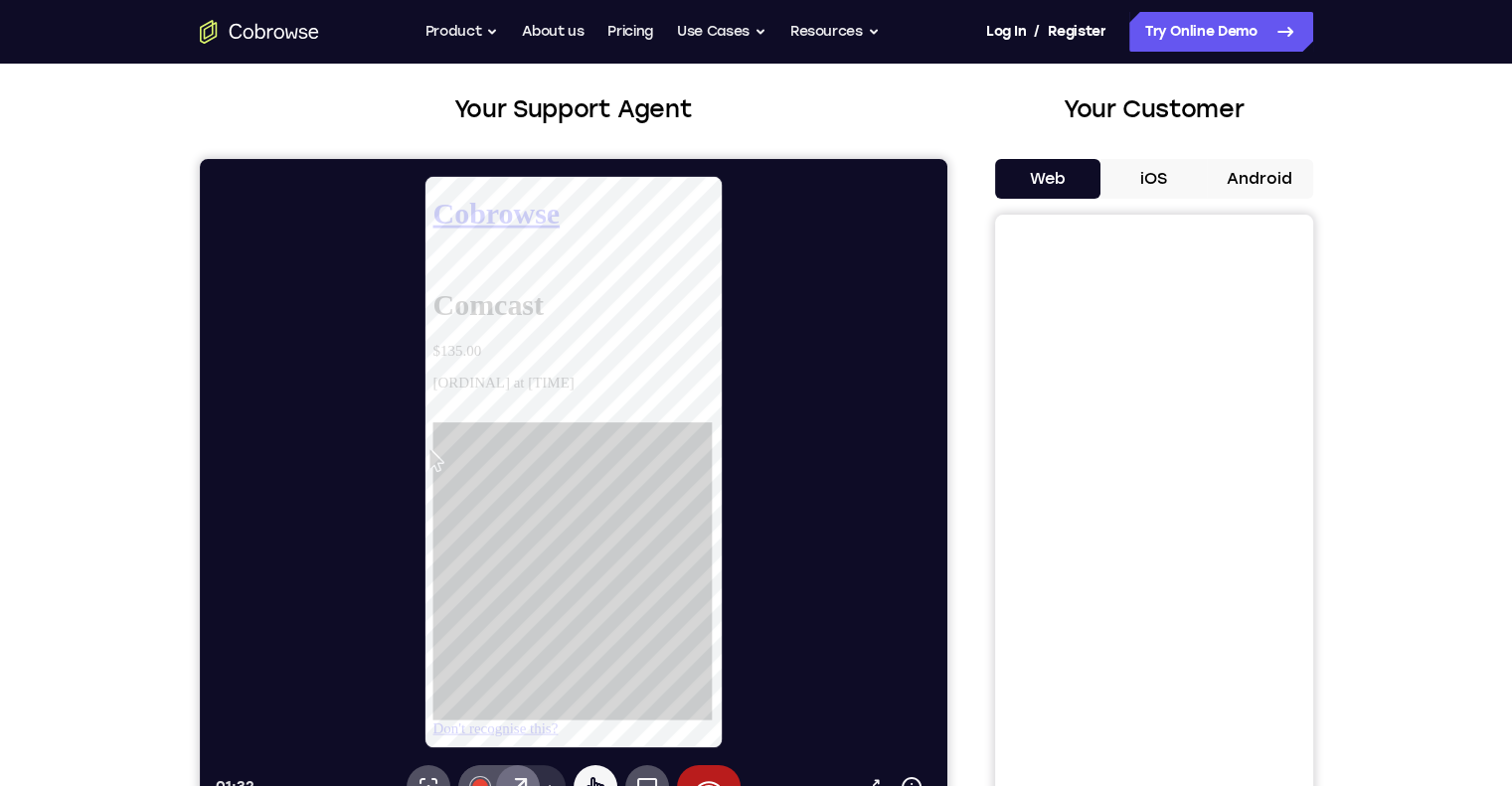 click at bounding box center [581, 462] 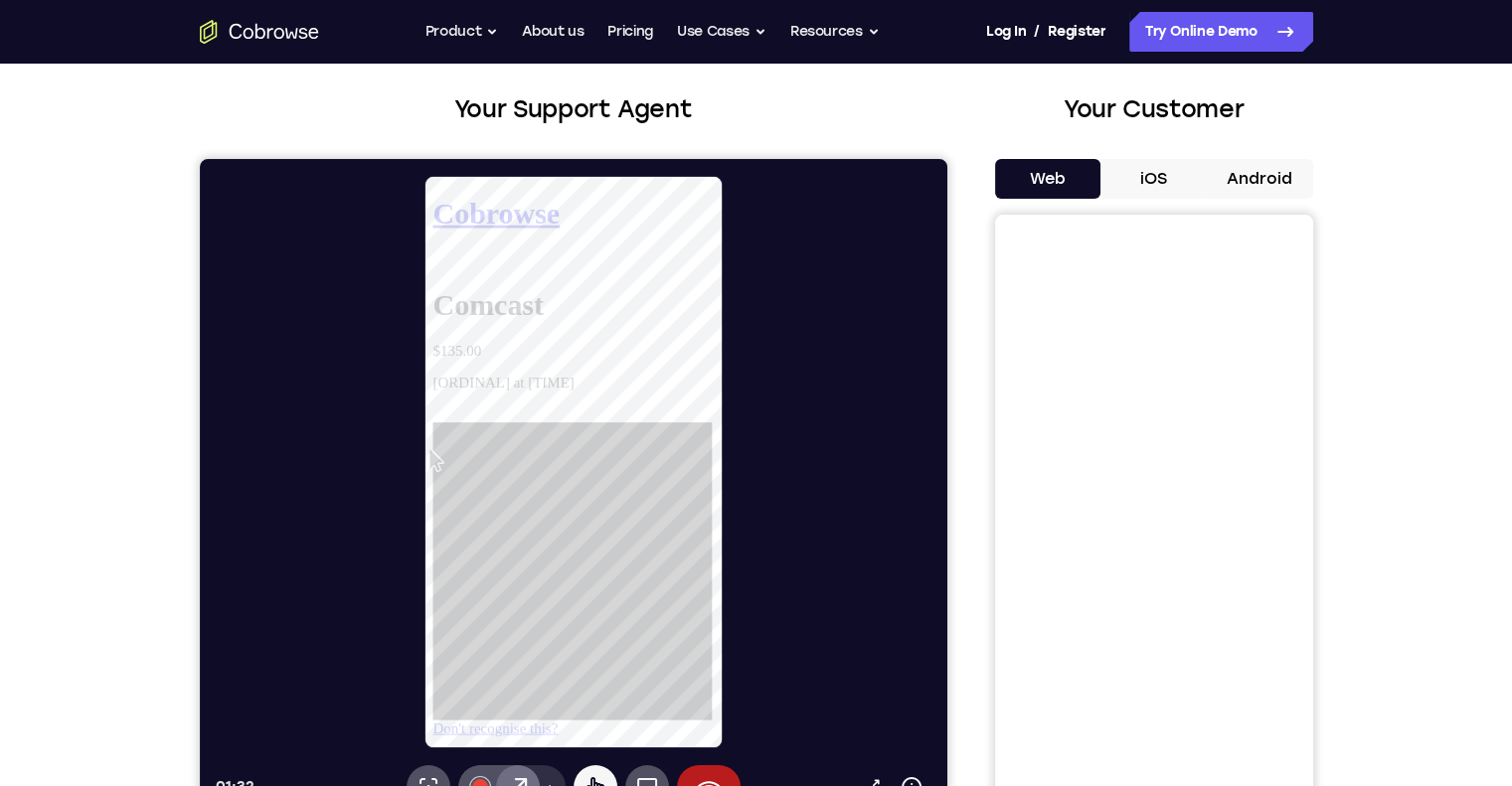 click on "Cobrowse" at bounding box center [584, 215] 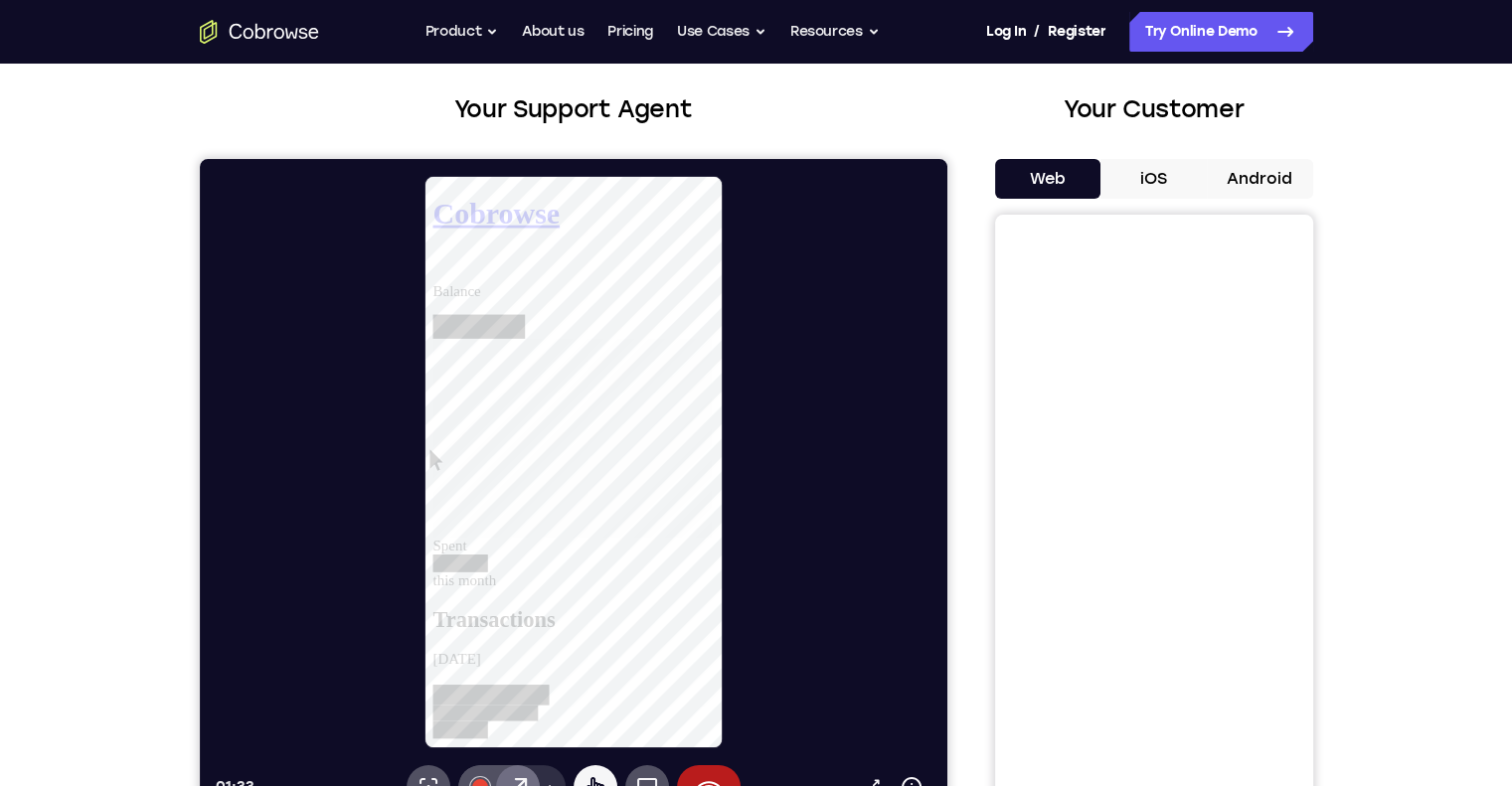 scroll, scrollTop: 298, scrollLeft: 0, axis: vertical 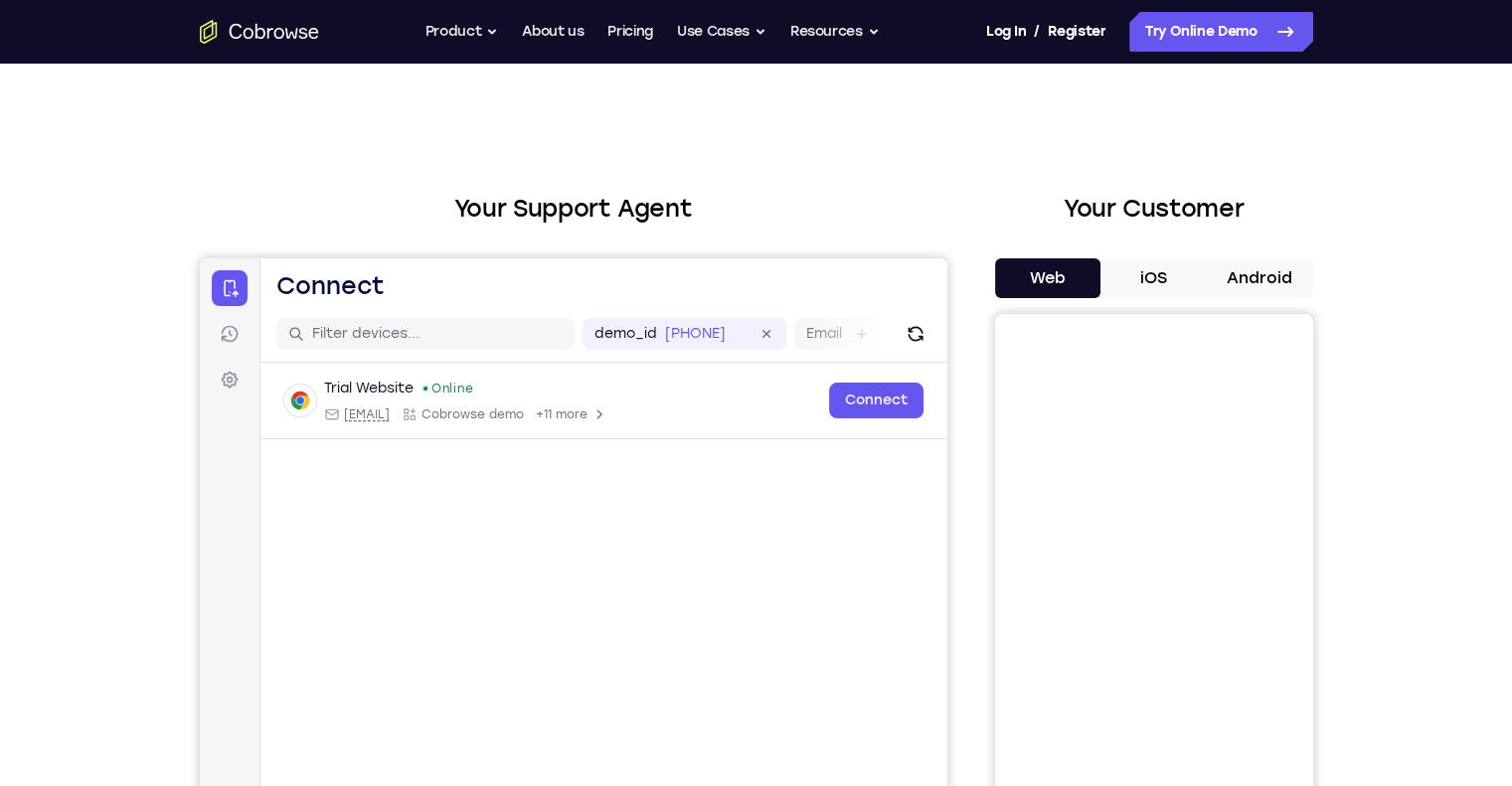 click on "Android" at bounding box center (1260, 278) 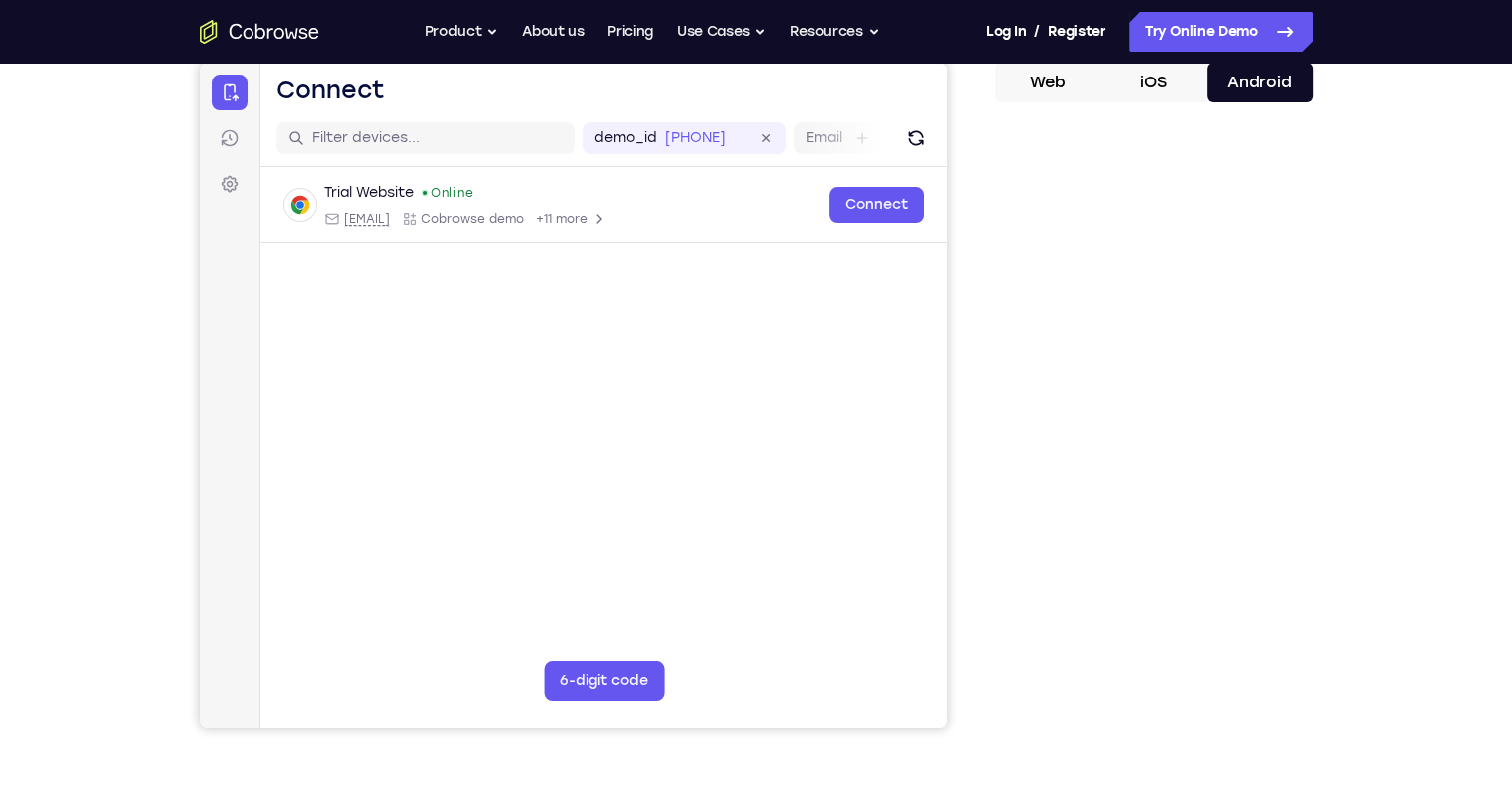 scroll, scrollTop: 199, scrollLeft: 0, axis: vertical 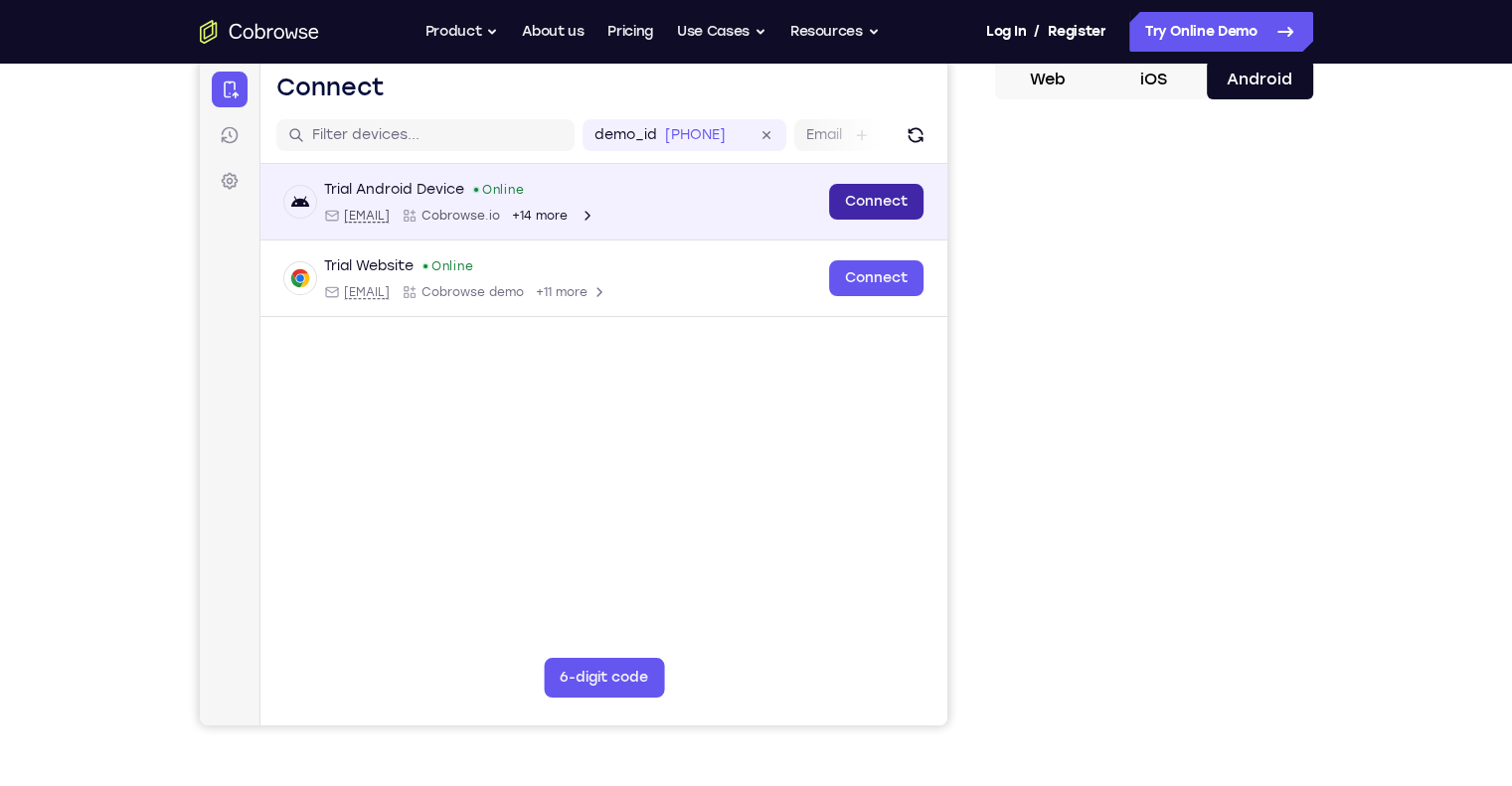 click on "Connect" at bounding box center (875, 202) 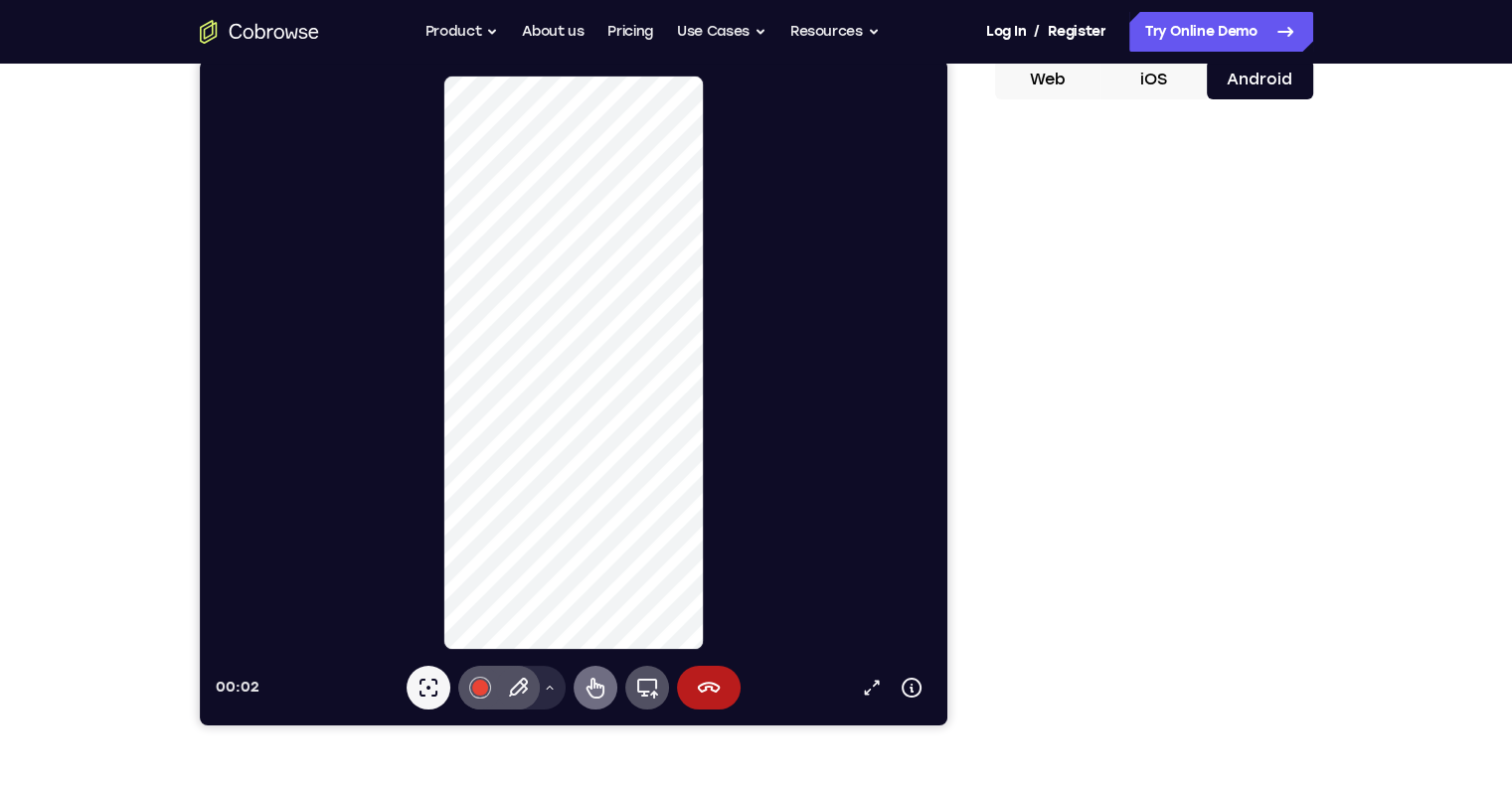 click on "Remote control" at bounding box center (594, 688) 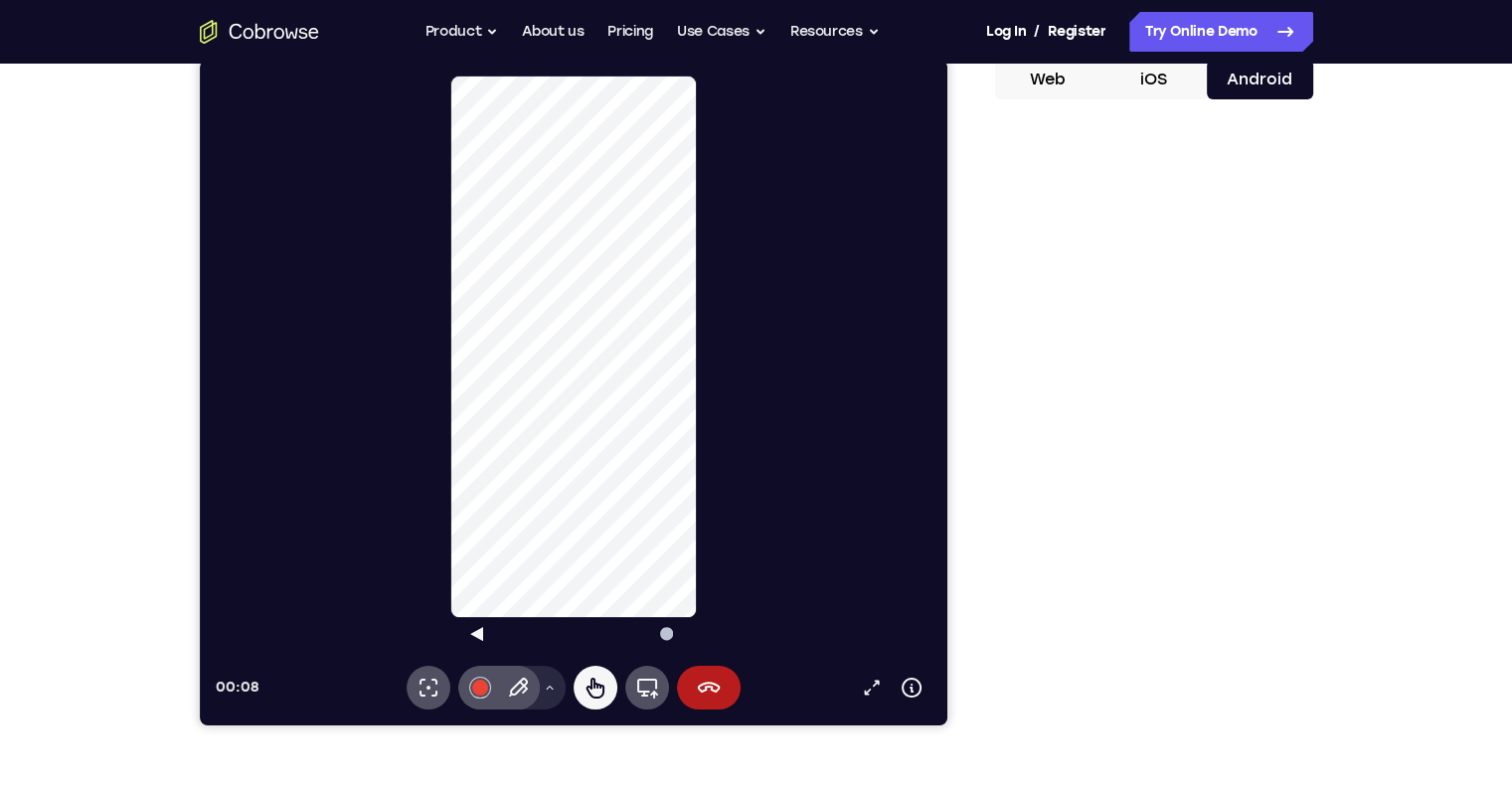 click 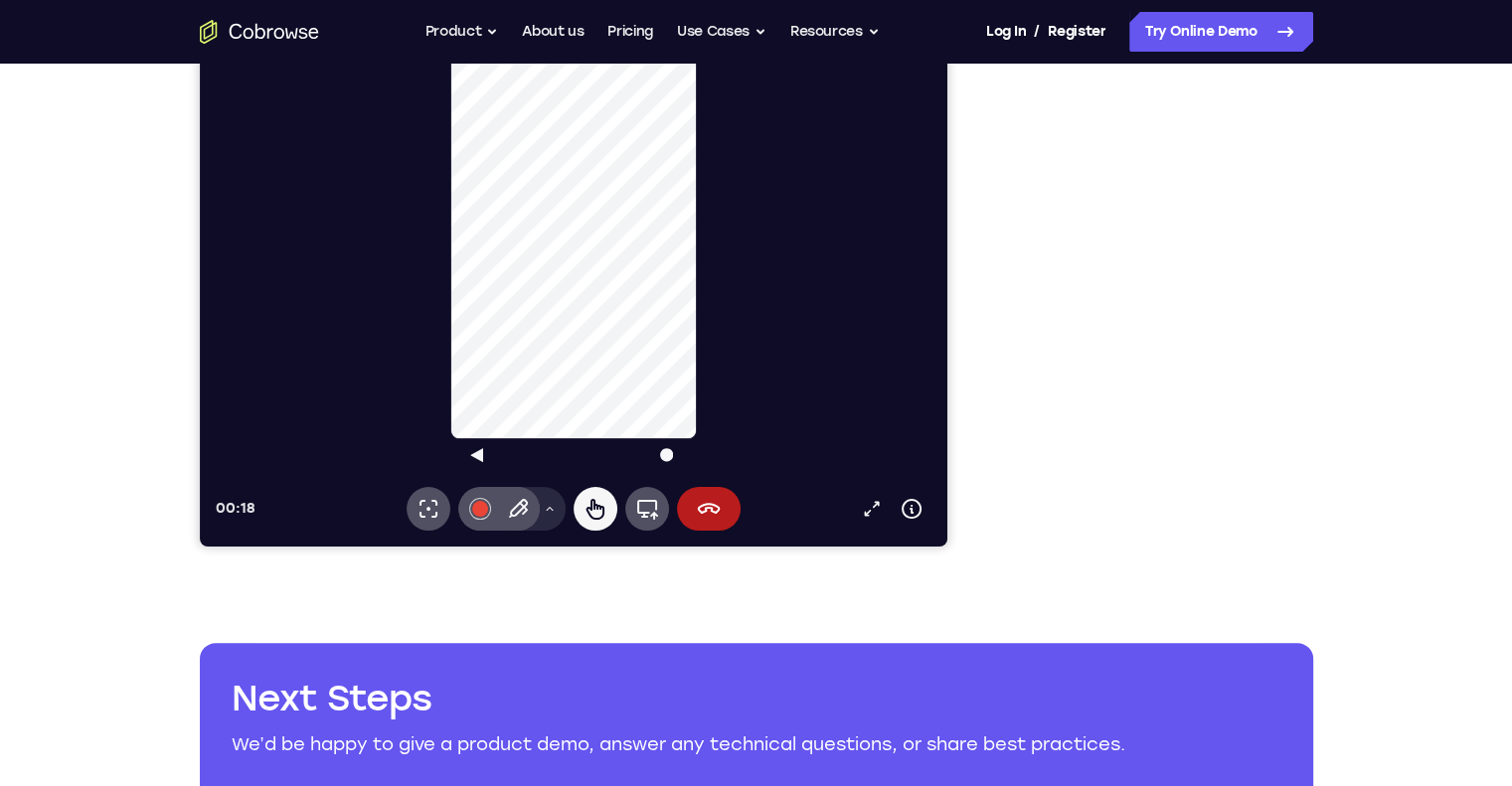 scroll, scrollTop: 199, scrollLeft: 0, axis: vertical 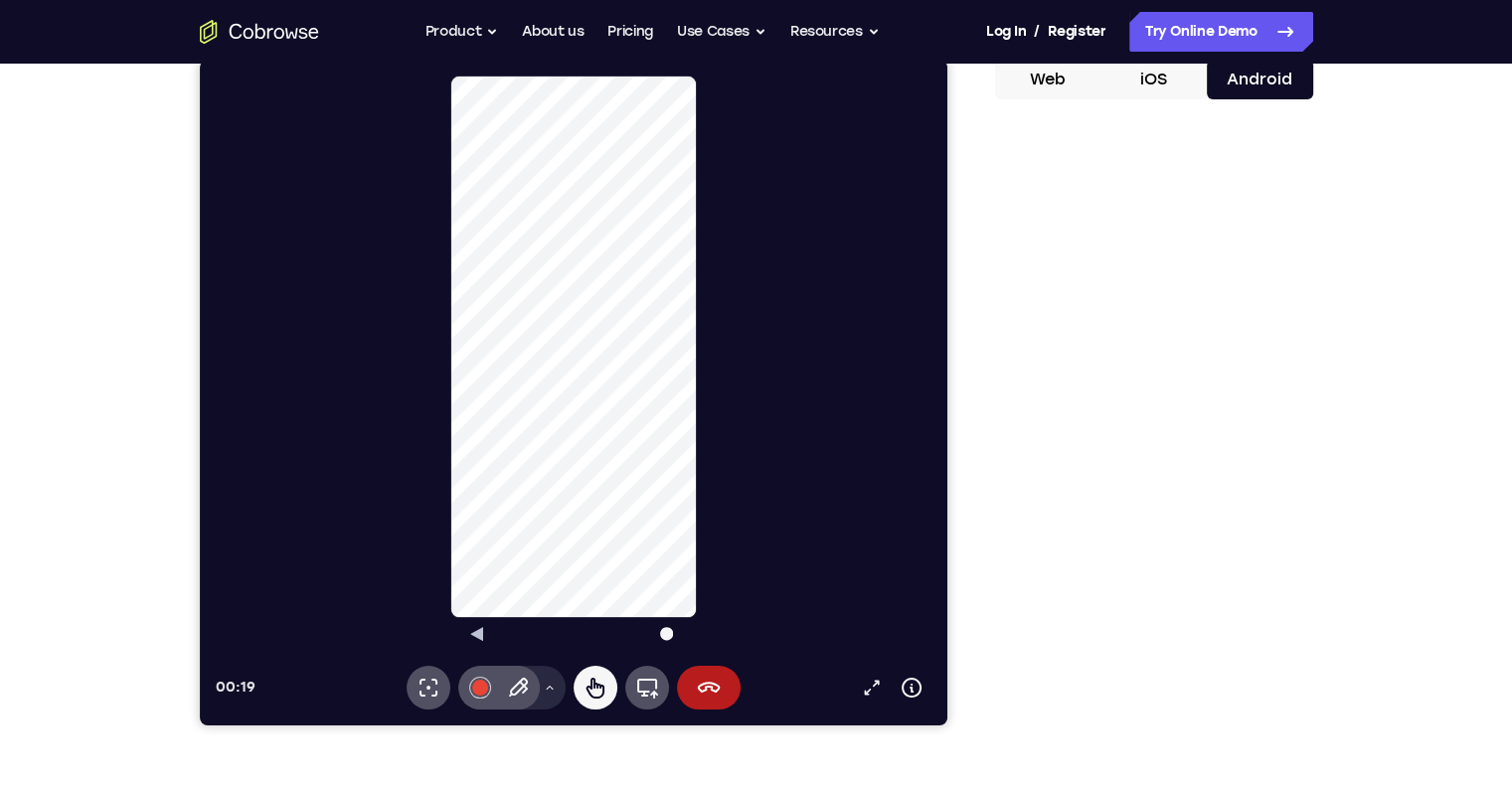 click on "play circle" at bounding box center [573, 634] 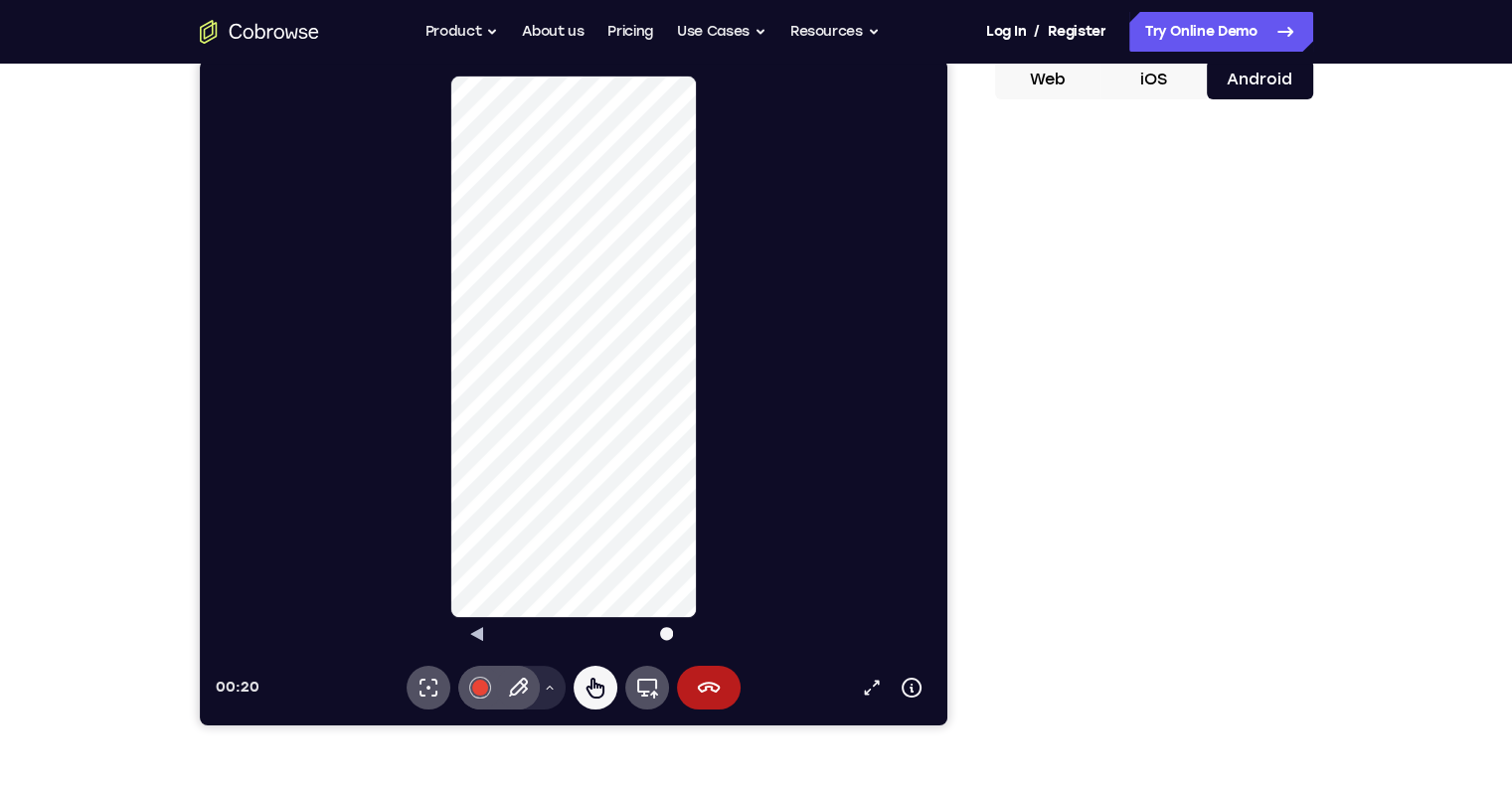 click 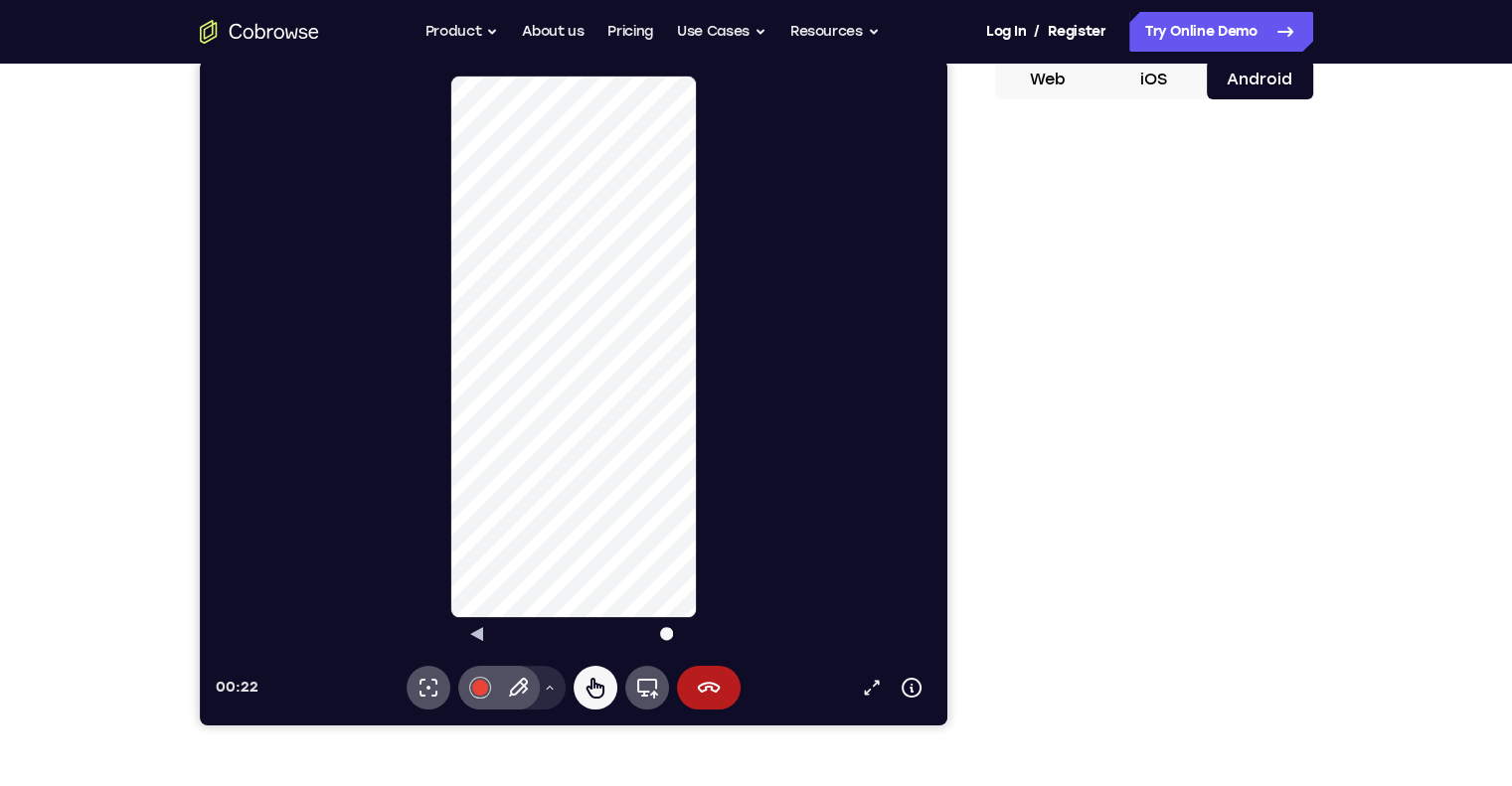click 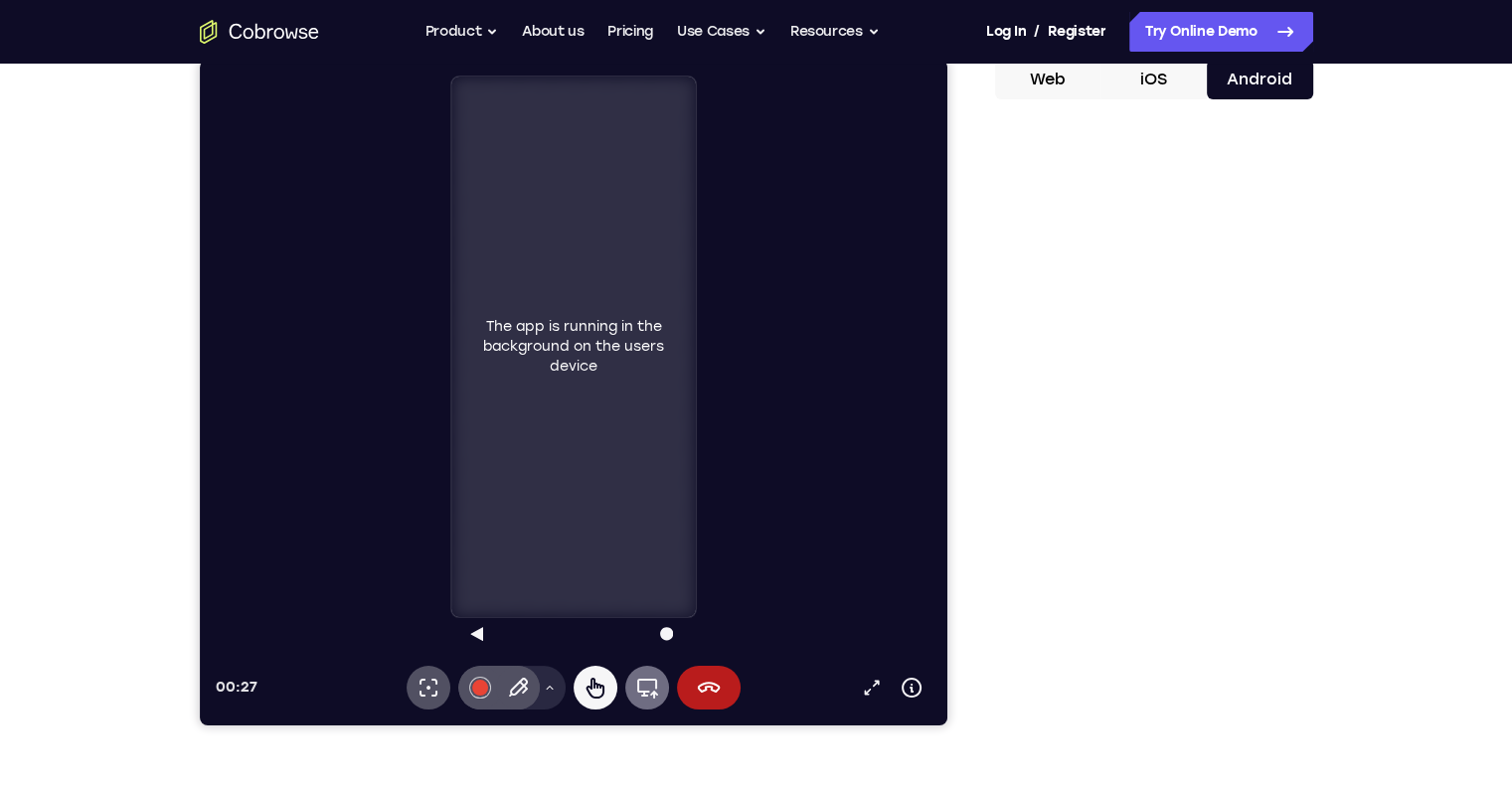 click on "Full device" at bounding box center (646, 688) 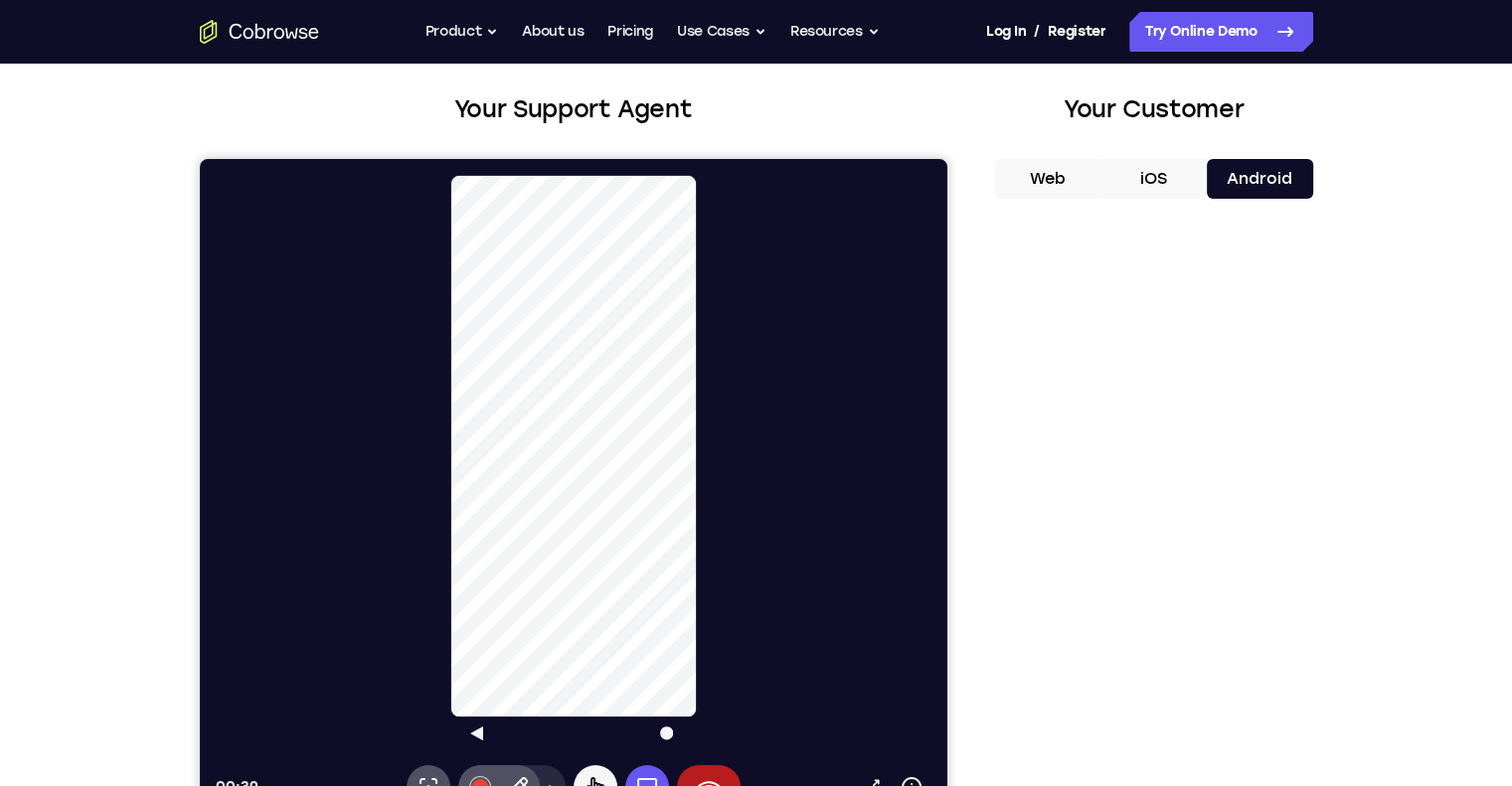 scroll, scrollTop: 199, scrollLeft: 0, axis: vertical 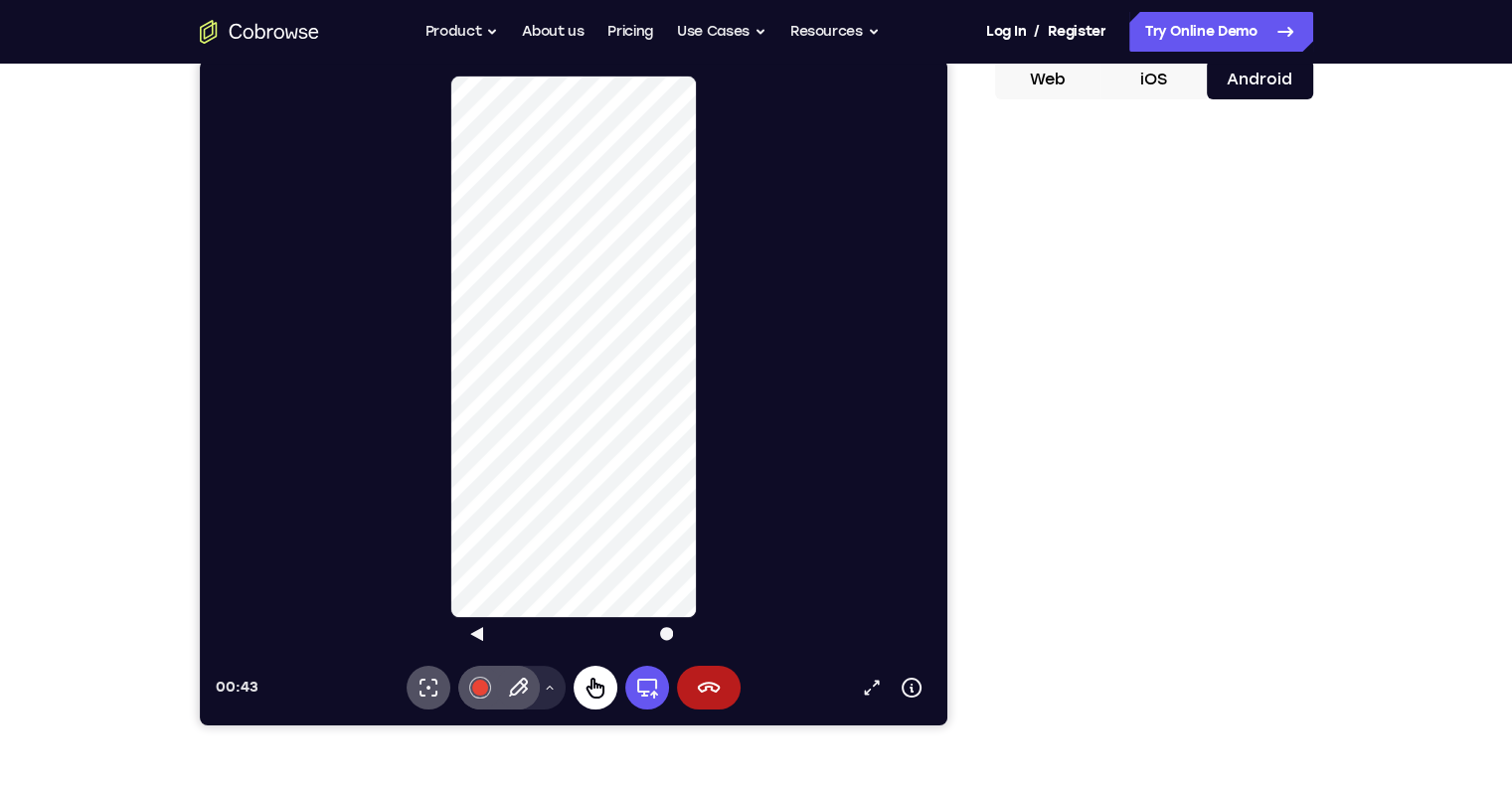 click 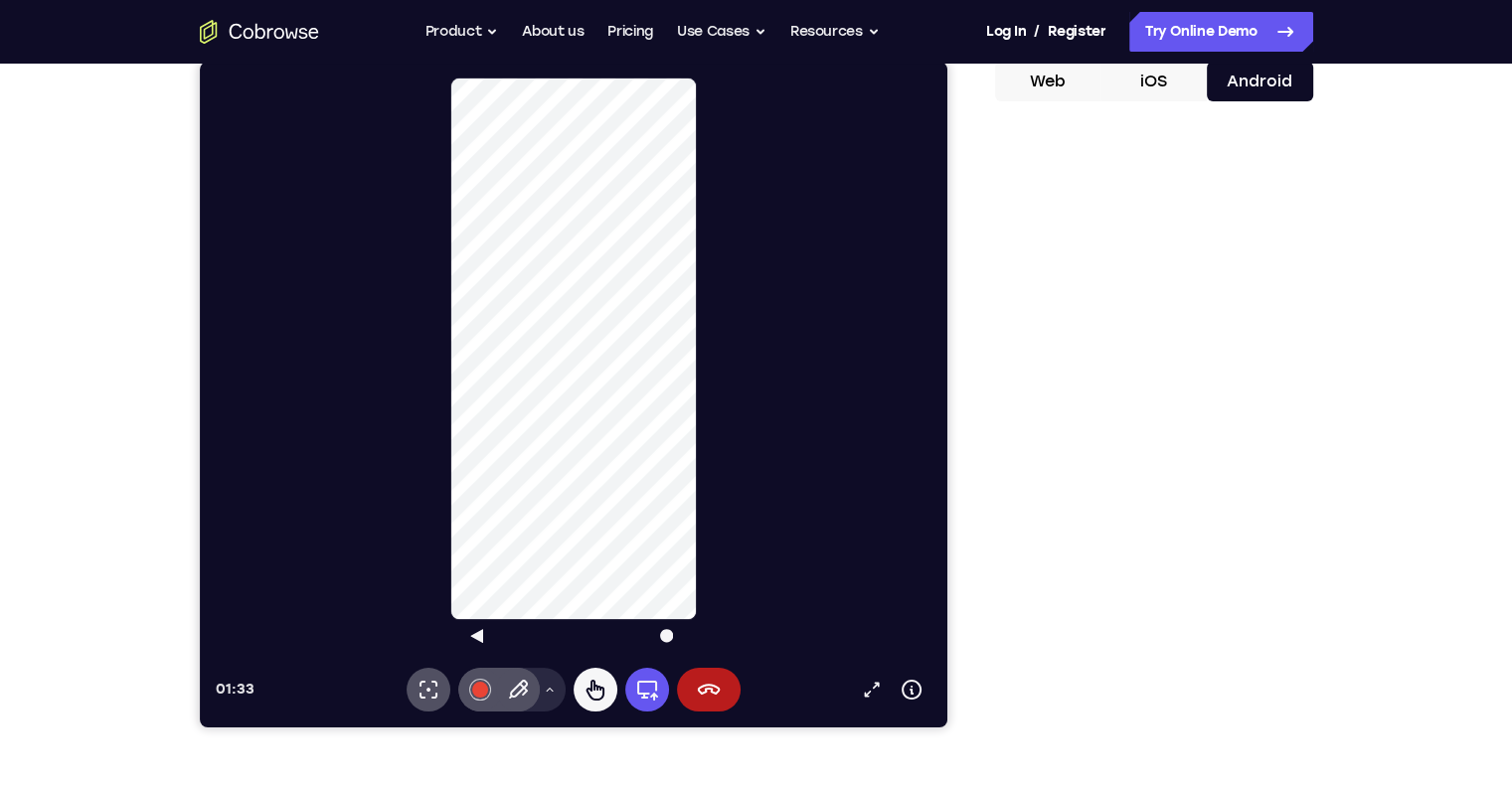 scroll, scrollTop: 199, scrollLeft: 0, axis: vertical 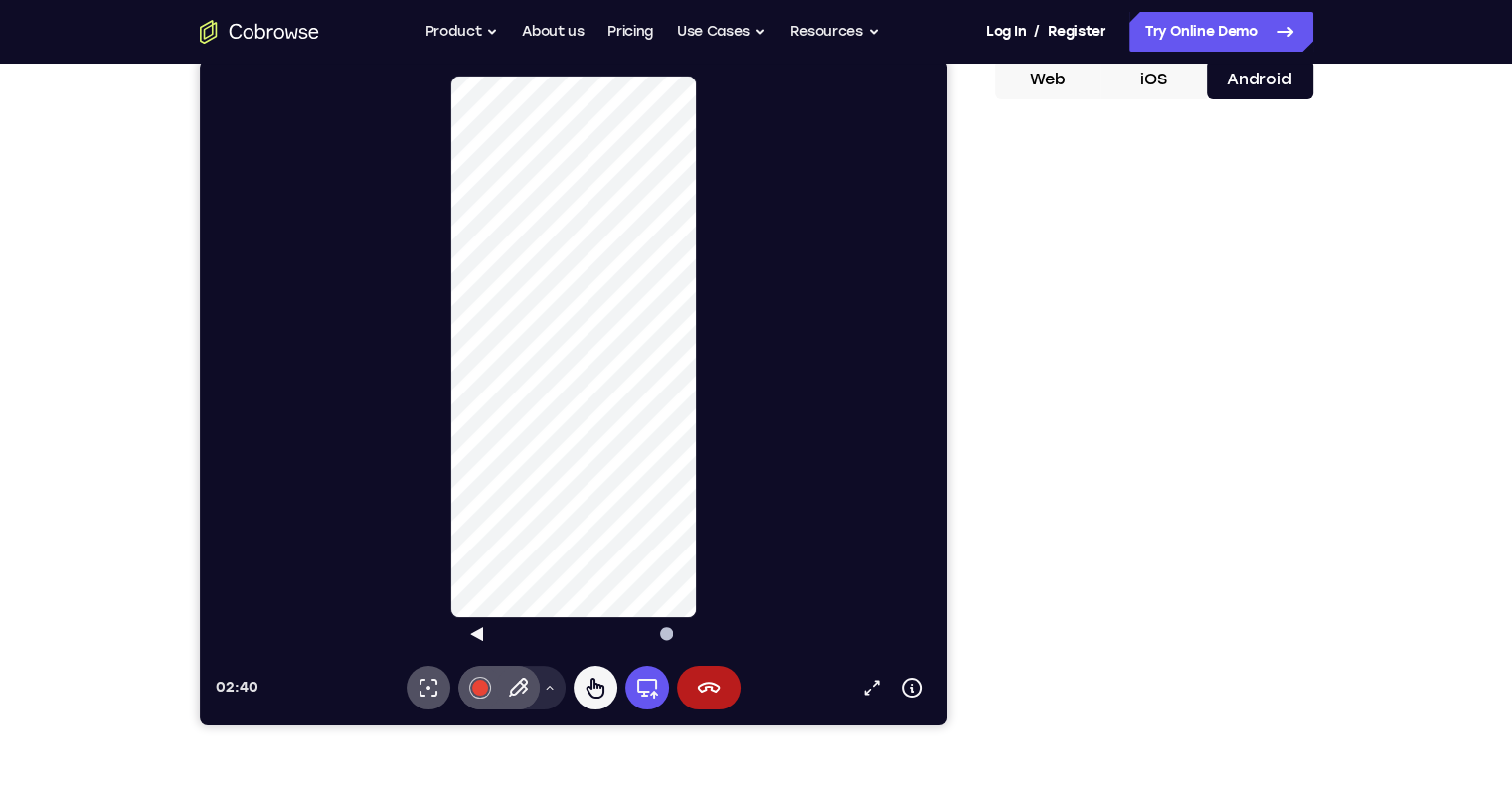 click 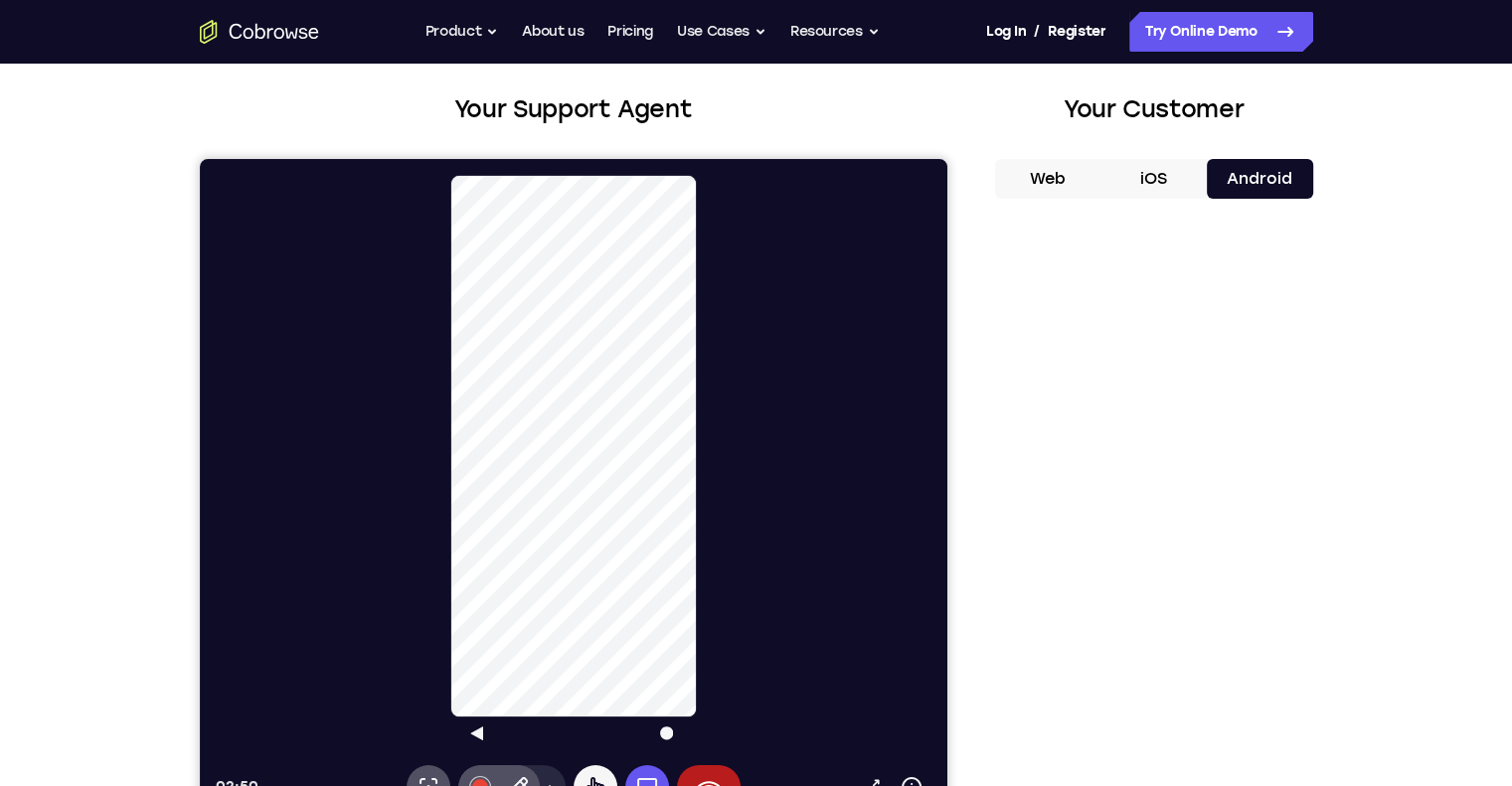scroll, scrollTop: 199, scrollLeft: 0, axis: vertical 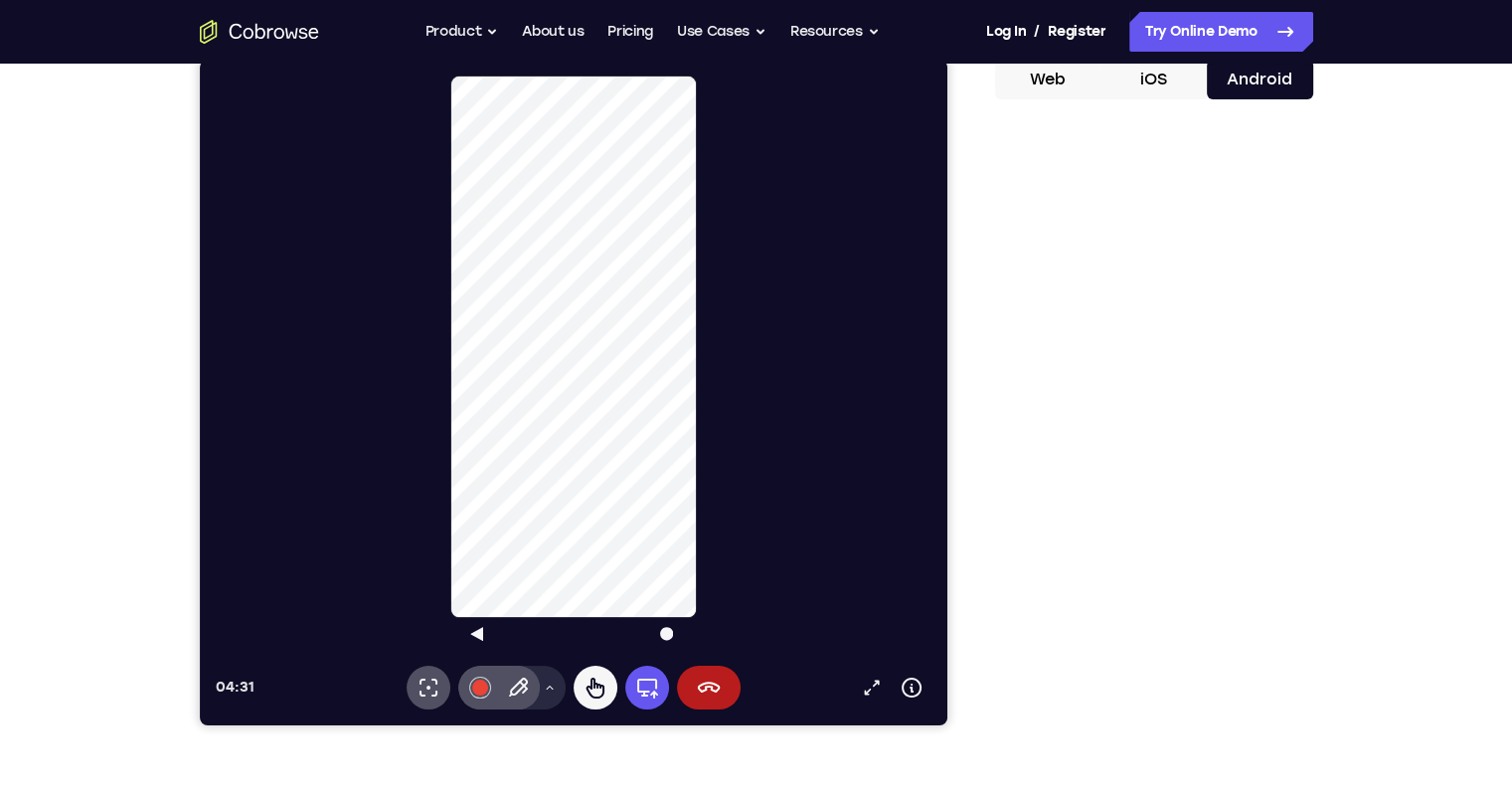 click on "play circle" at bounding box center (581, 363) 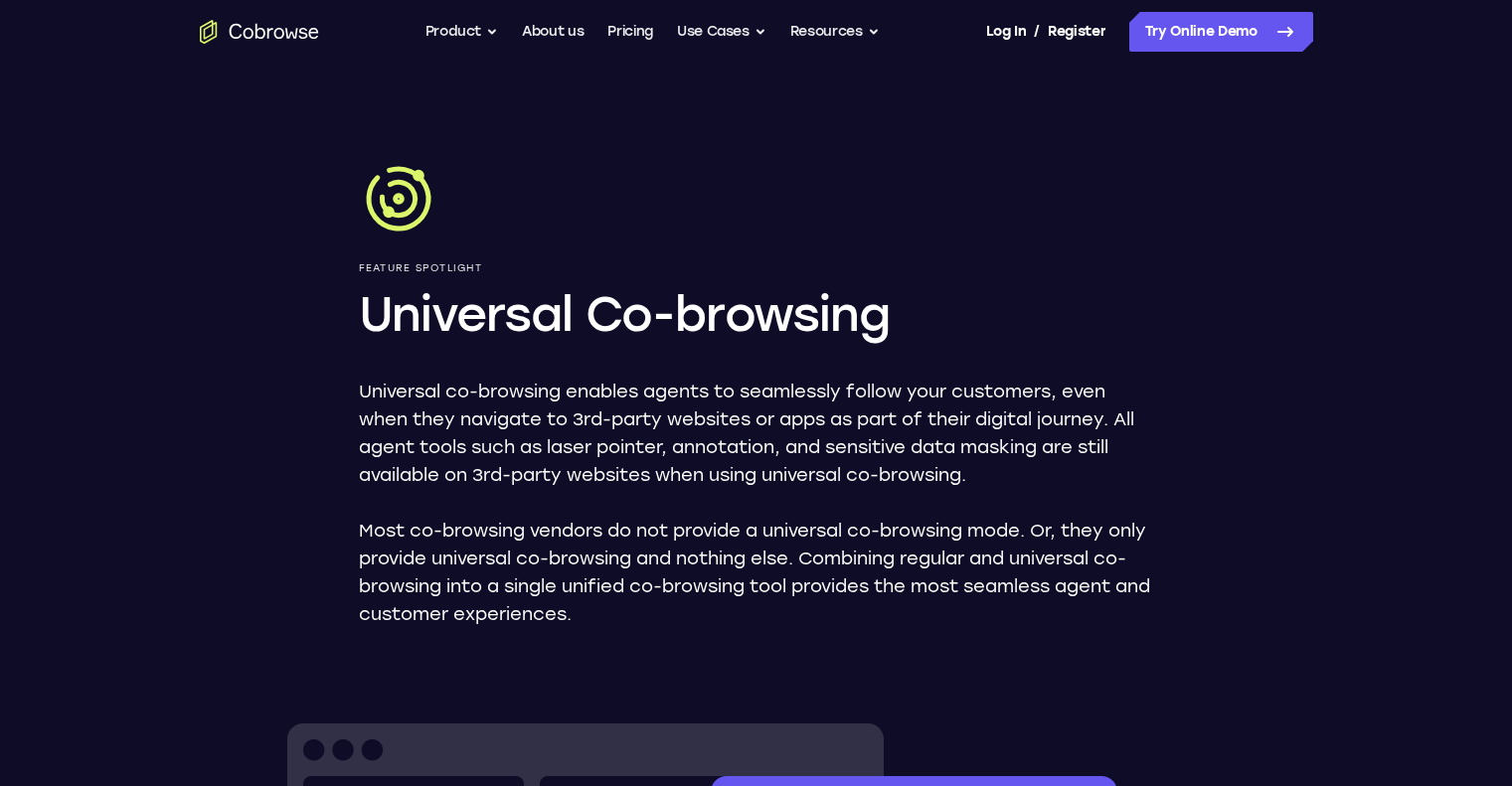 scroll, scrollTop: 1888, scrollLeft: 0, axis: vertical 